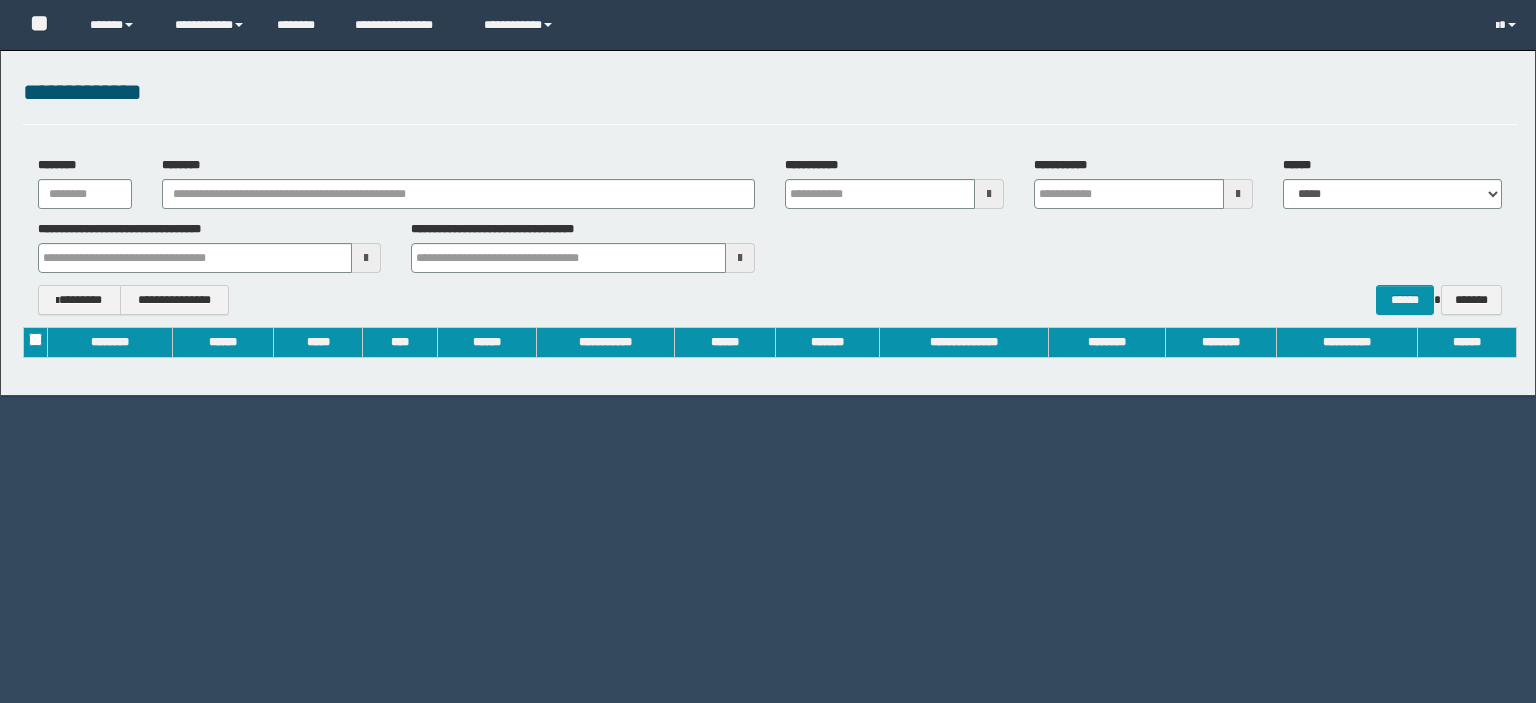 scroll, scrollTop: 0, scrollLeft: 0, axis: both 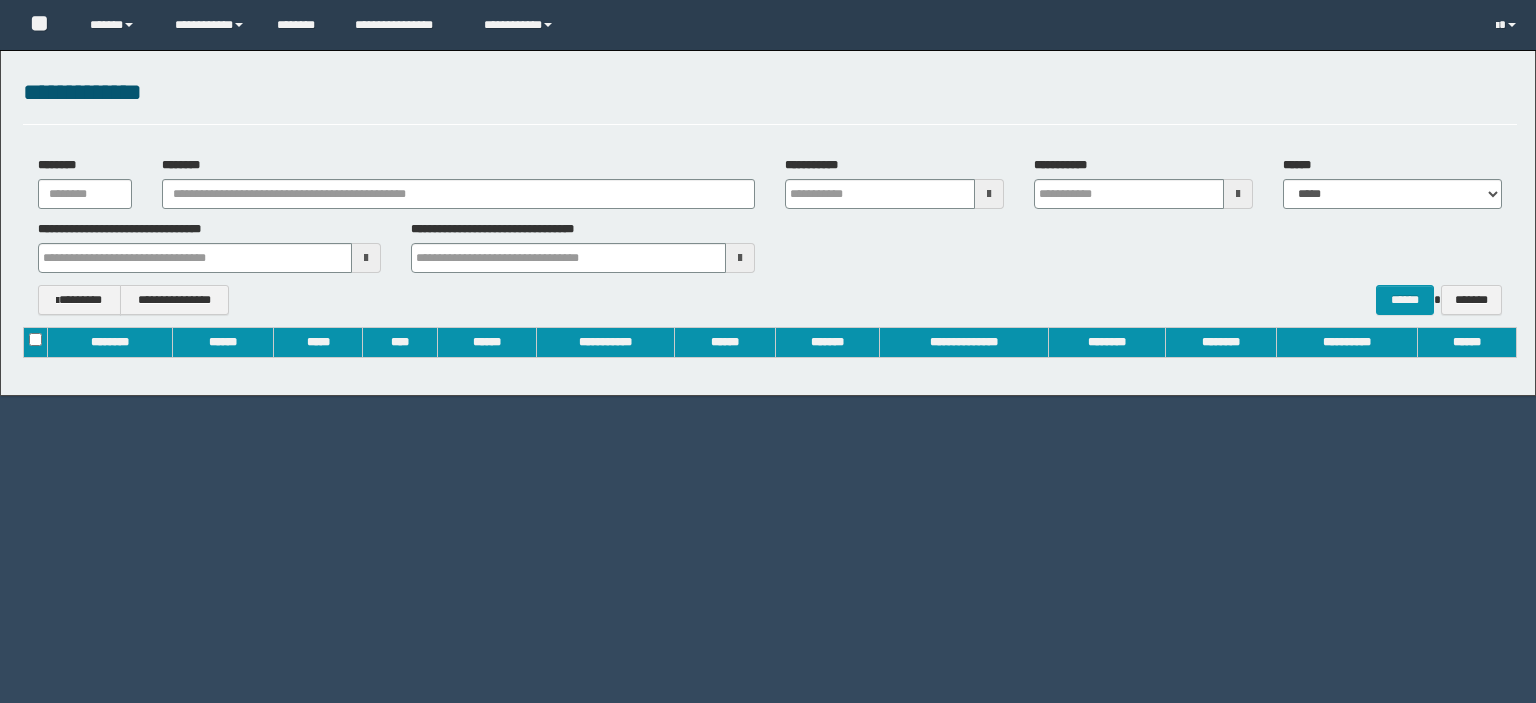 type on "**********" 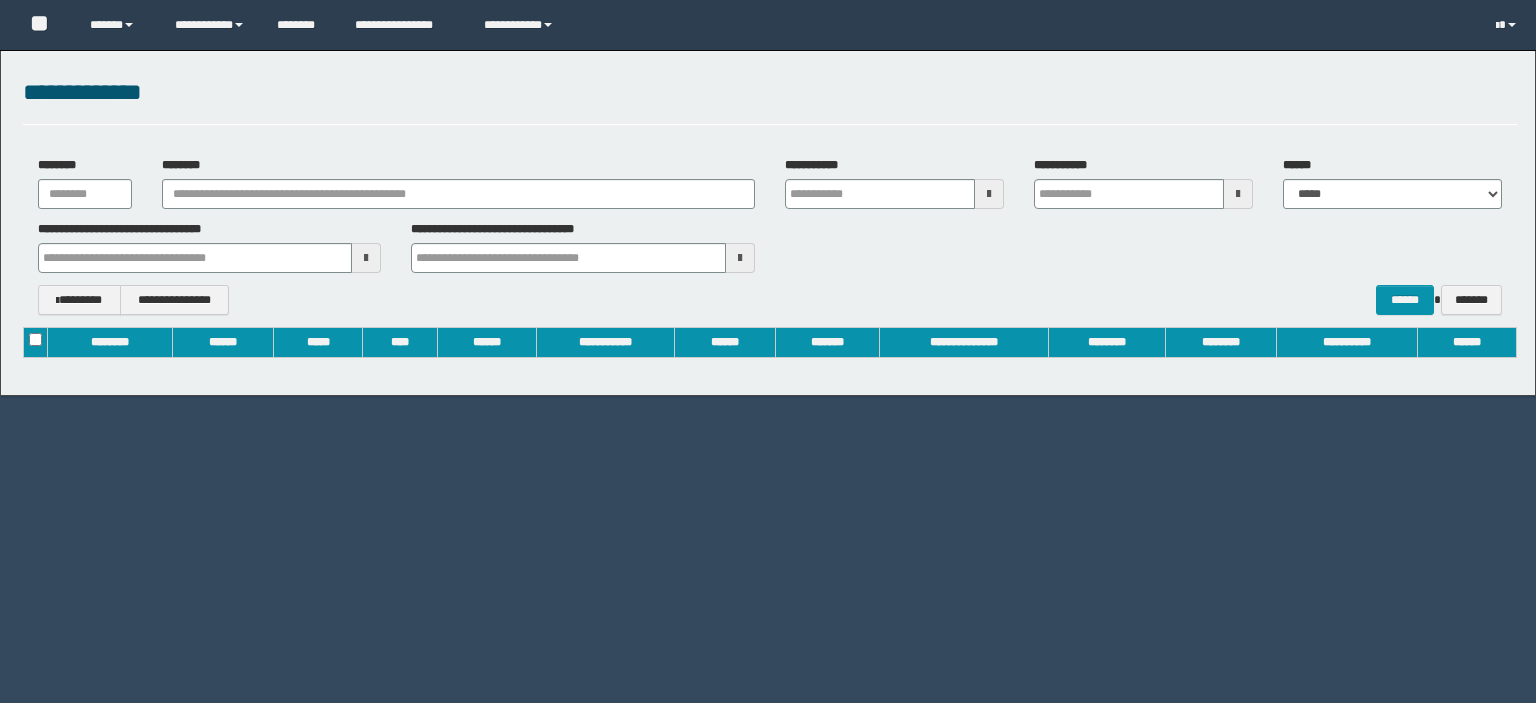 type on "**********" 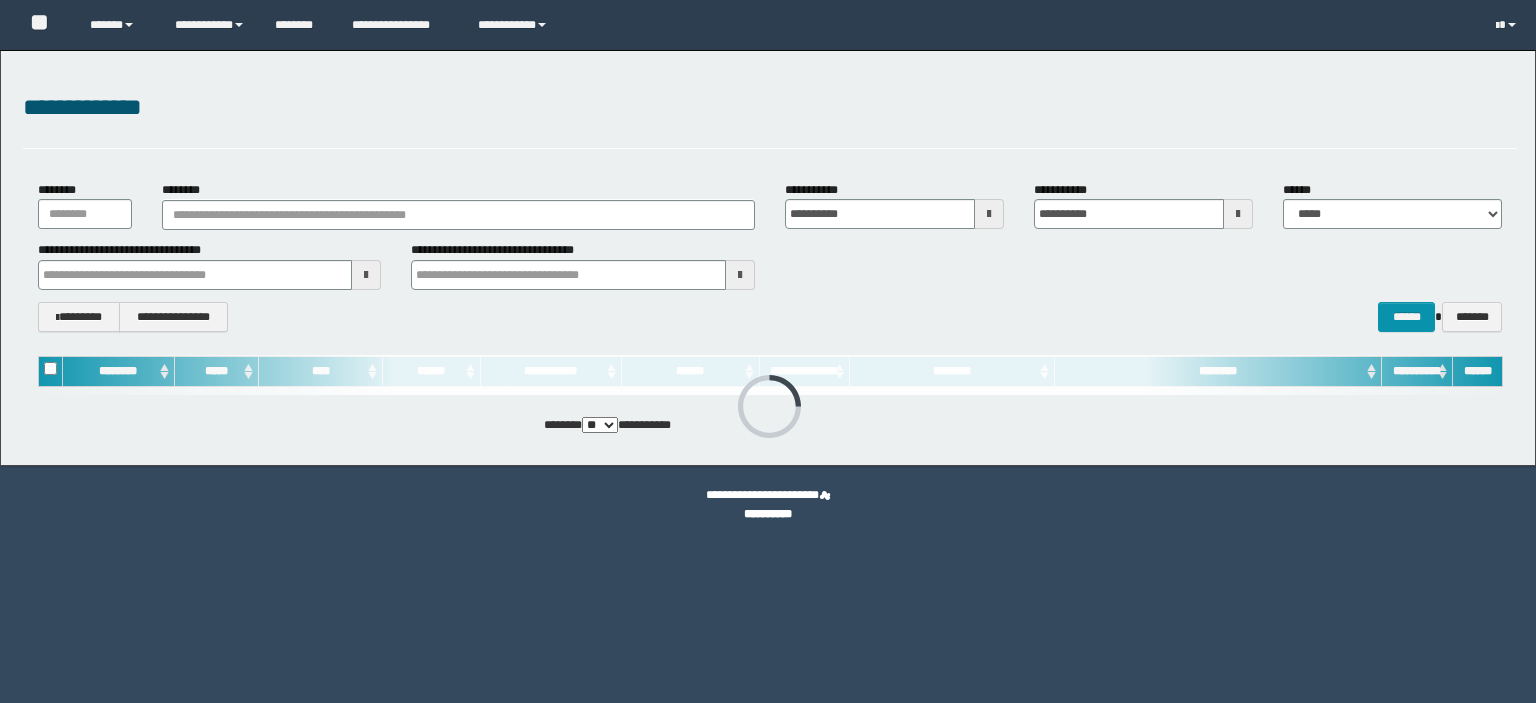 scroll, scrollTop: 0, scrollLeft: 0, axis: both 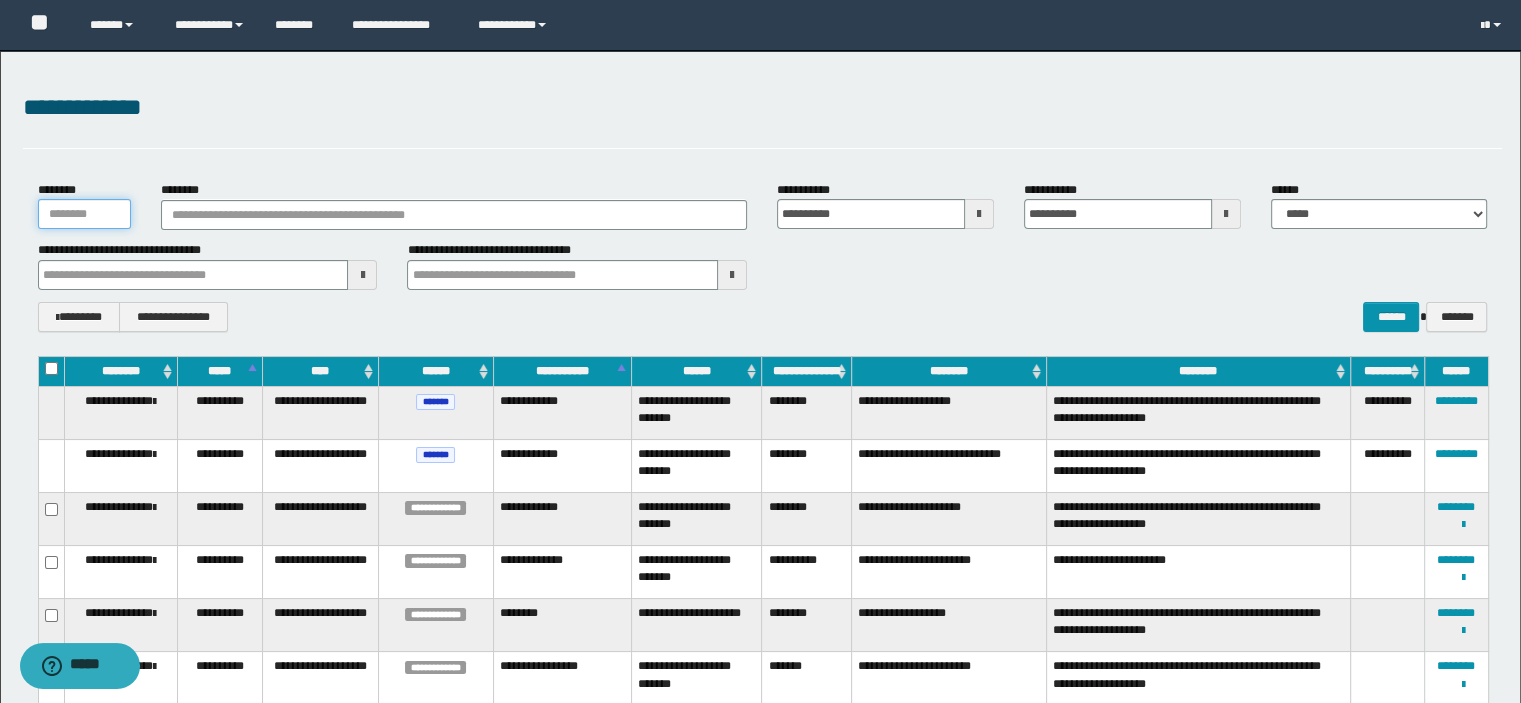 click on "********" at bounding box center (84, 214) 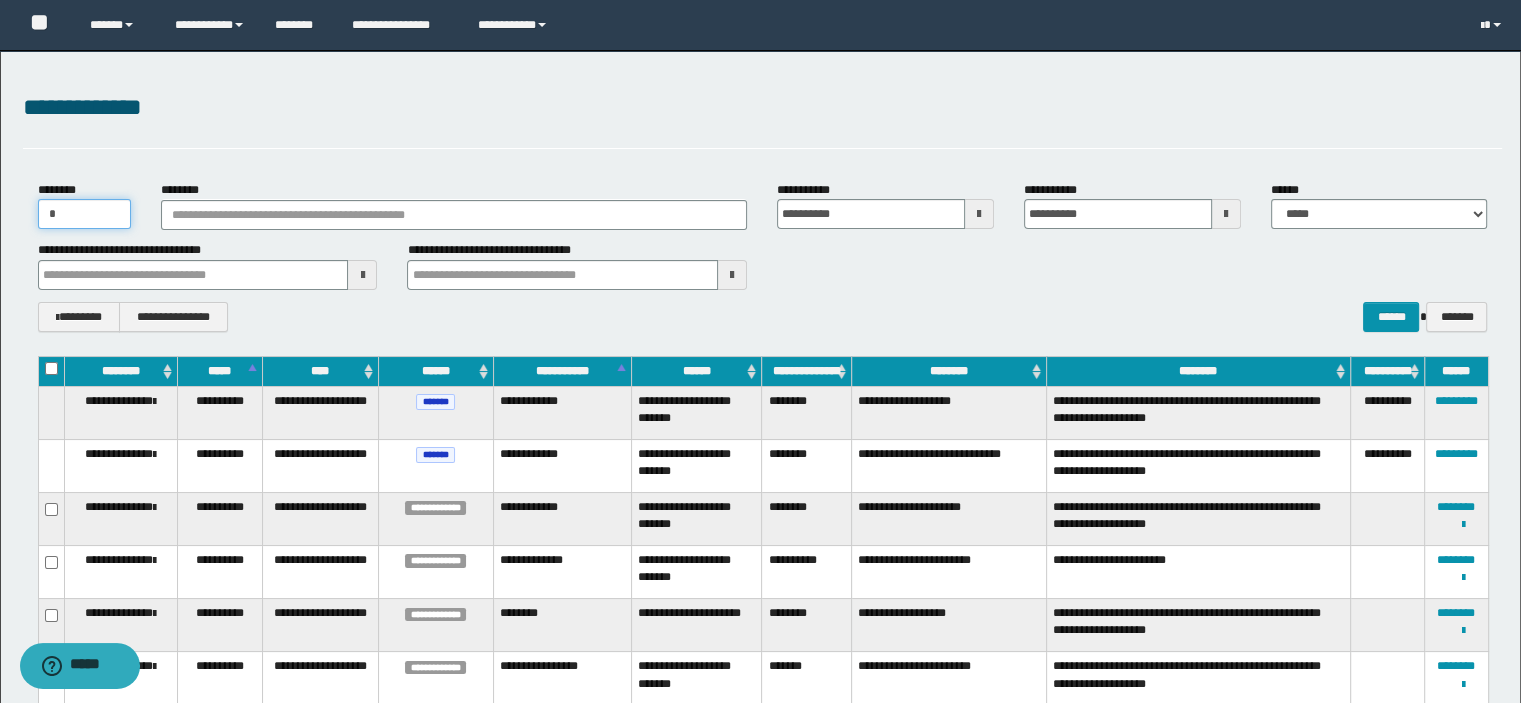 type 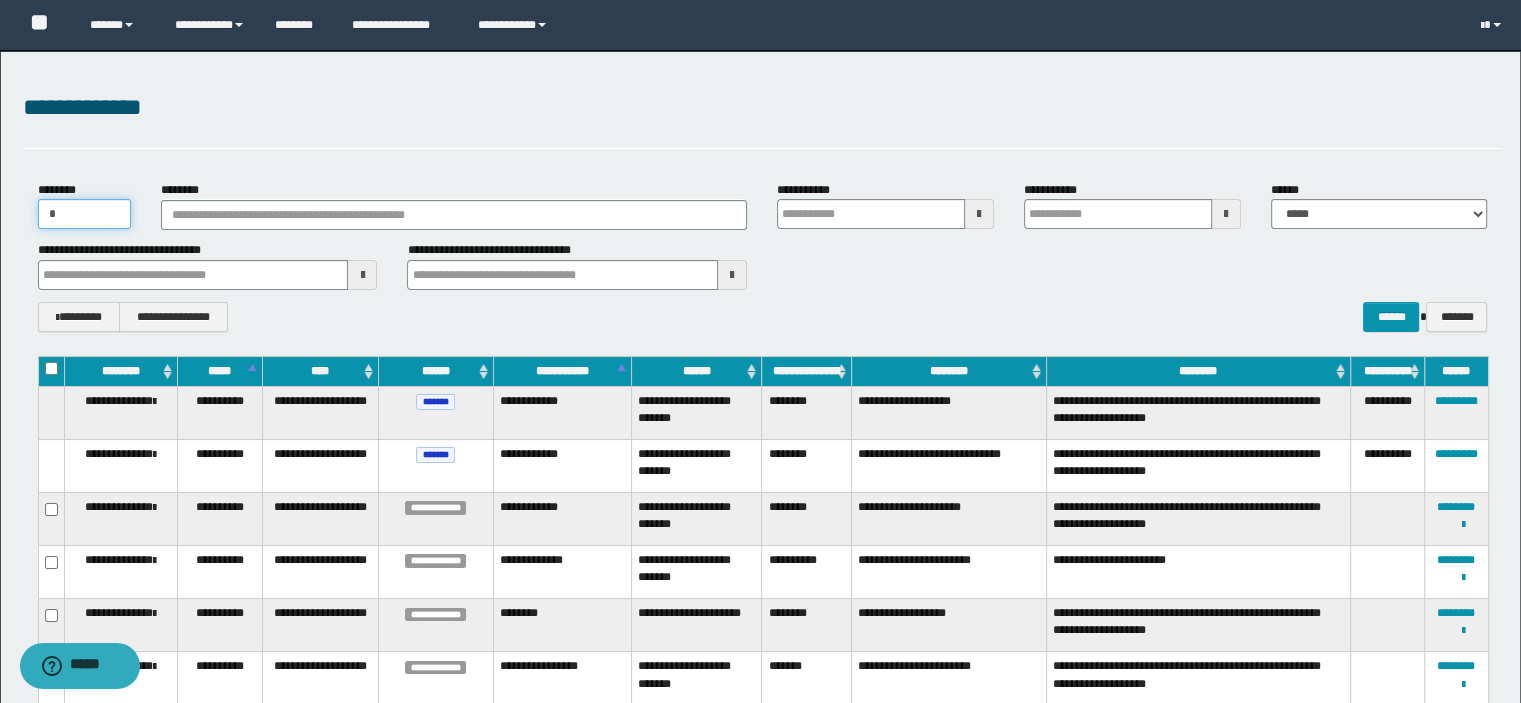 type on "**" 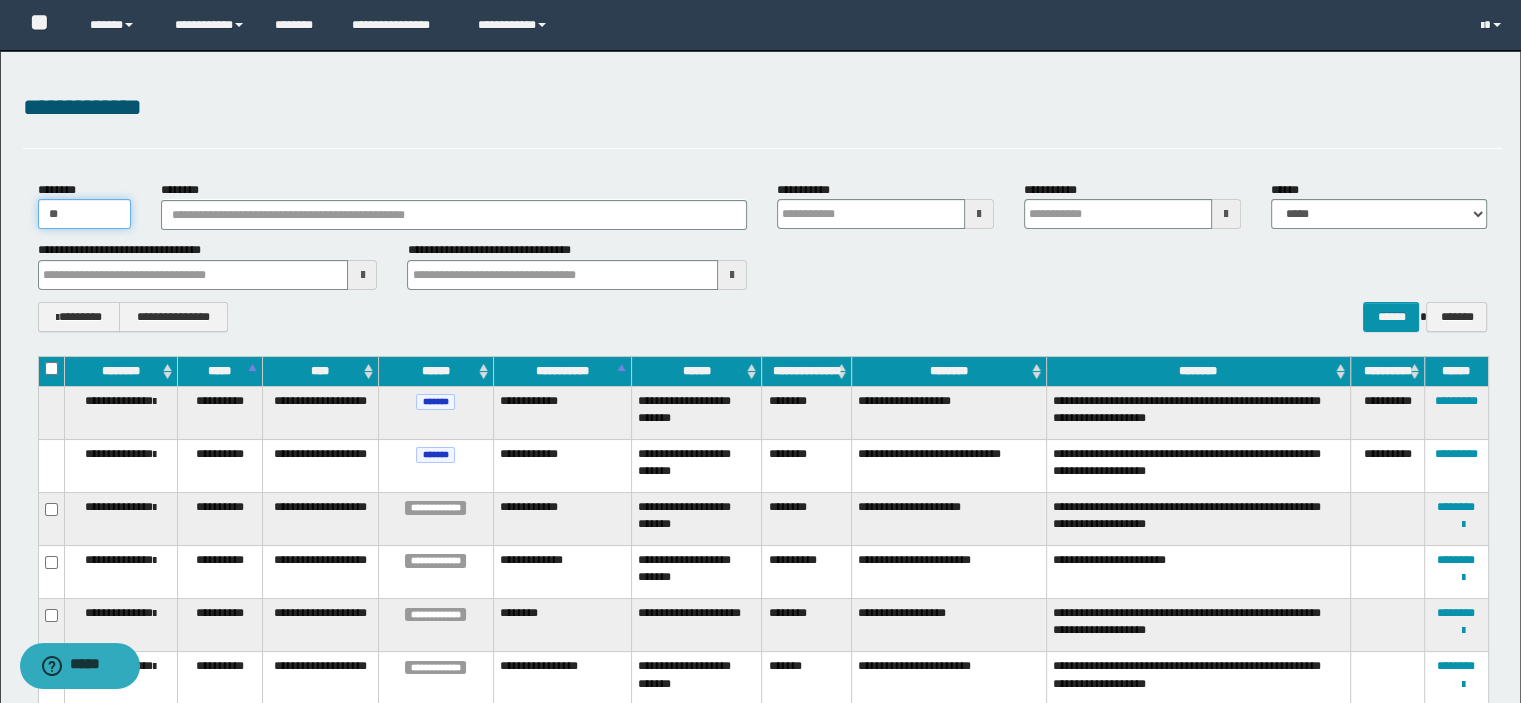 type 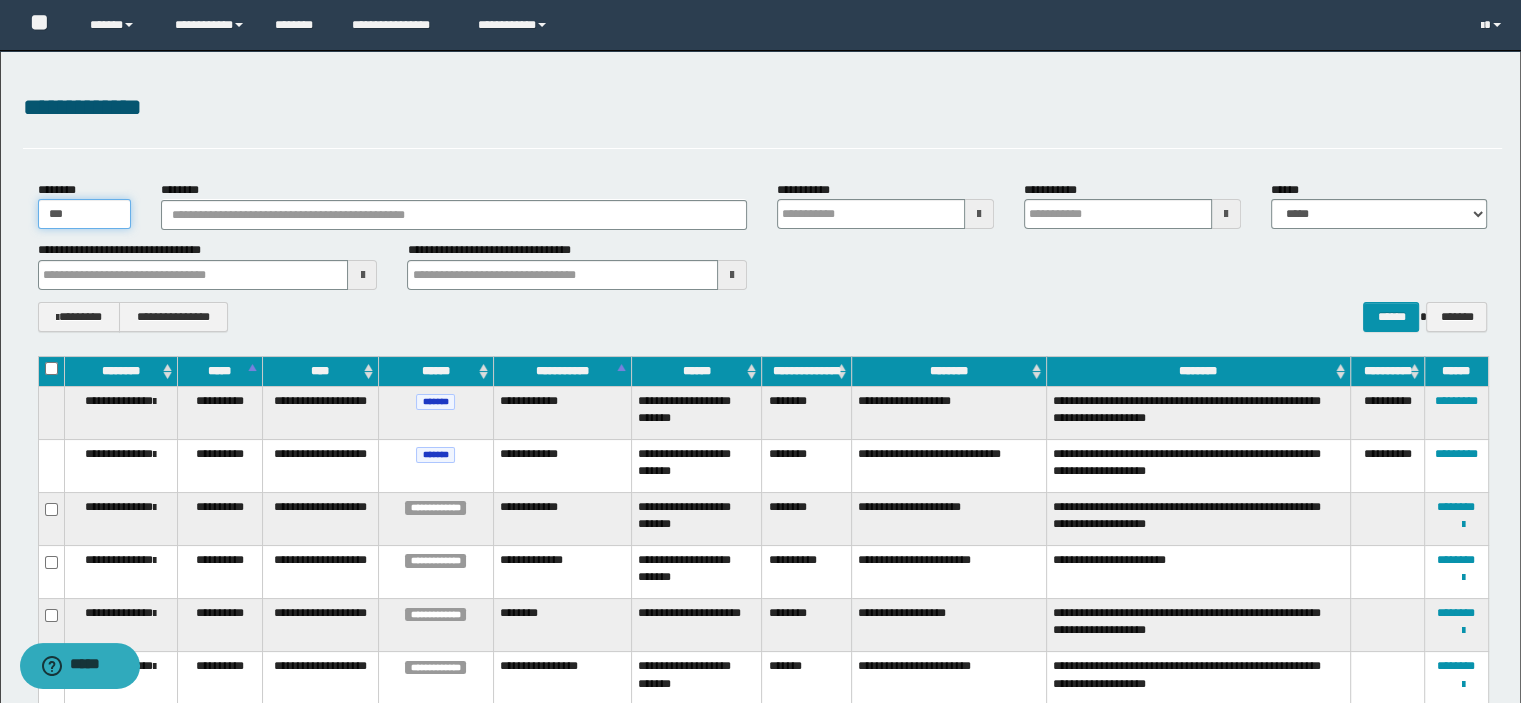 type 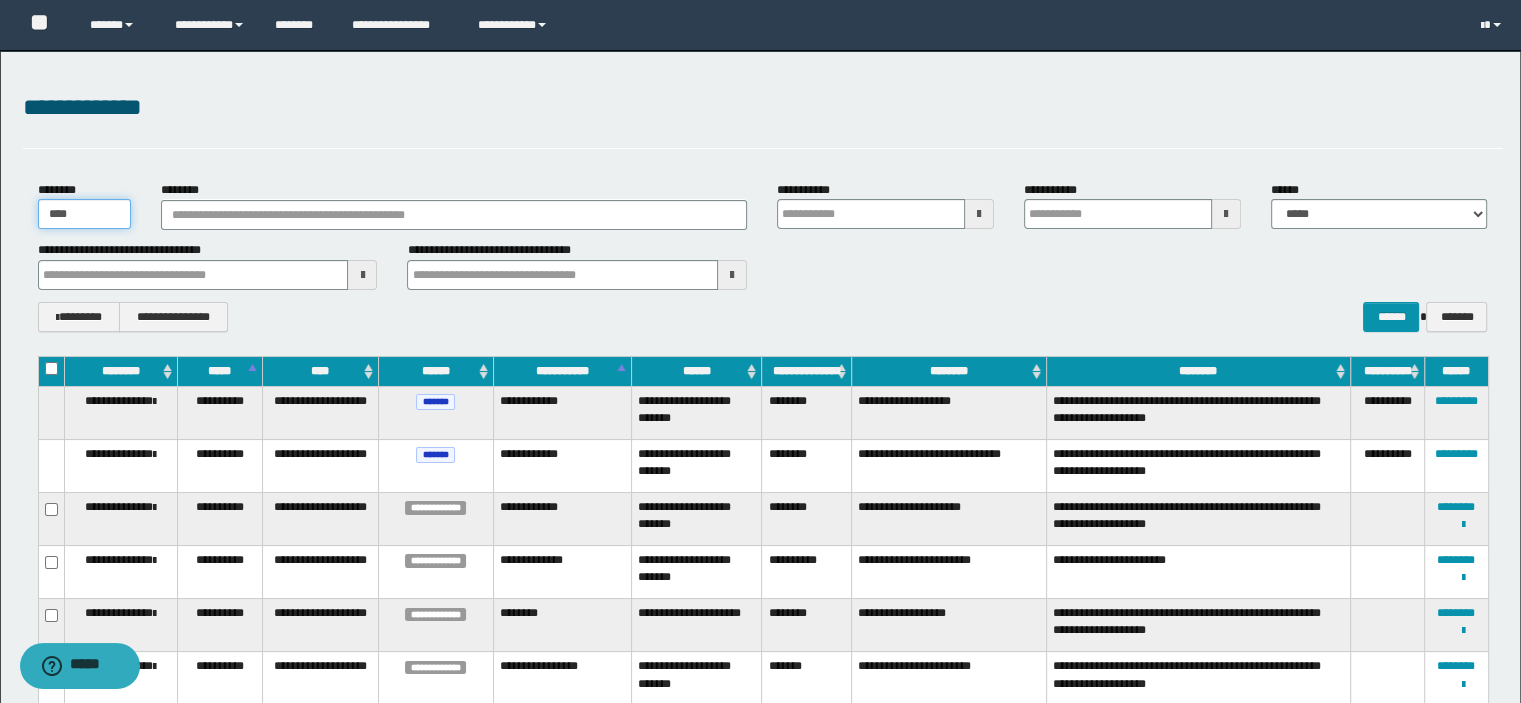 type 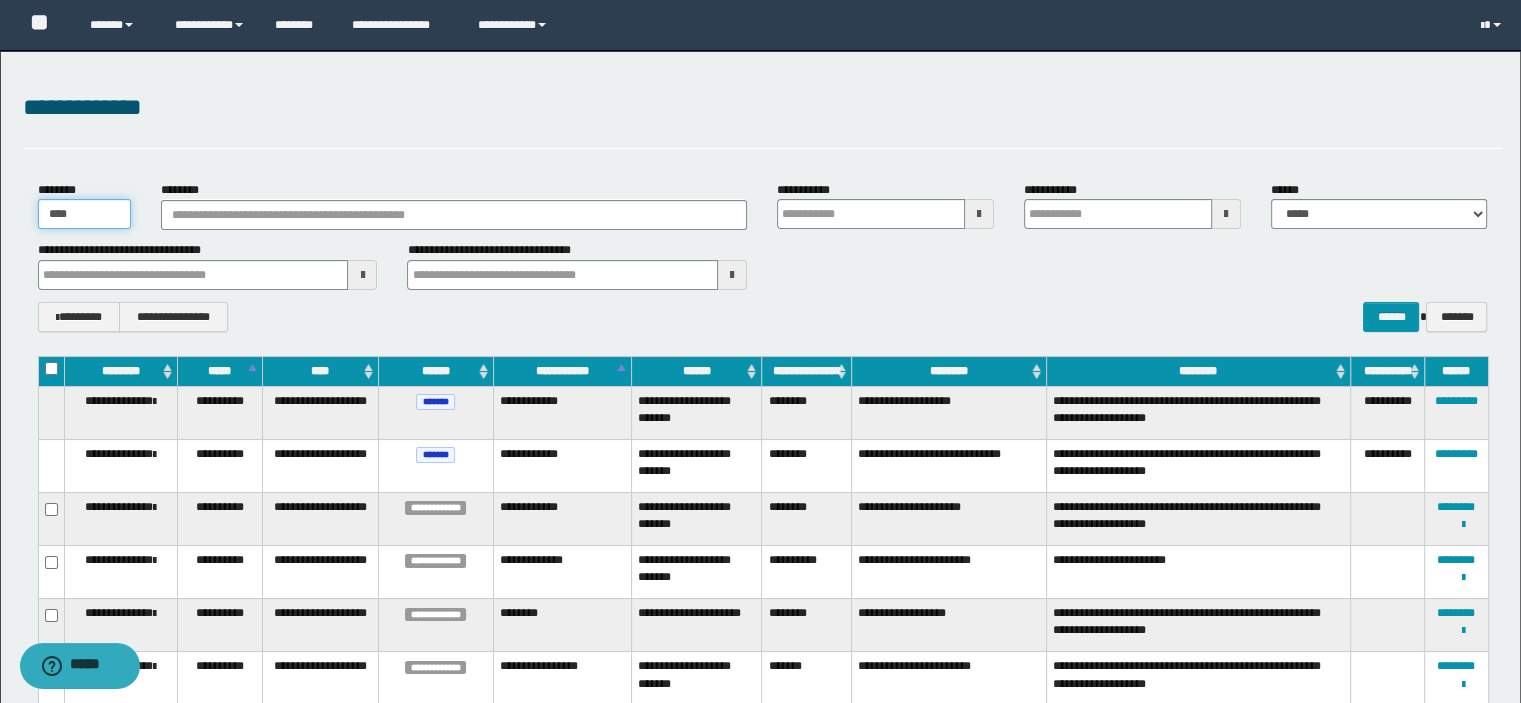 type 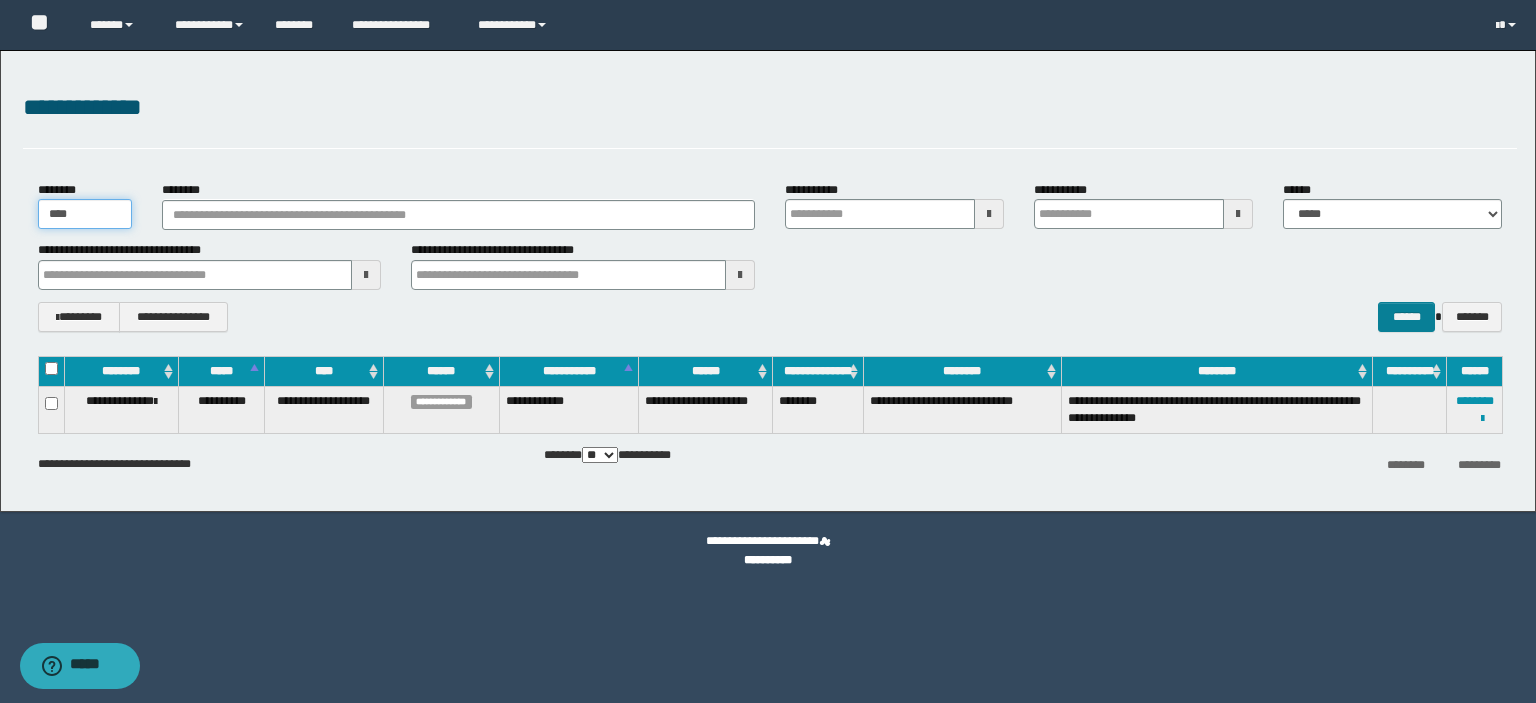 type on "****" 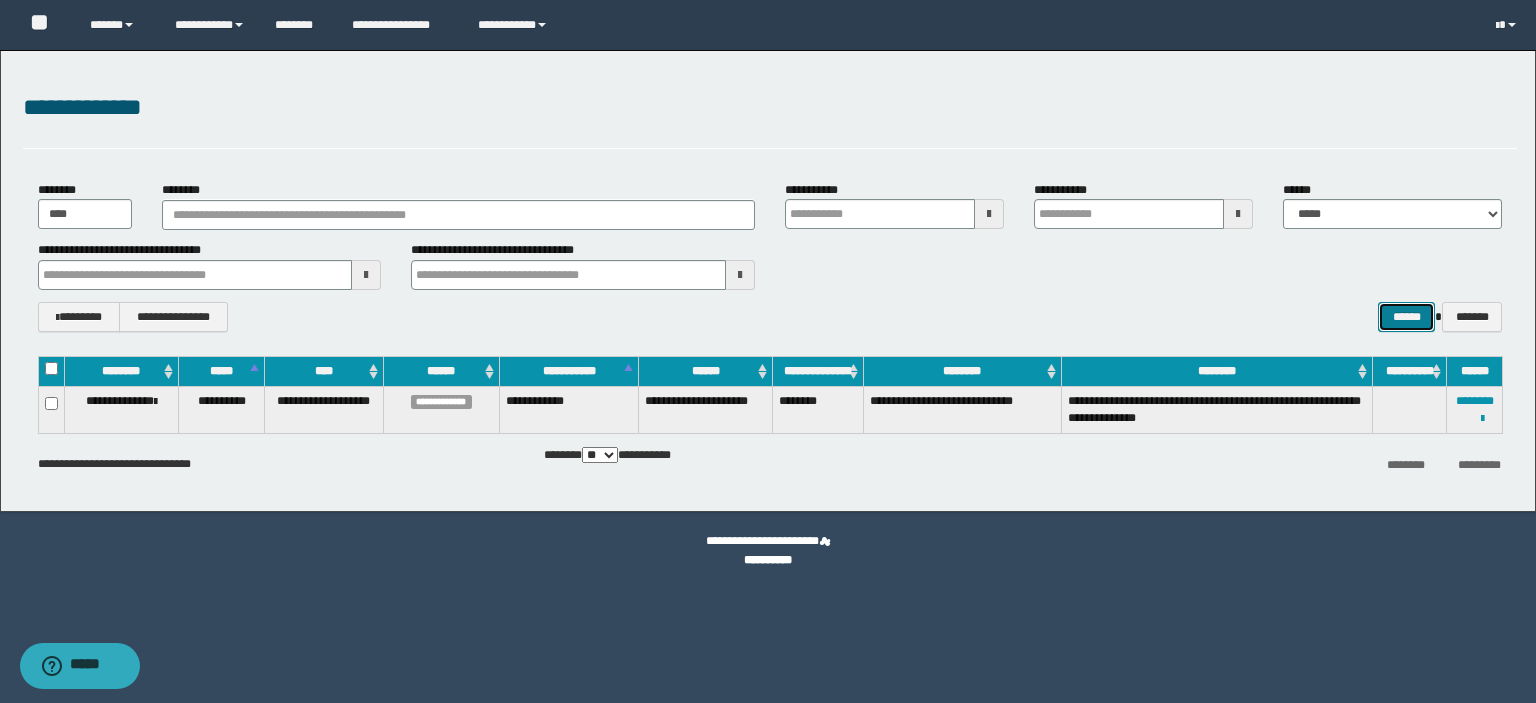 click on "******" at bounding box center (1406, 317) 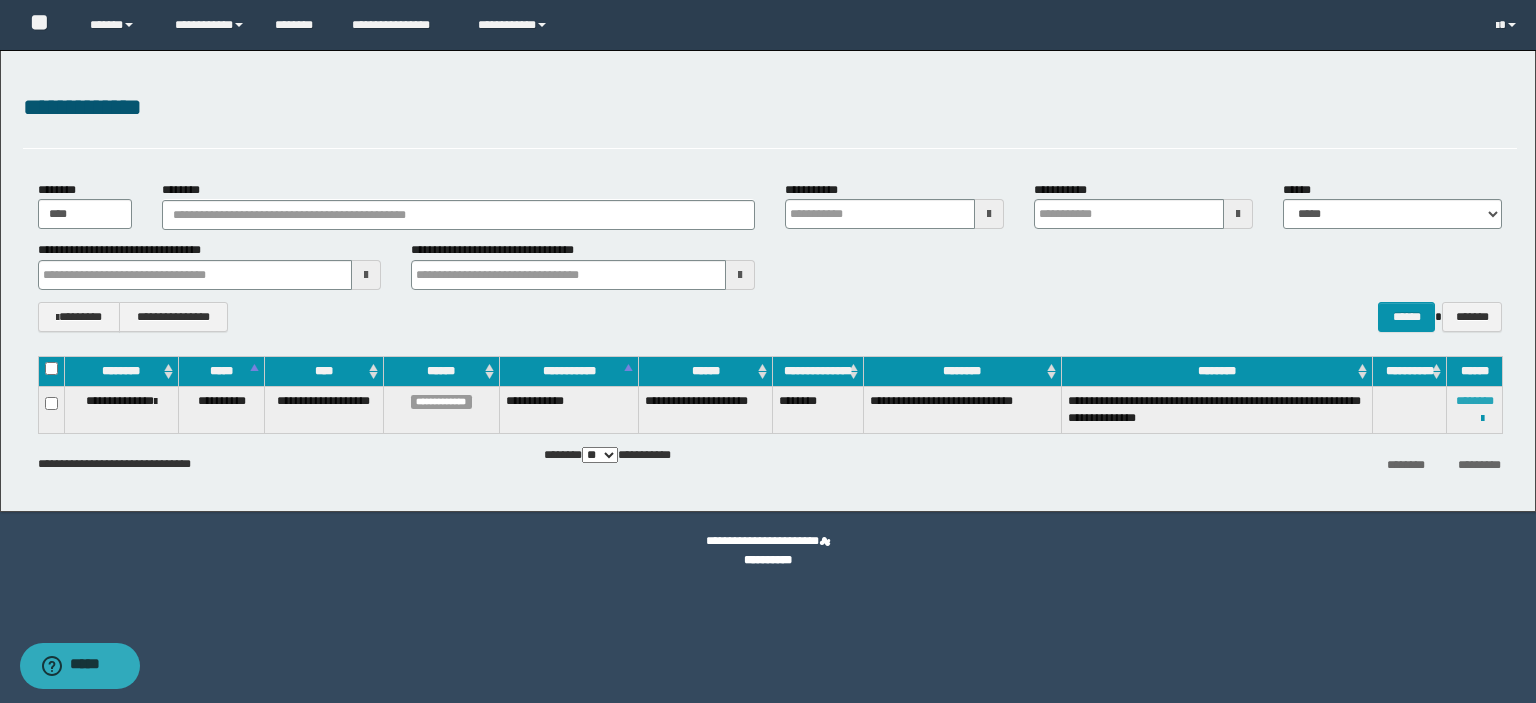 click on "********" at bounding box center (1475, 401) 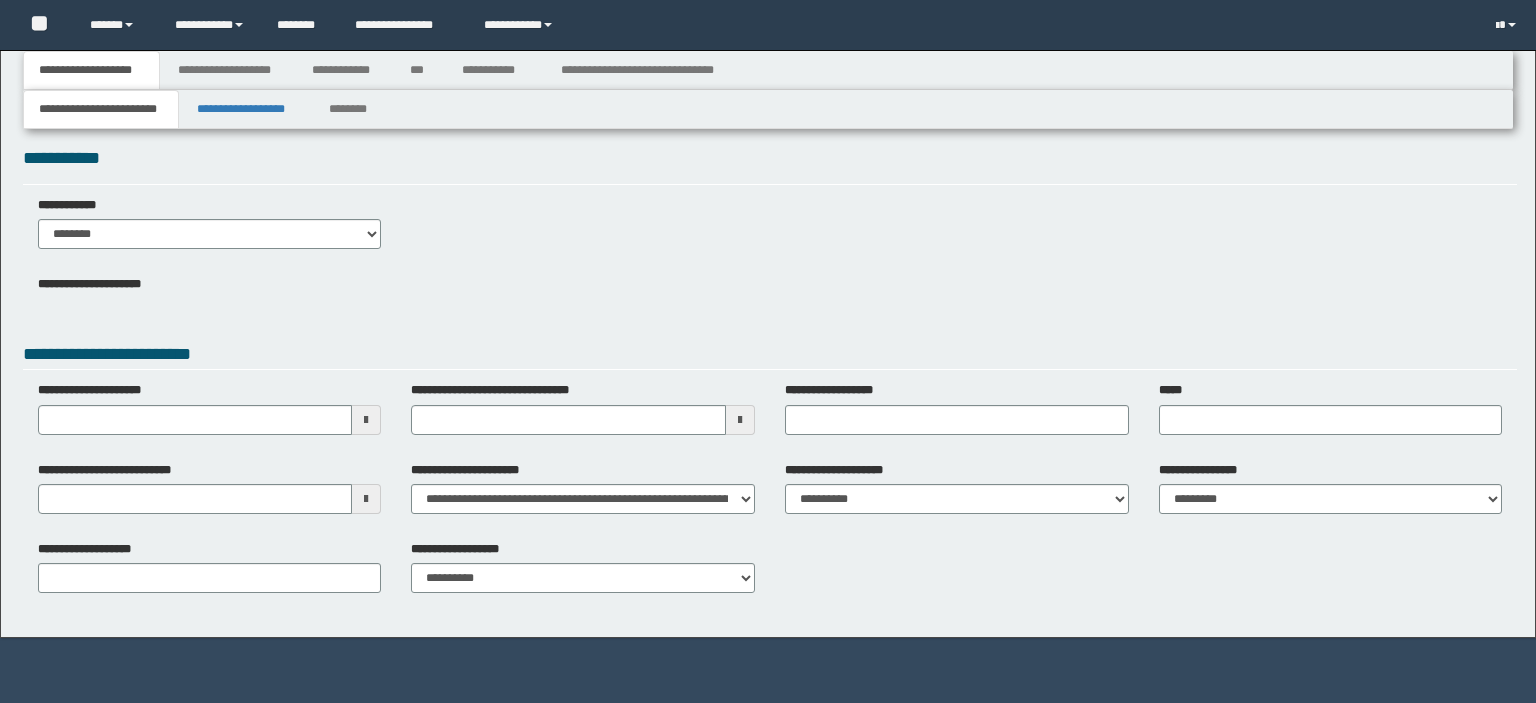 scroll, scrollTop: 0, scrollLeft: 0, axis: both 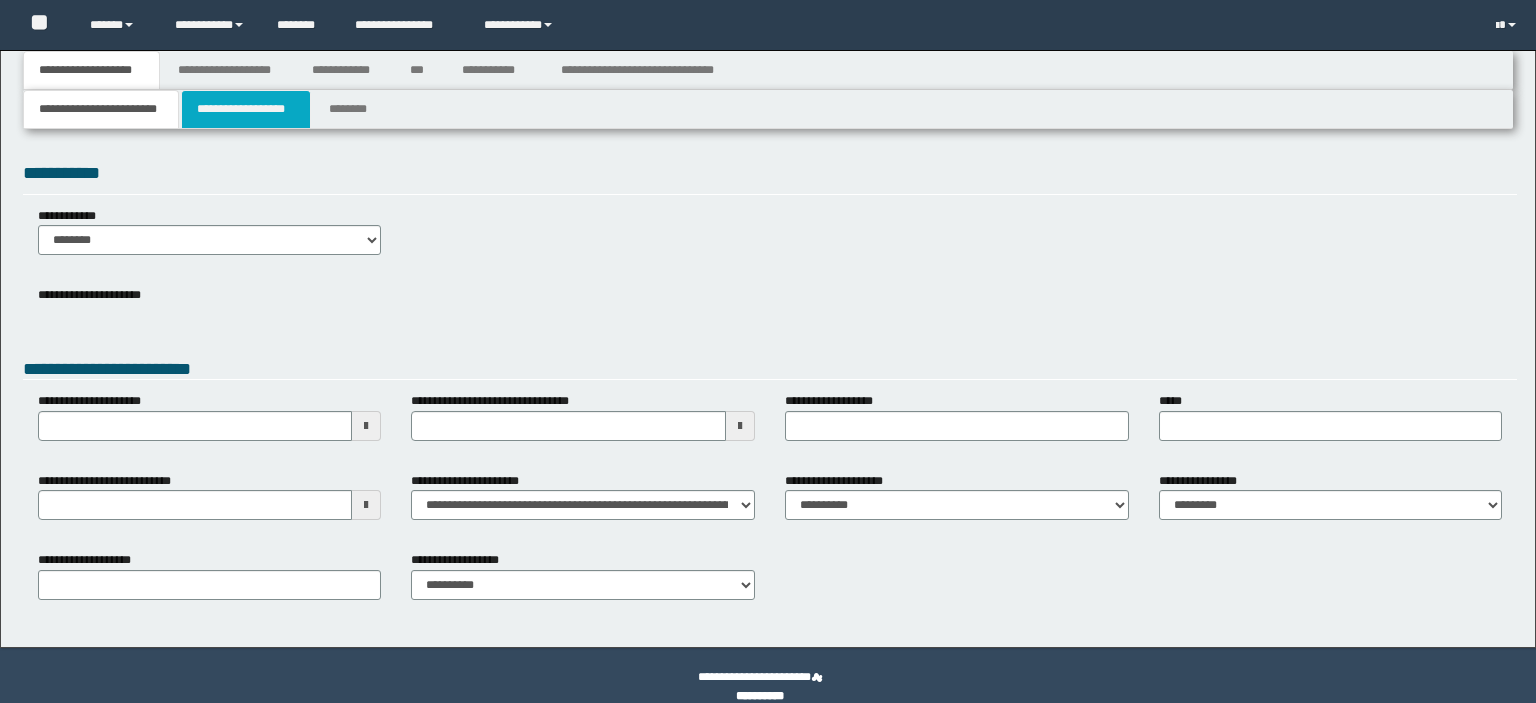 type 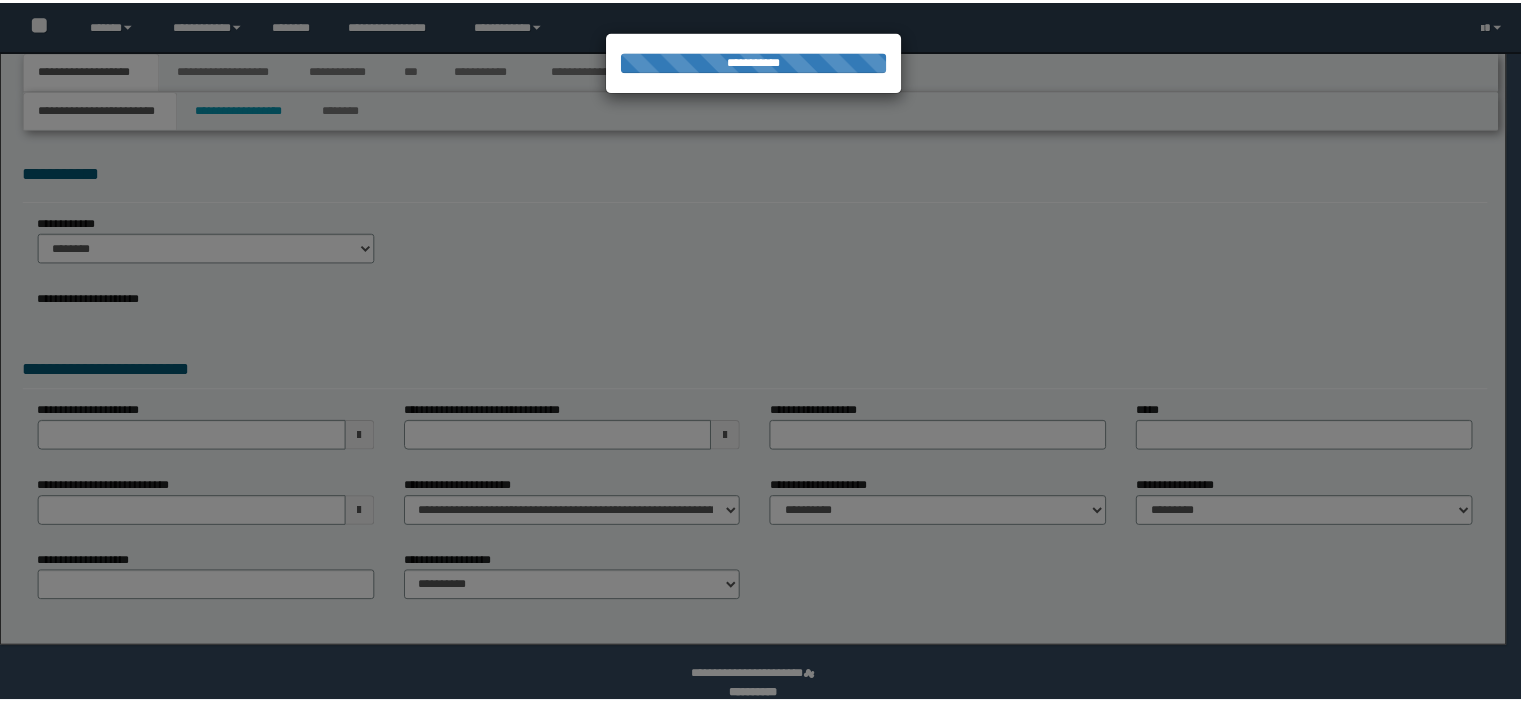 scroll, scrollTop: 0, scrollLeft: 0, axis: both 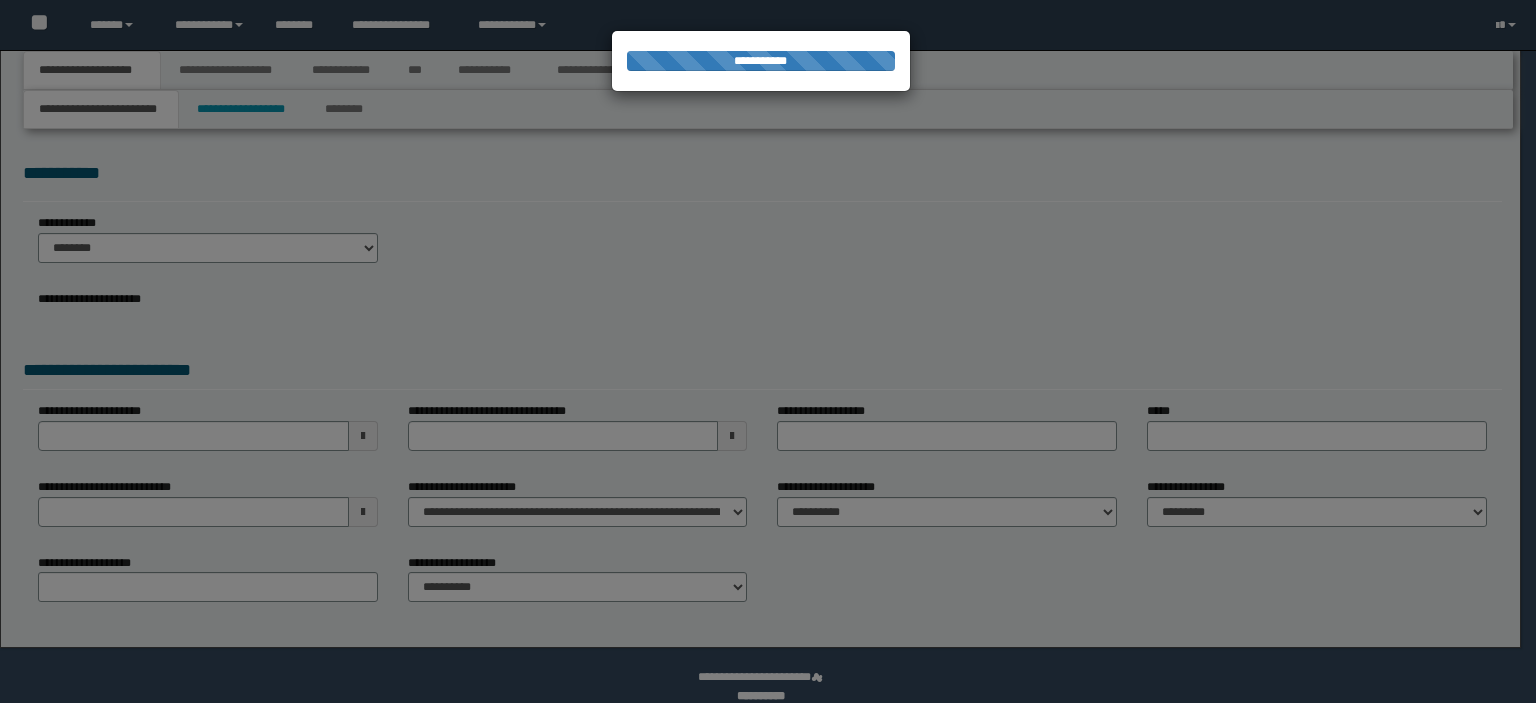 type on "**********" 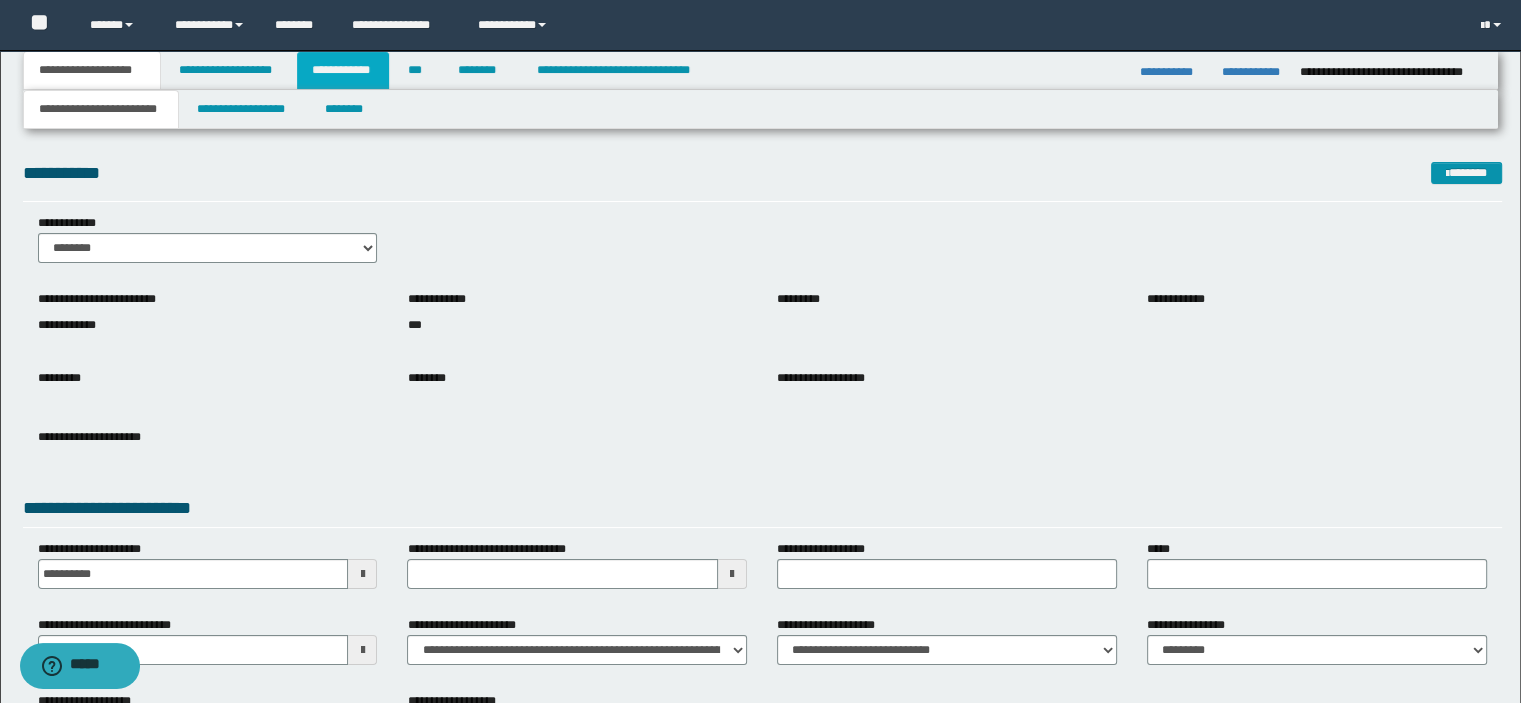 click on "**********" at bounding box center [343, 70] 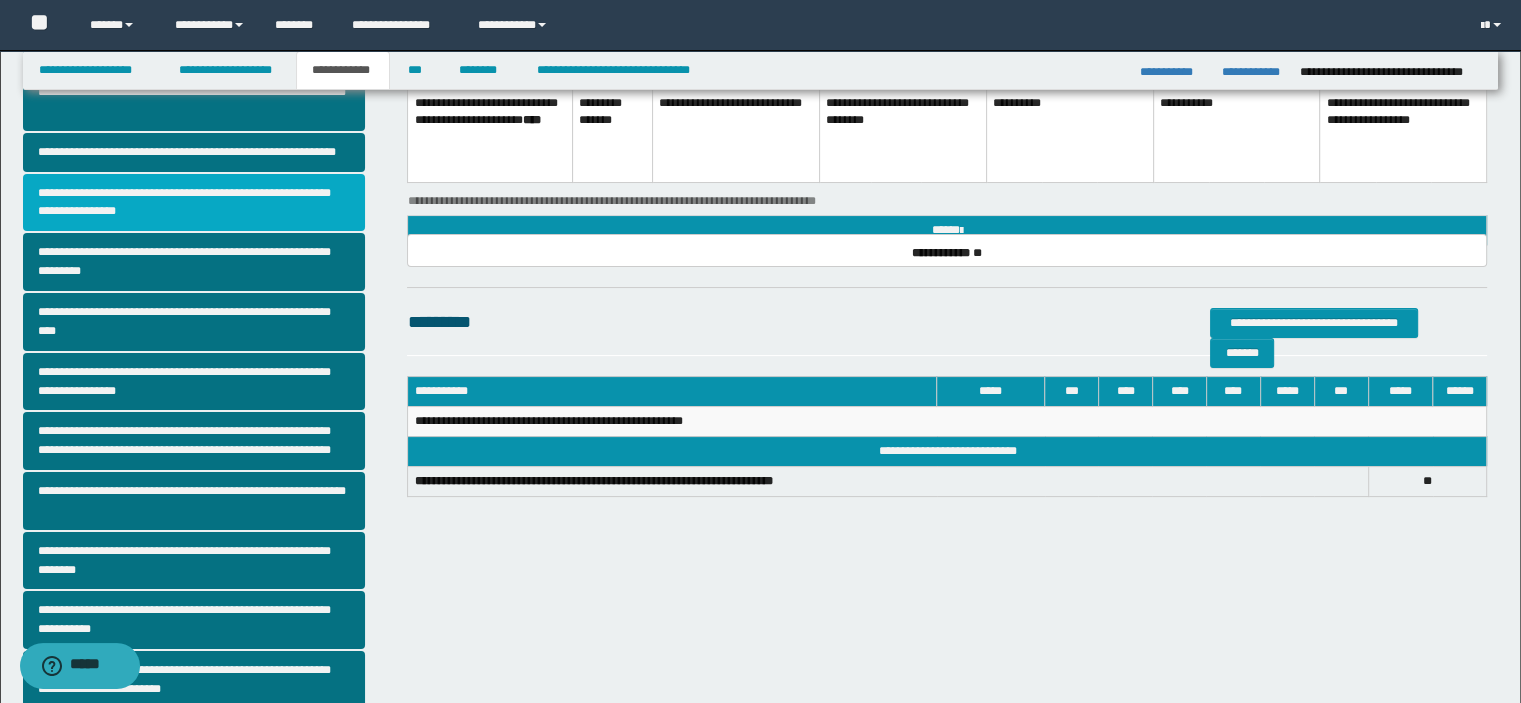scroll, scrollTop: 408, scrollLeft: 0, axis: vertical 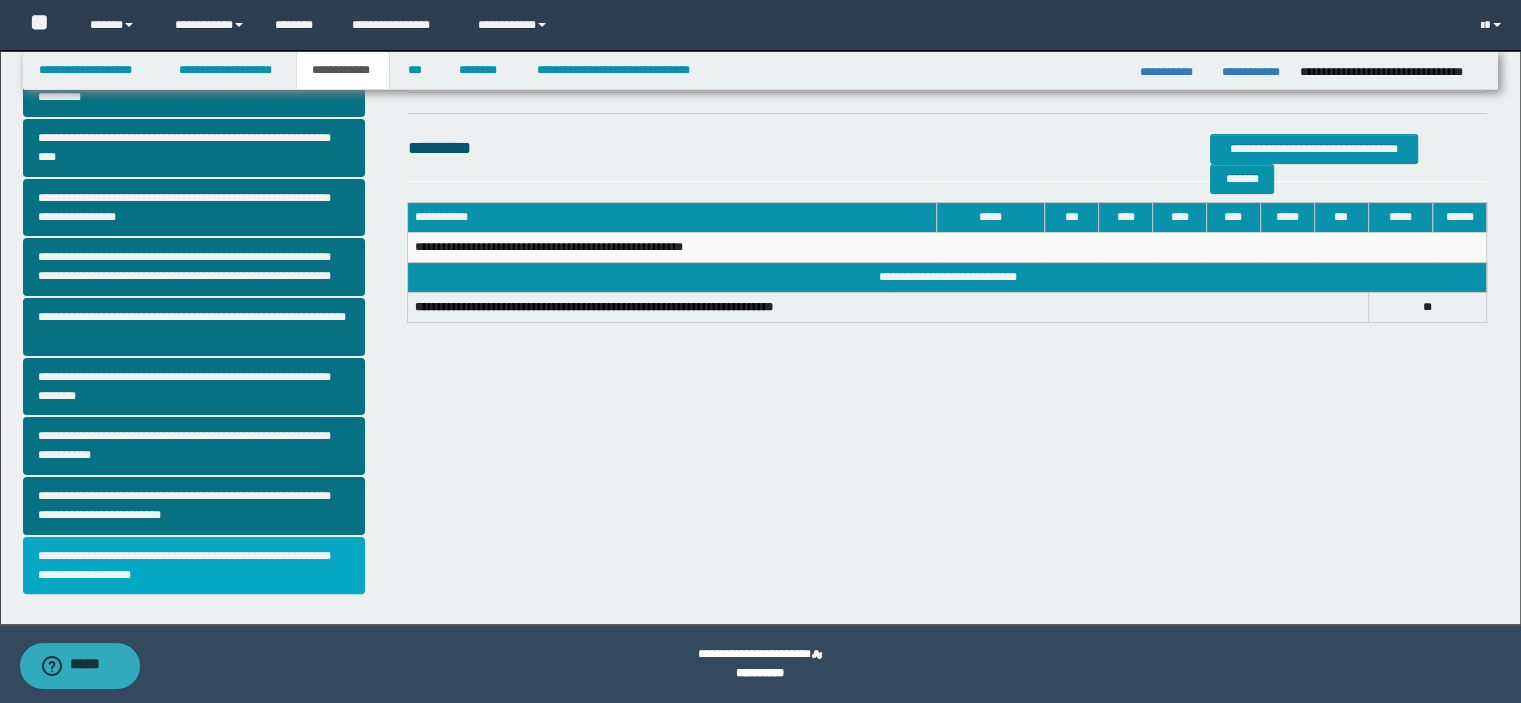 click on "**********" at bounding box center [194, 566] 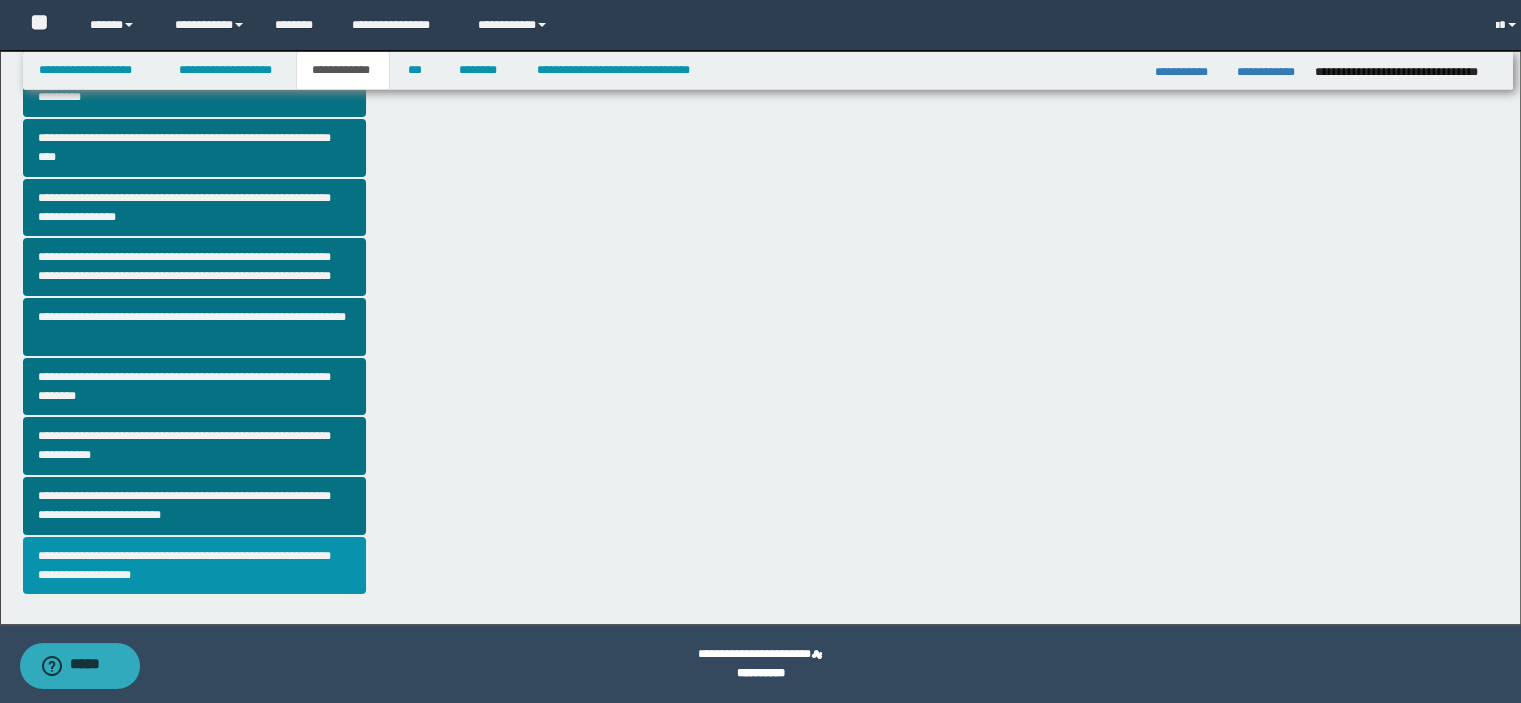 scroll, scrollTop: 0, scrollLeft: 0, axis: both 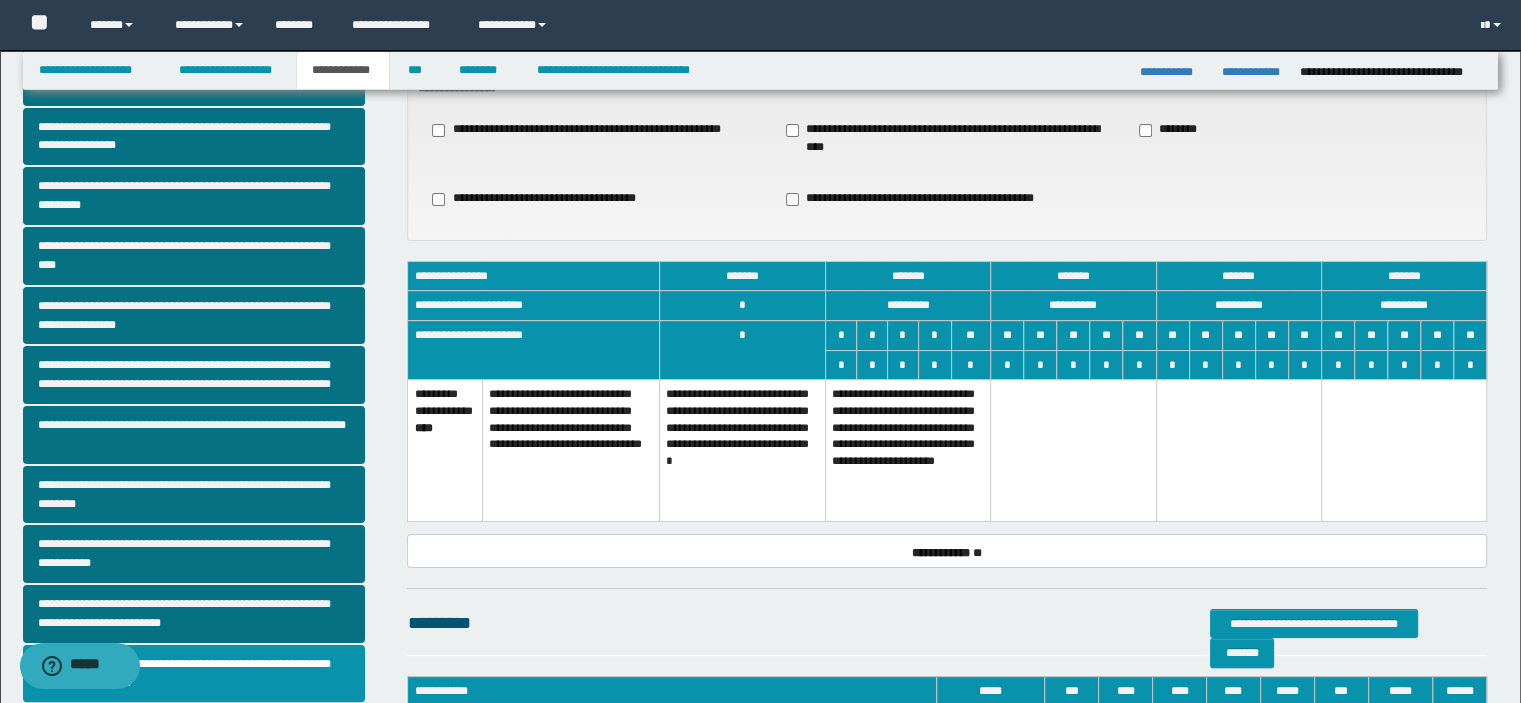 click on "**********" at bounding box center [907, 451] 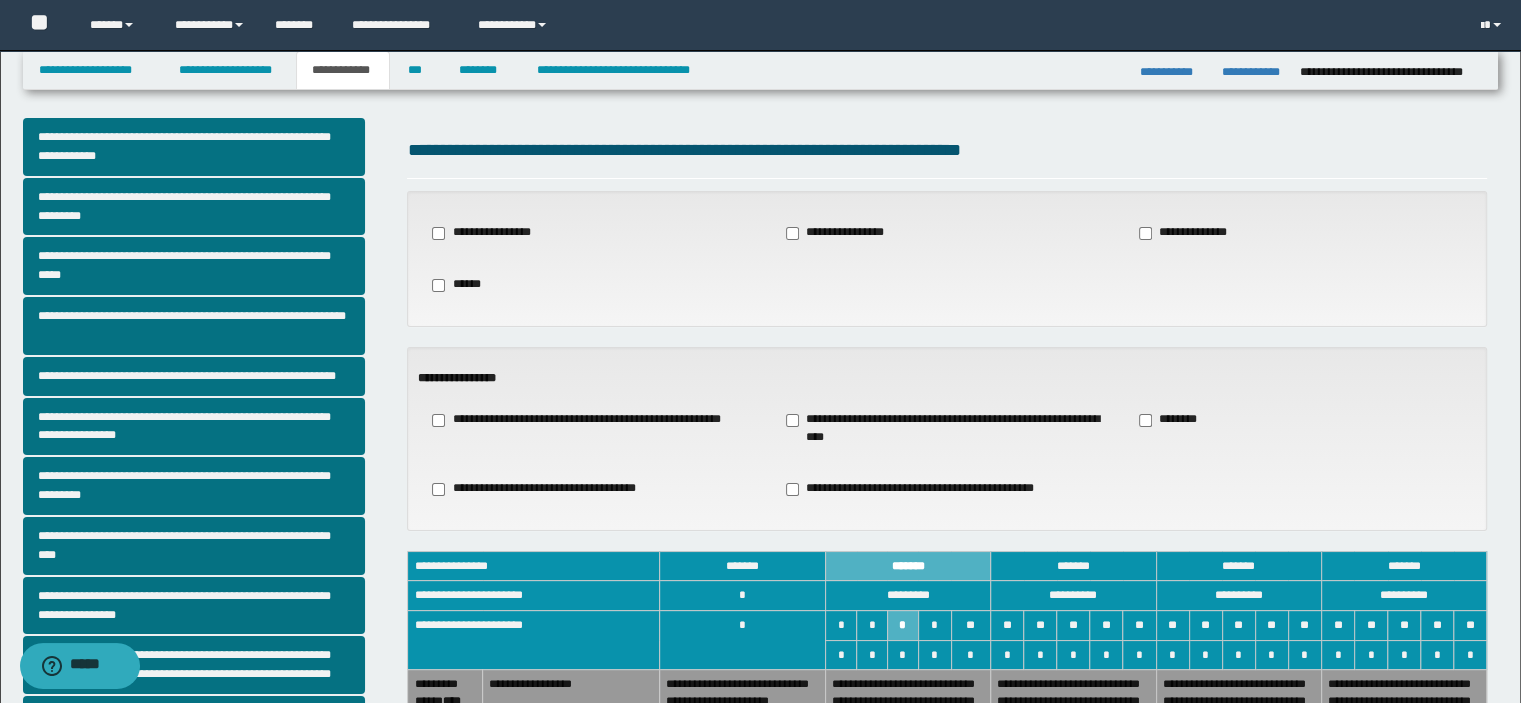scroll, scrollTop: 0, scrollLeft: 0, axis: both 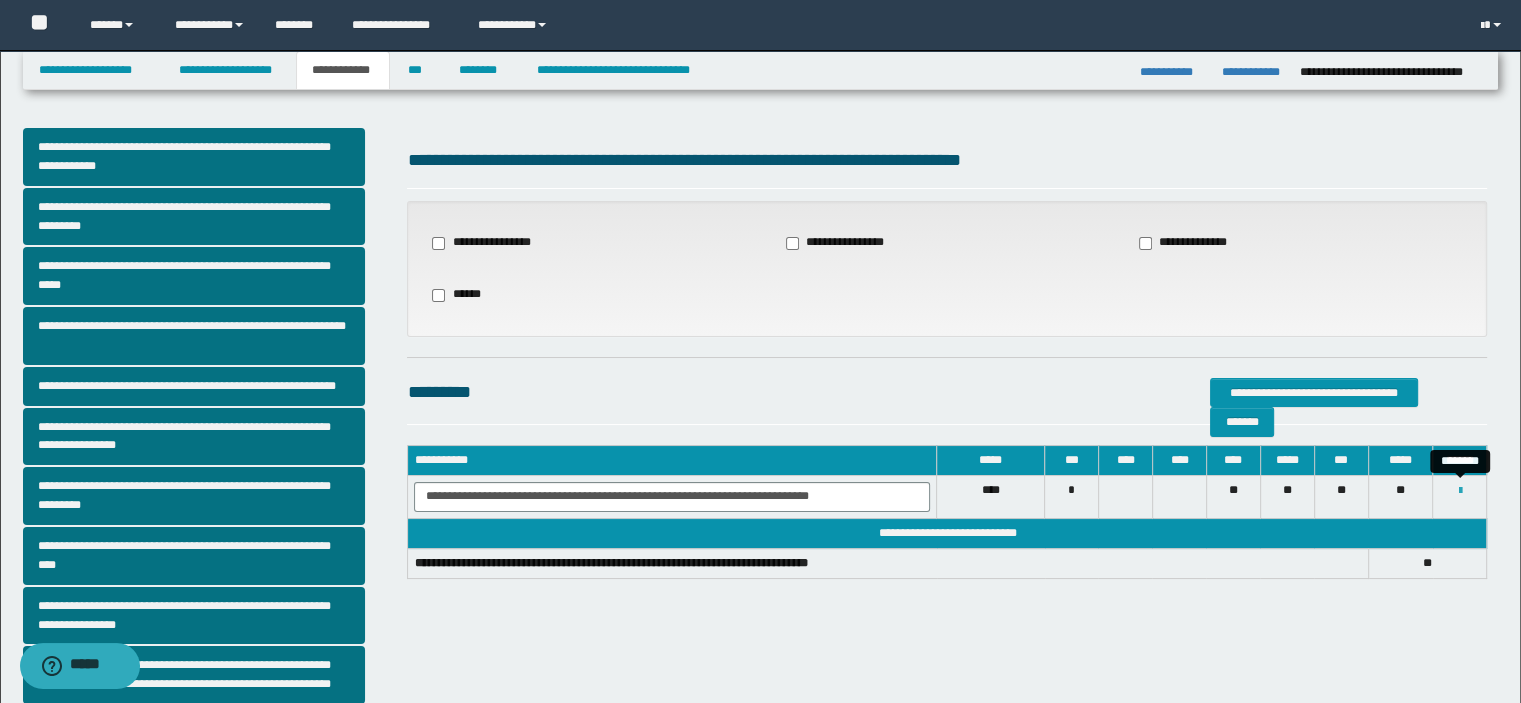 click at bounding box center [1459, 491] 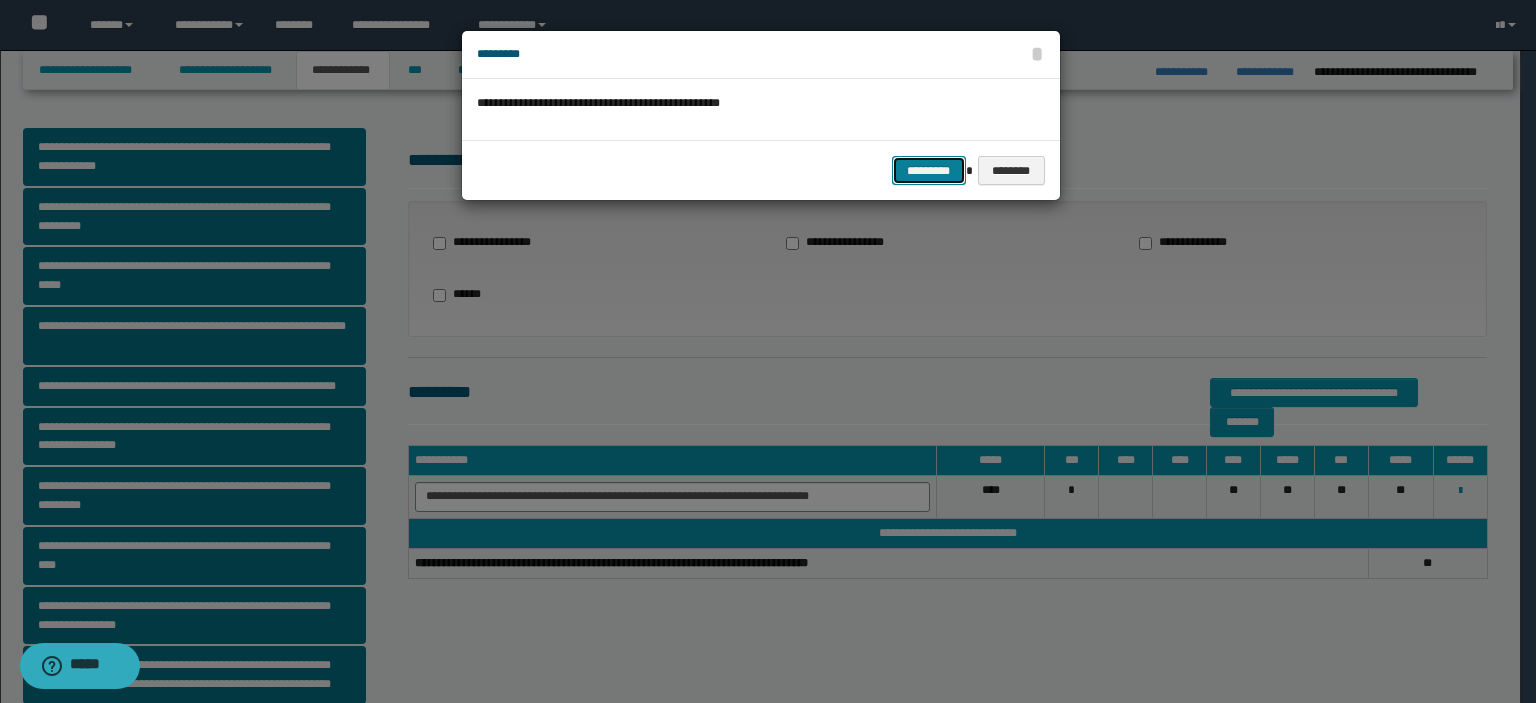 click on "*********" at bounding box center (929, 171) 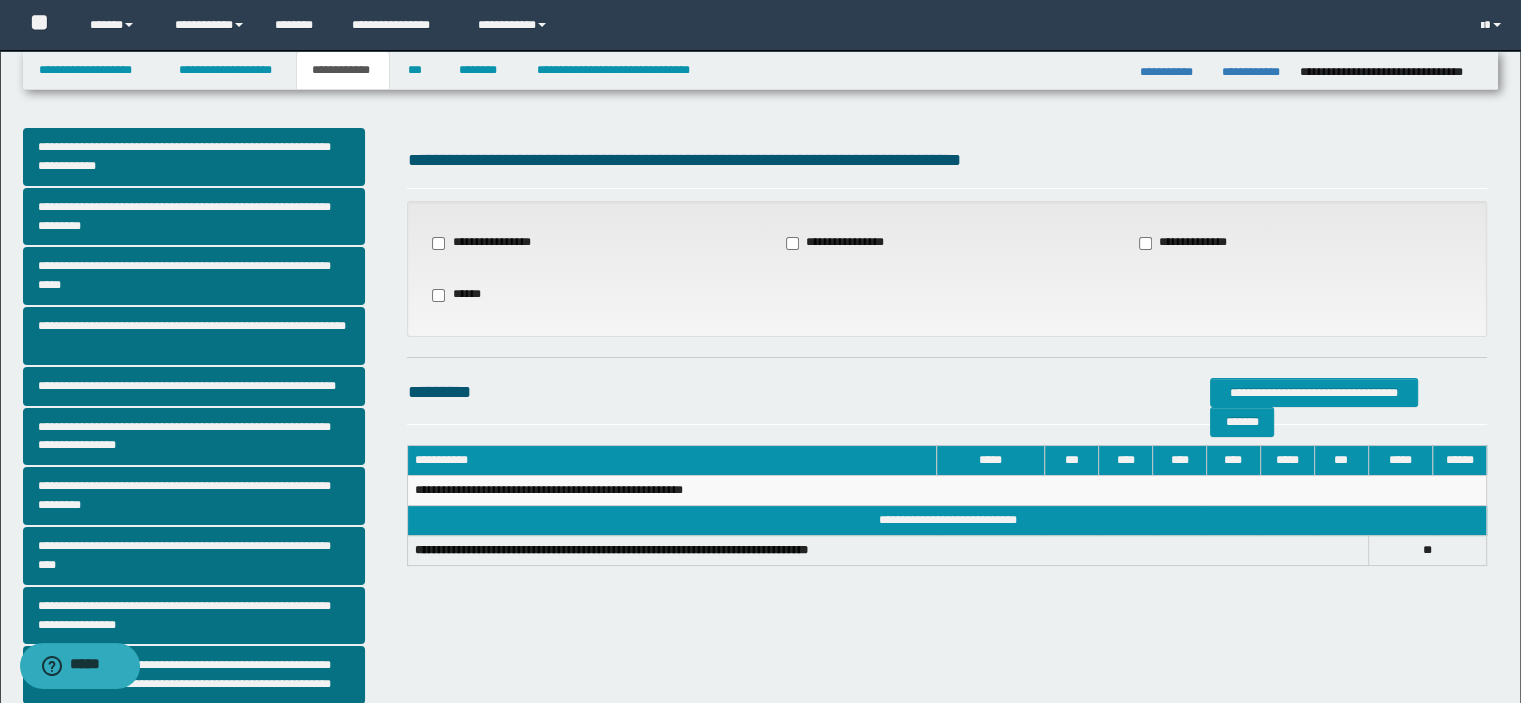 click on "**********" at bounding box center (842, 243) 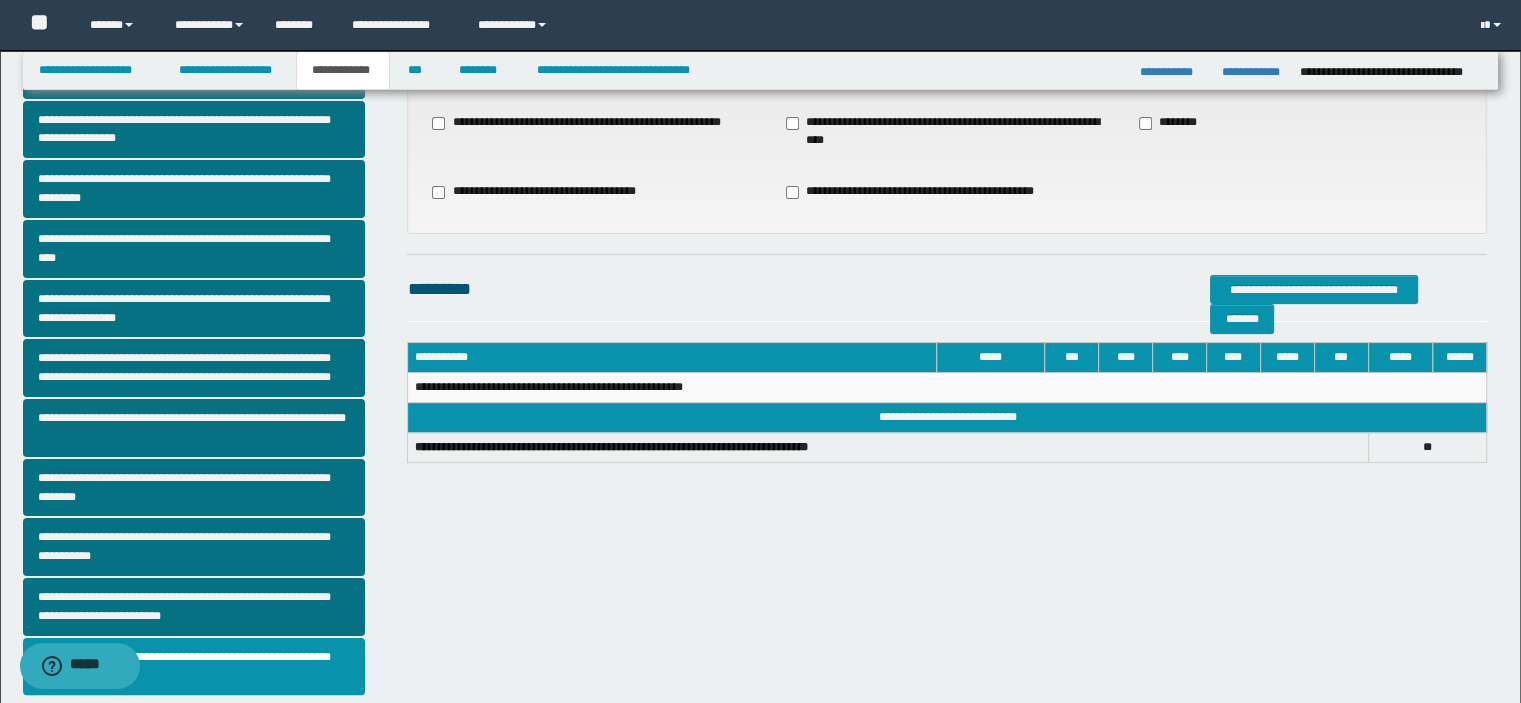 scroll, scrollTop: 108, scrollLeft: 0, axis: vertical 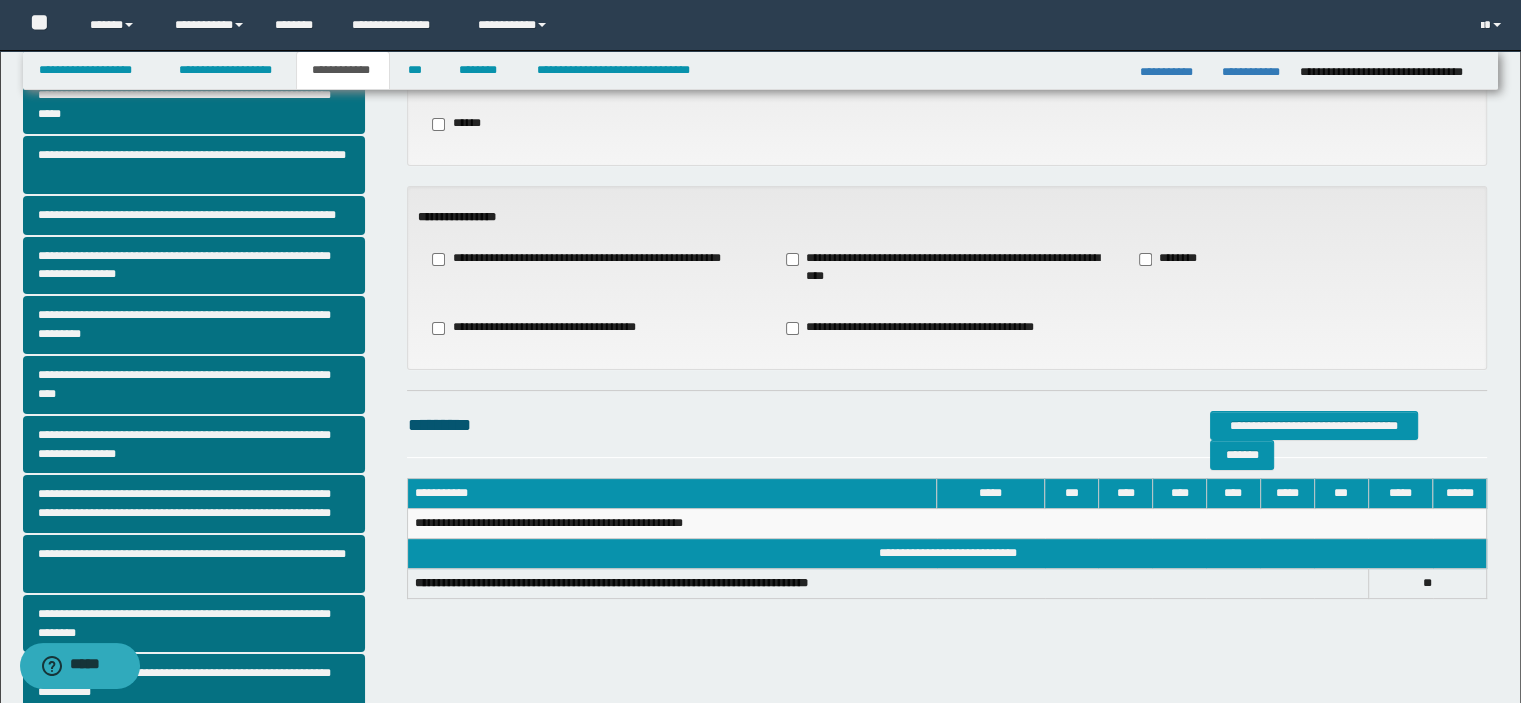 click on "**********" at bounding box center (925, 328) 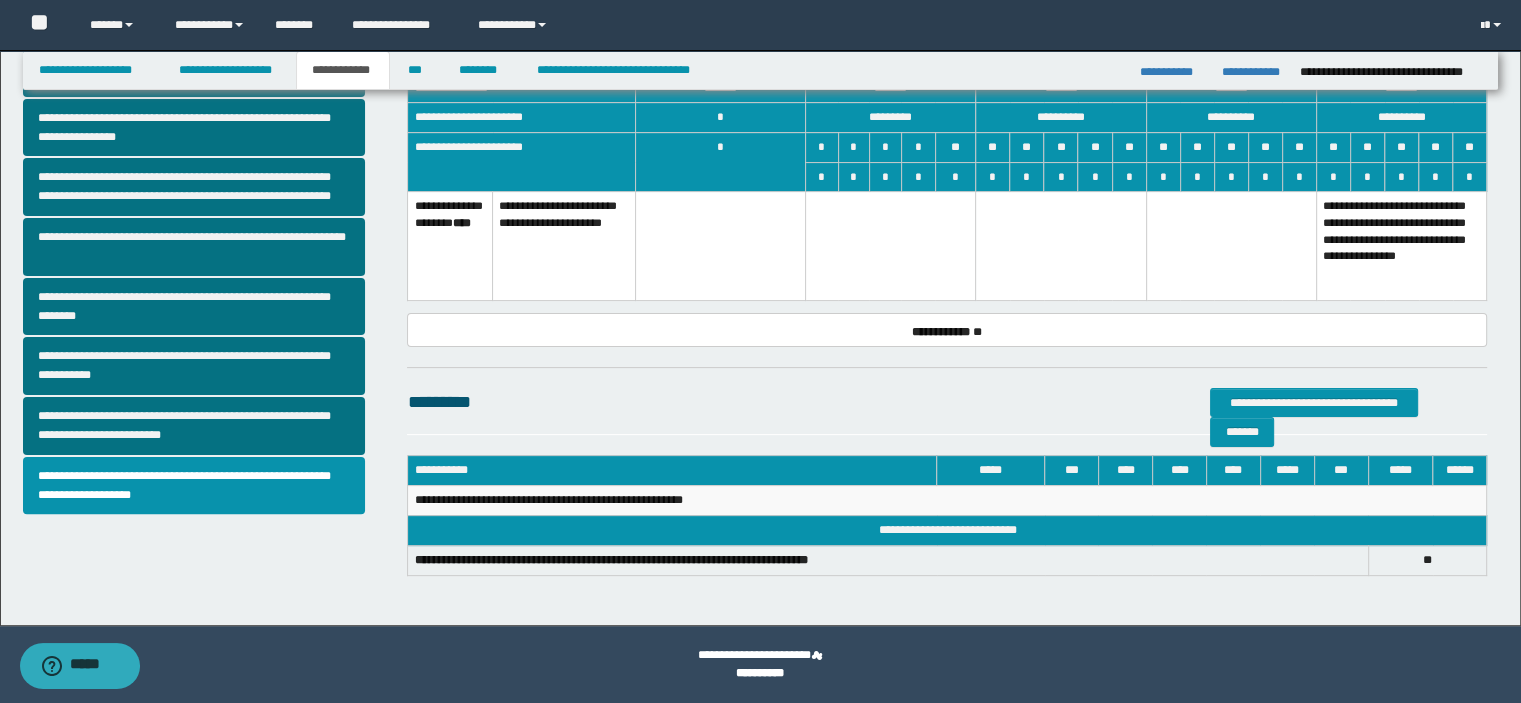 scroll, scrollTop: 0, scrollLeft: 0, axis: both 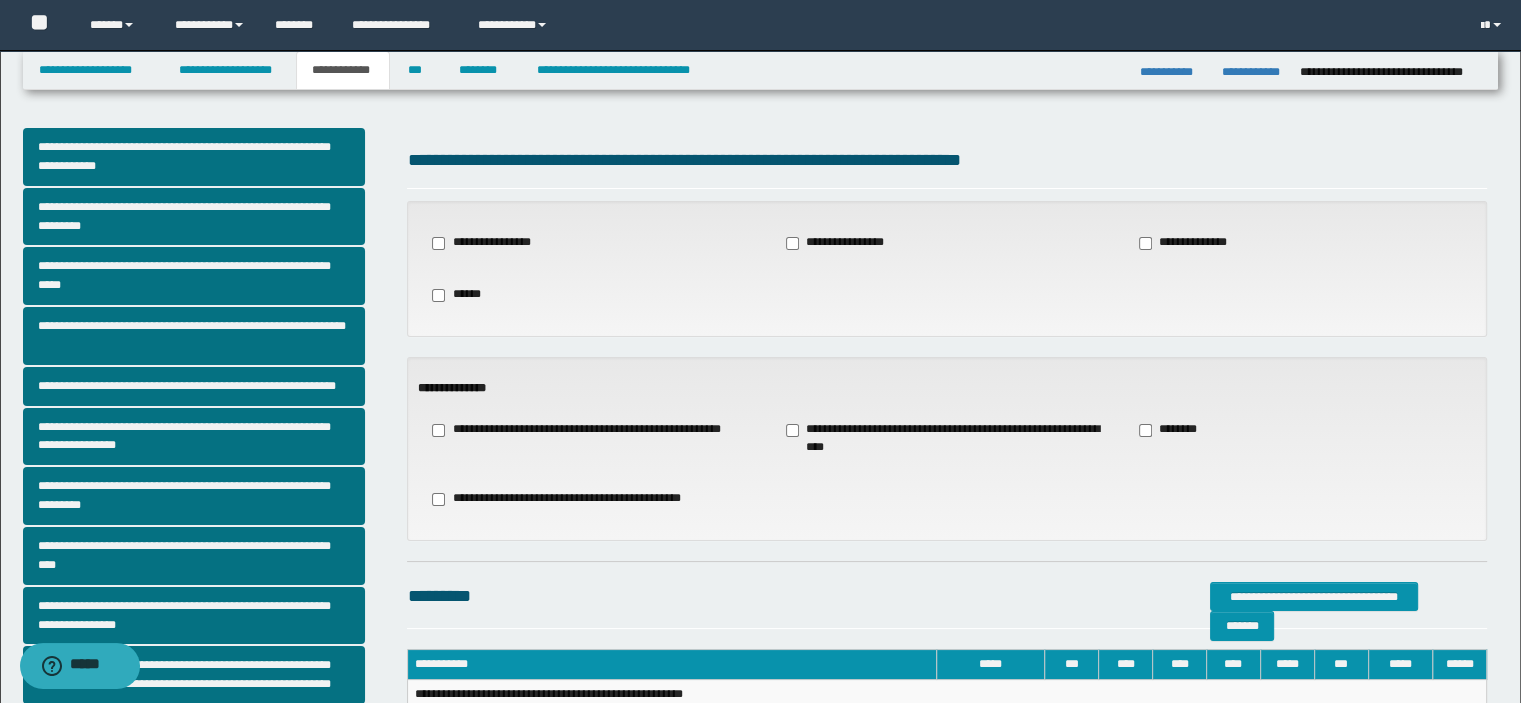 click on "**********" at bounding box center (585, 430) 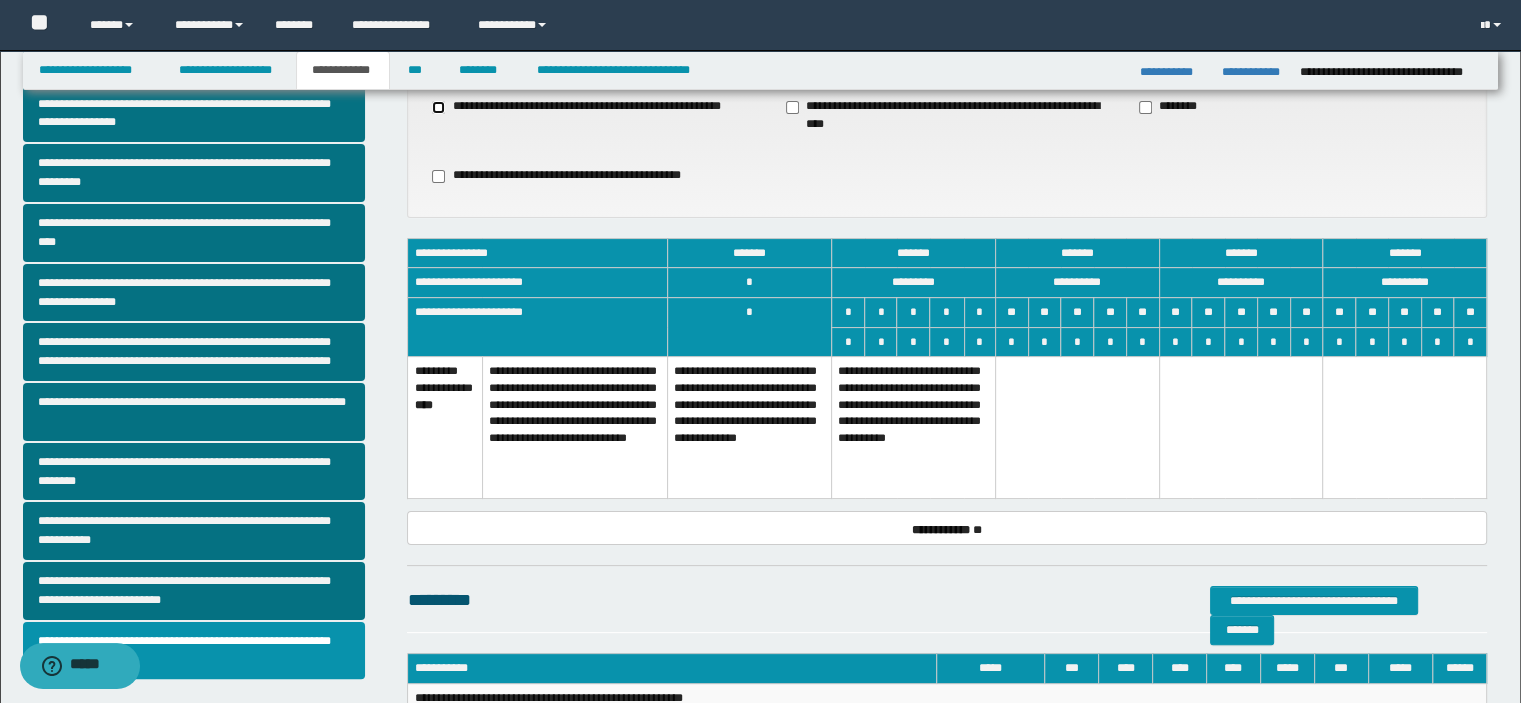 scroll, scrollTop: 200, scrollLeft: 0, axis: vertical 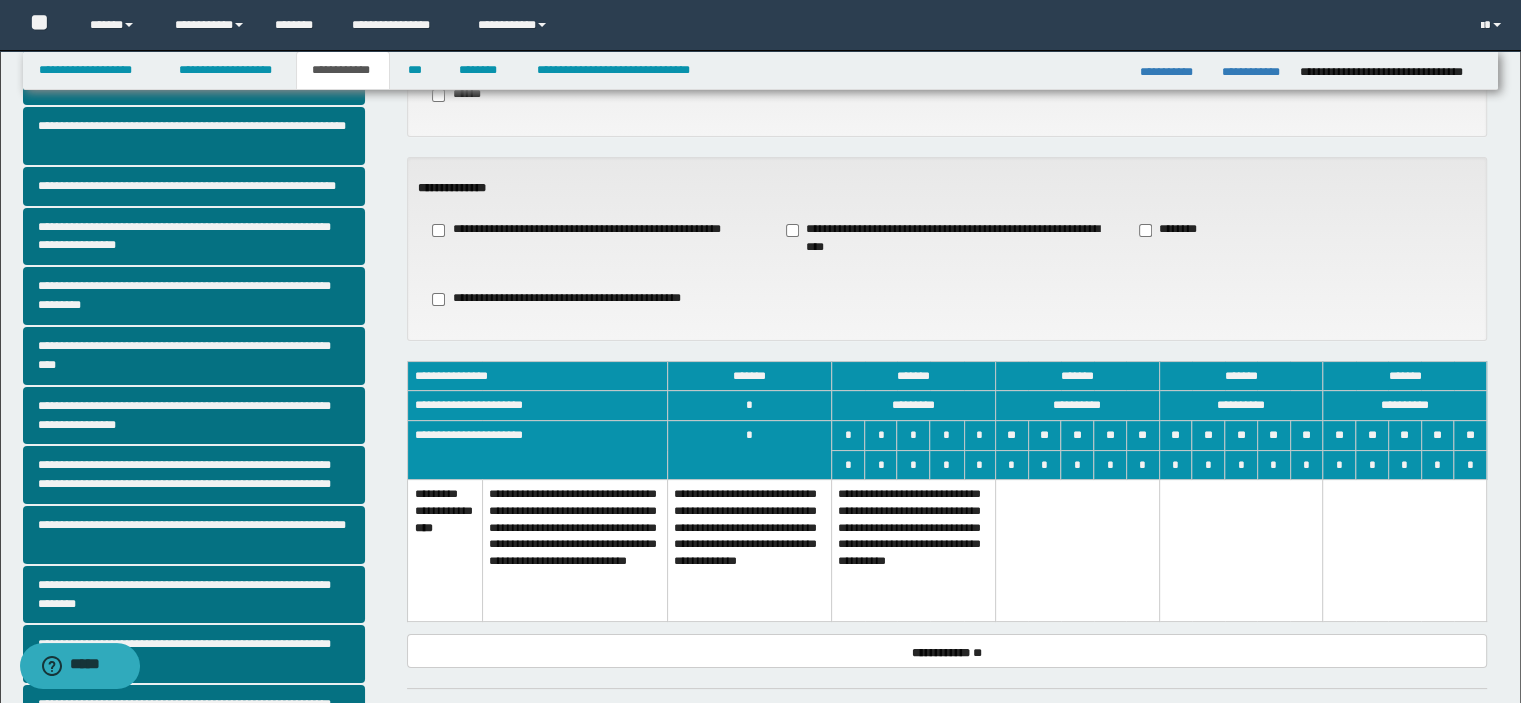 click on "**********" at bounding box center (914, 551) 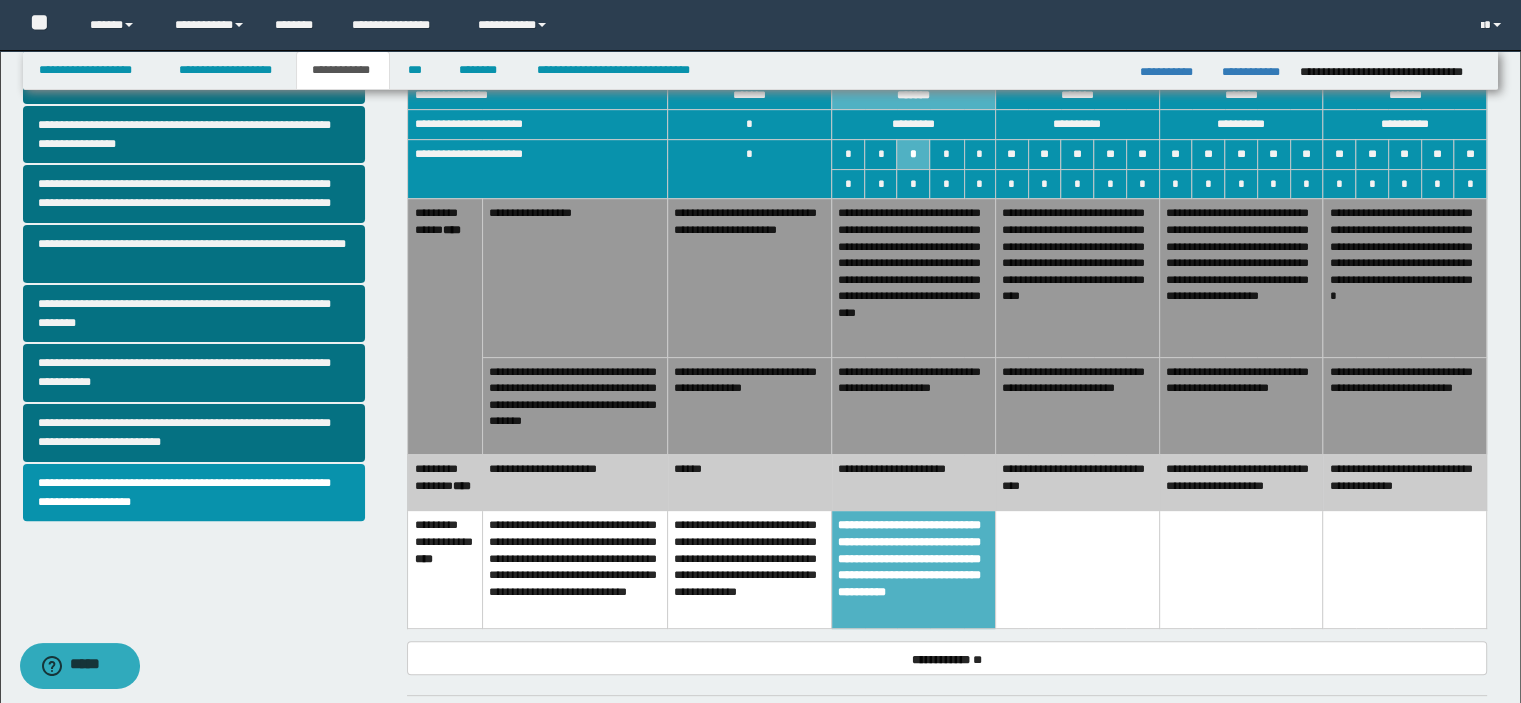 scroll, scrollTop: 500, scrollLeft: 0, axis: vertical 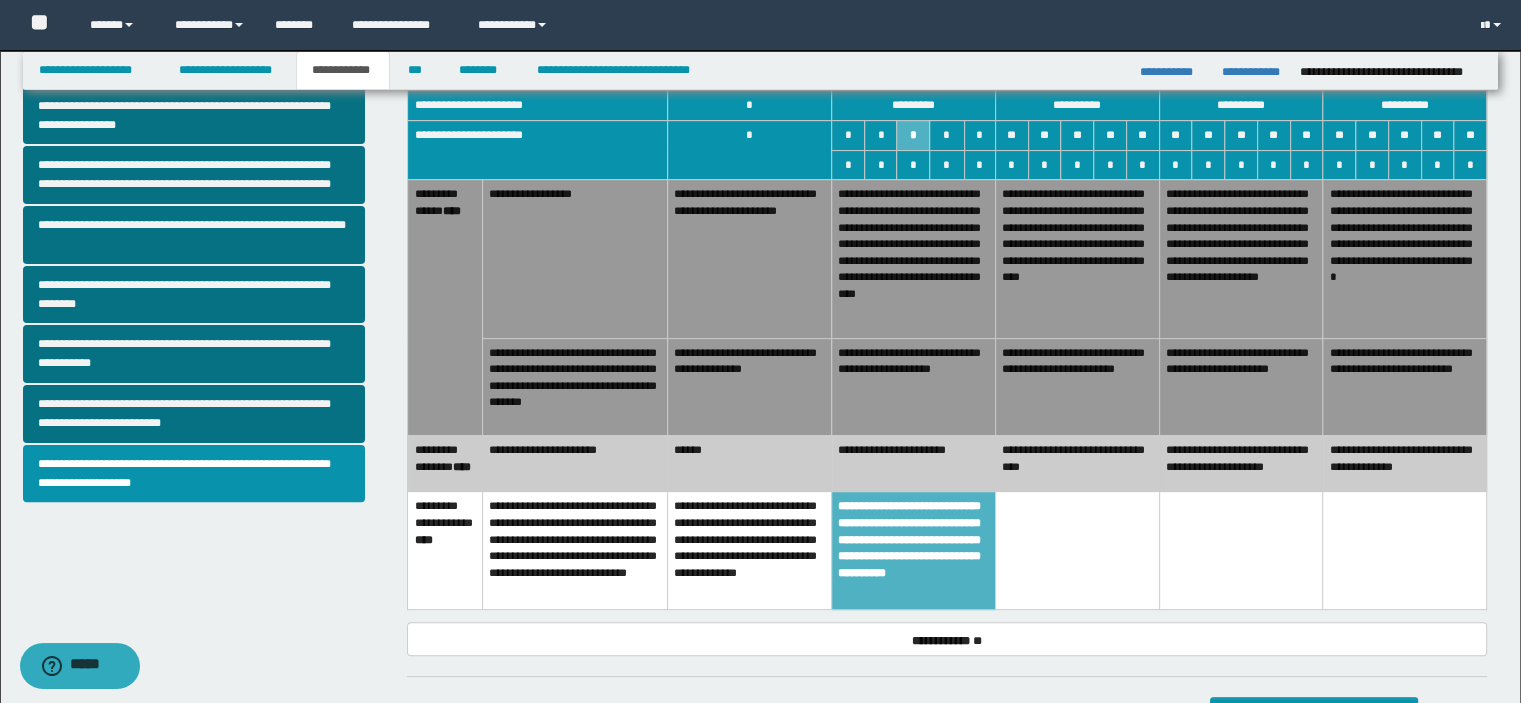 click on "**********" at bounding box center [1077, 386] 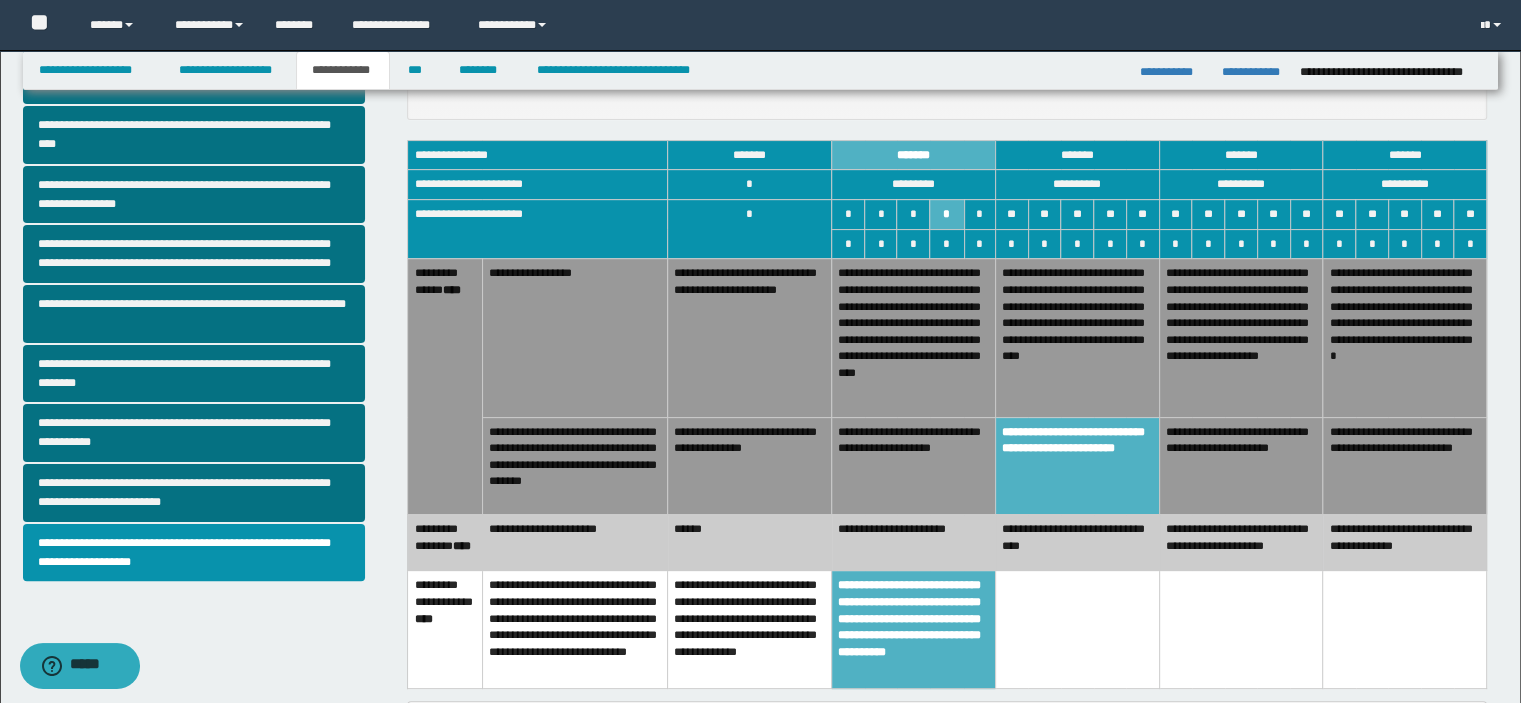 scroll, scrollTop: 400, scrollLeft: 0, axis: vertical 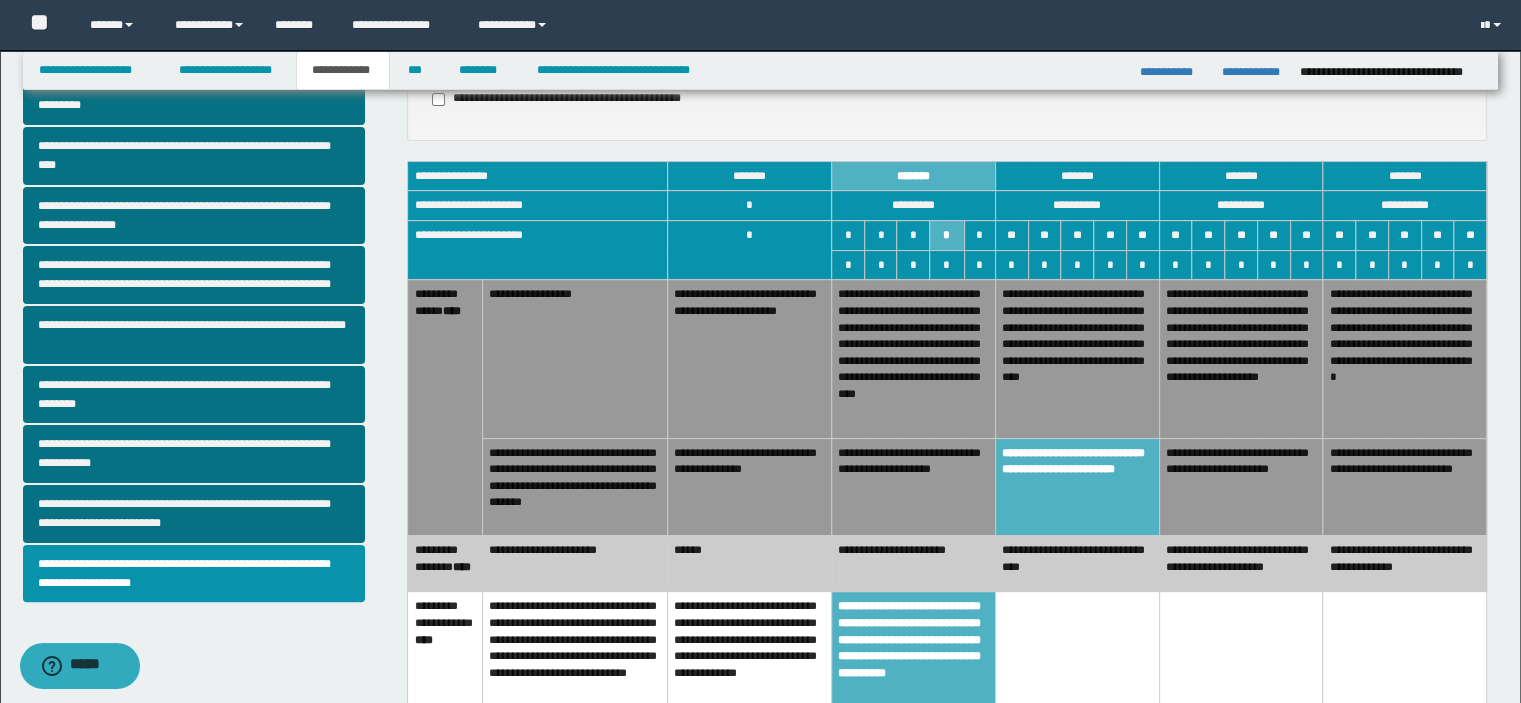 click on "**********" at bounding box center [1241, 359] 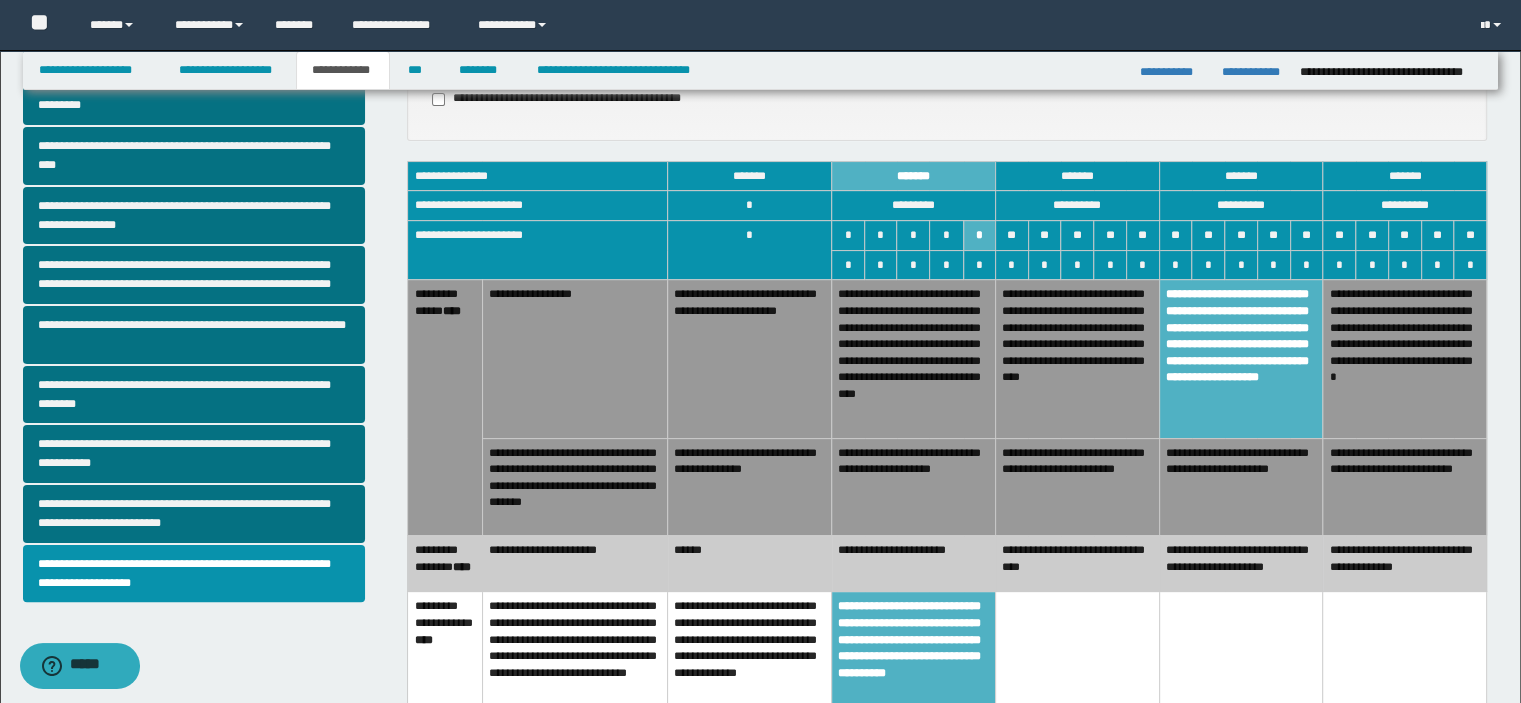 click on "**********" at bounding box center (1077, 359) 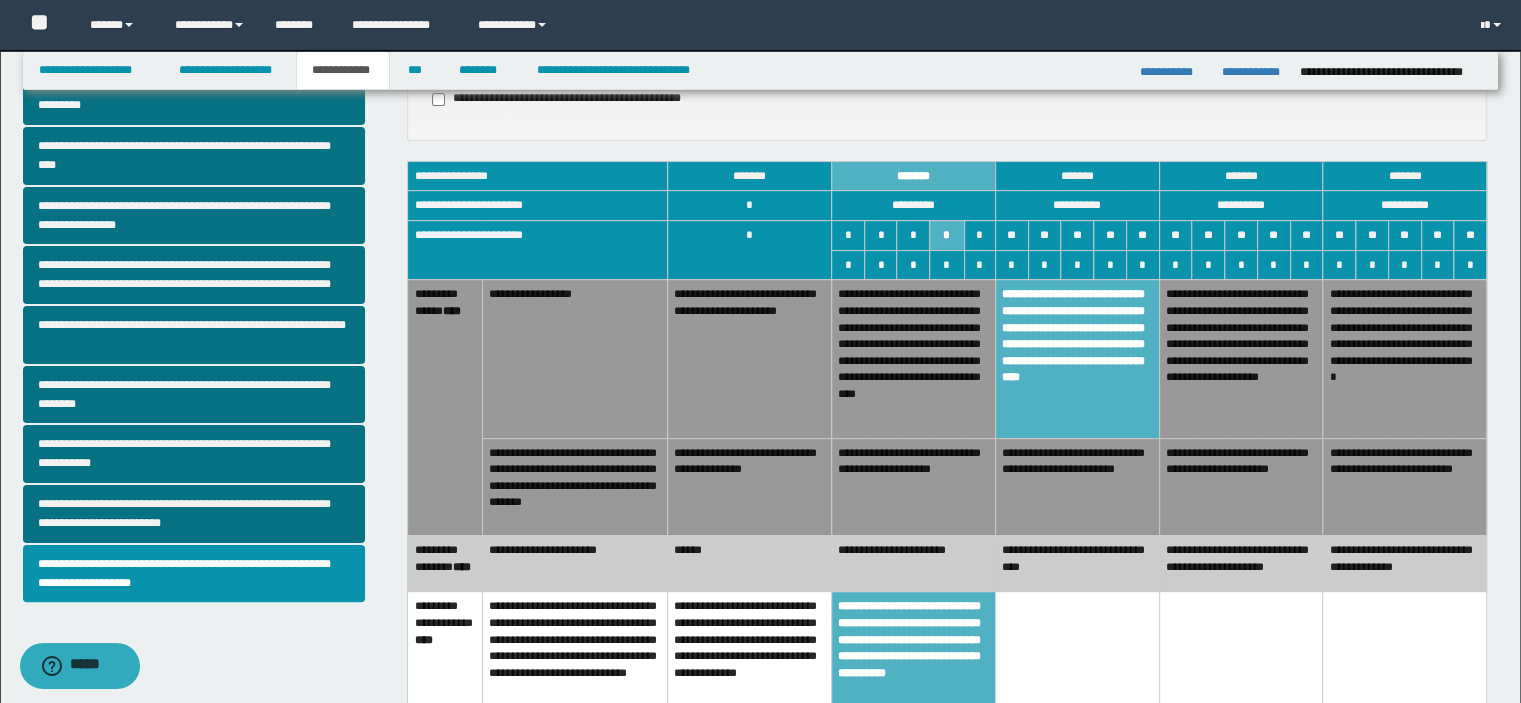 click on "**********" at bounding box center [1241, 359] 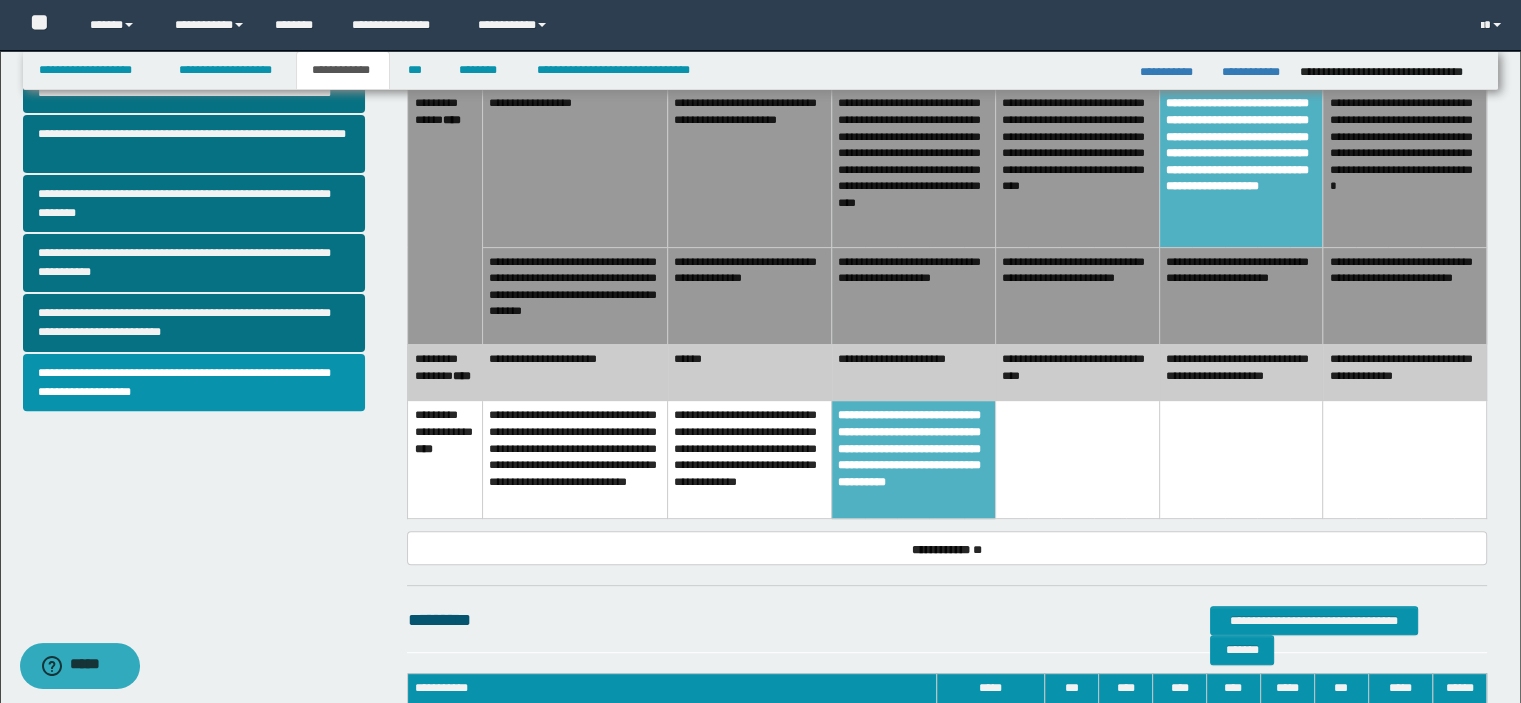 scroll, scrollTop: 521, scrollLeft: 0, axis: vertical 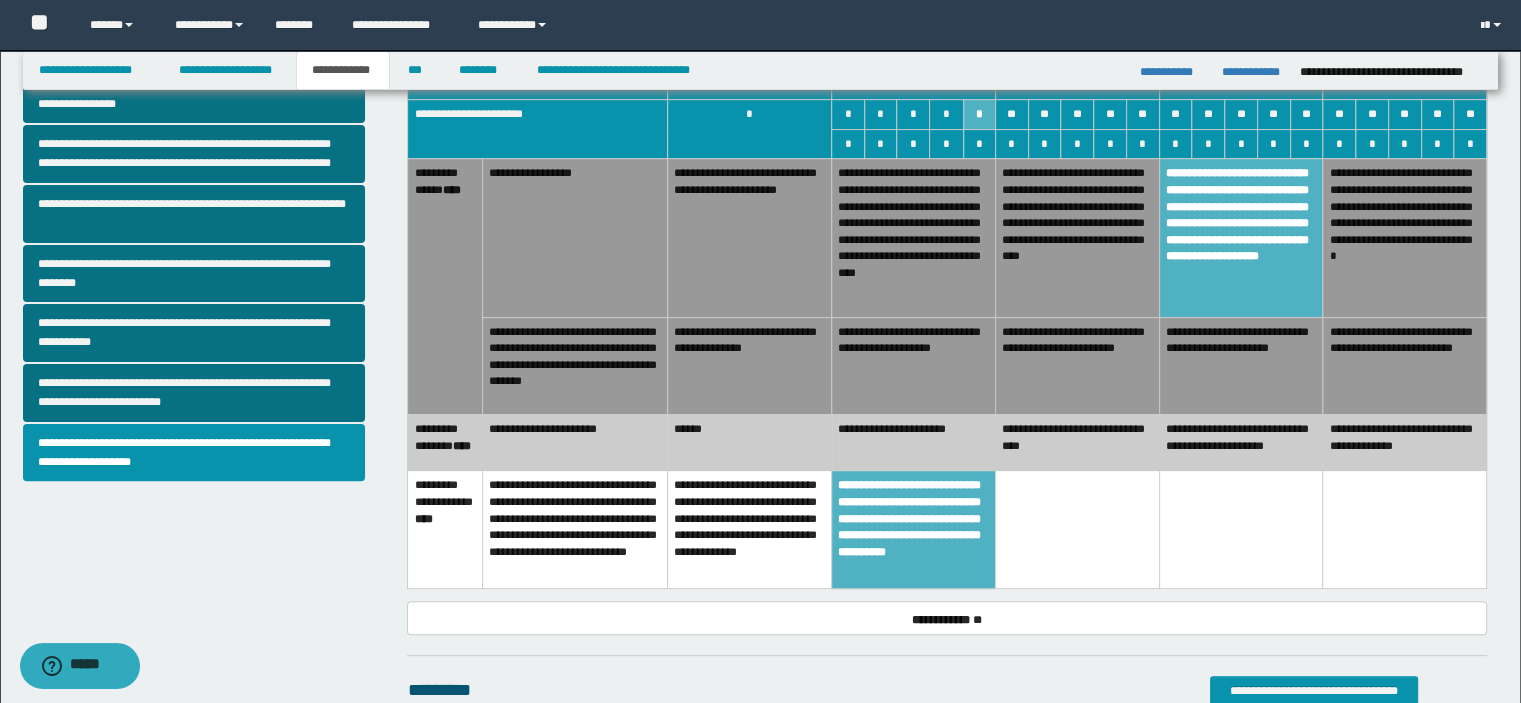 click on "**********" at bounding box center (914, 442) 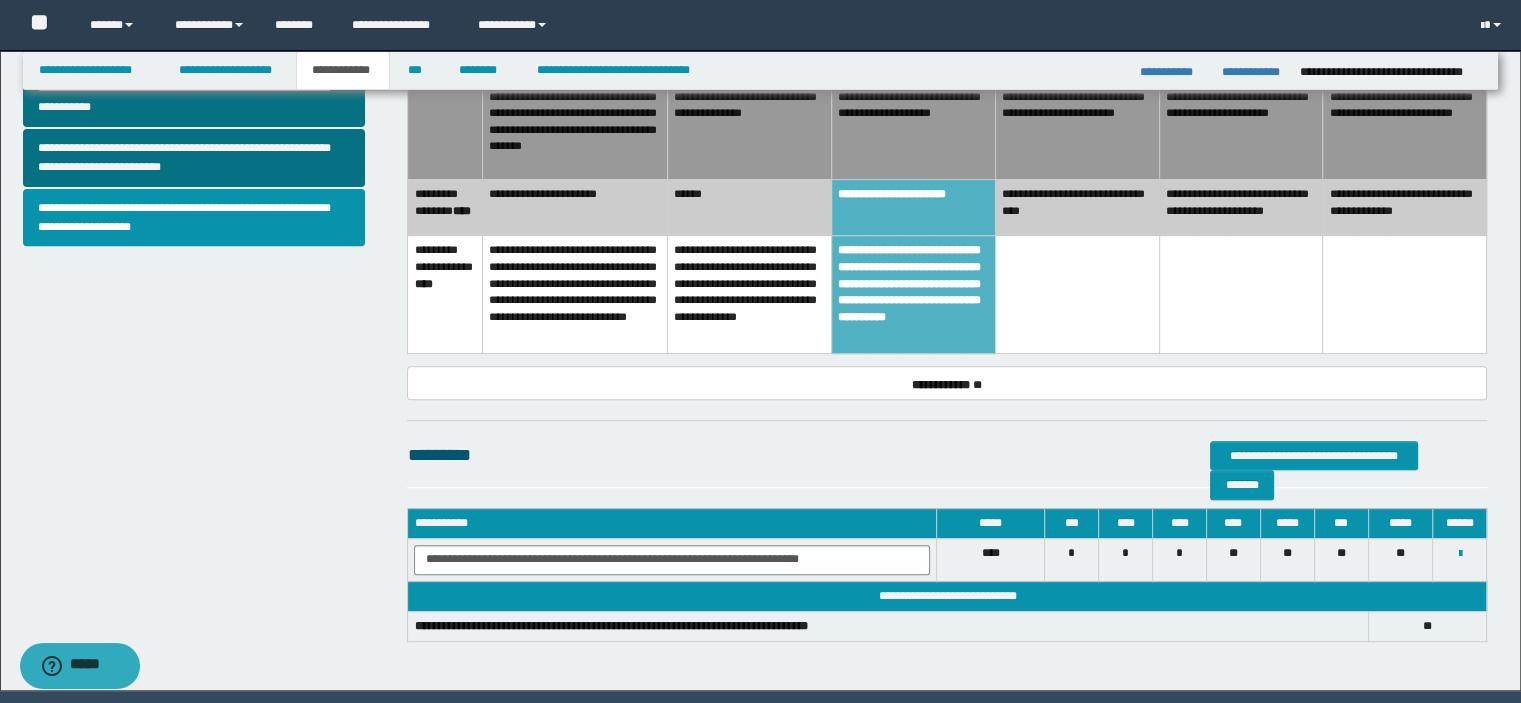 scroll, scrollTop: 721, scrollLeft: 0, axis: vertical 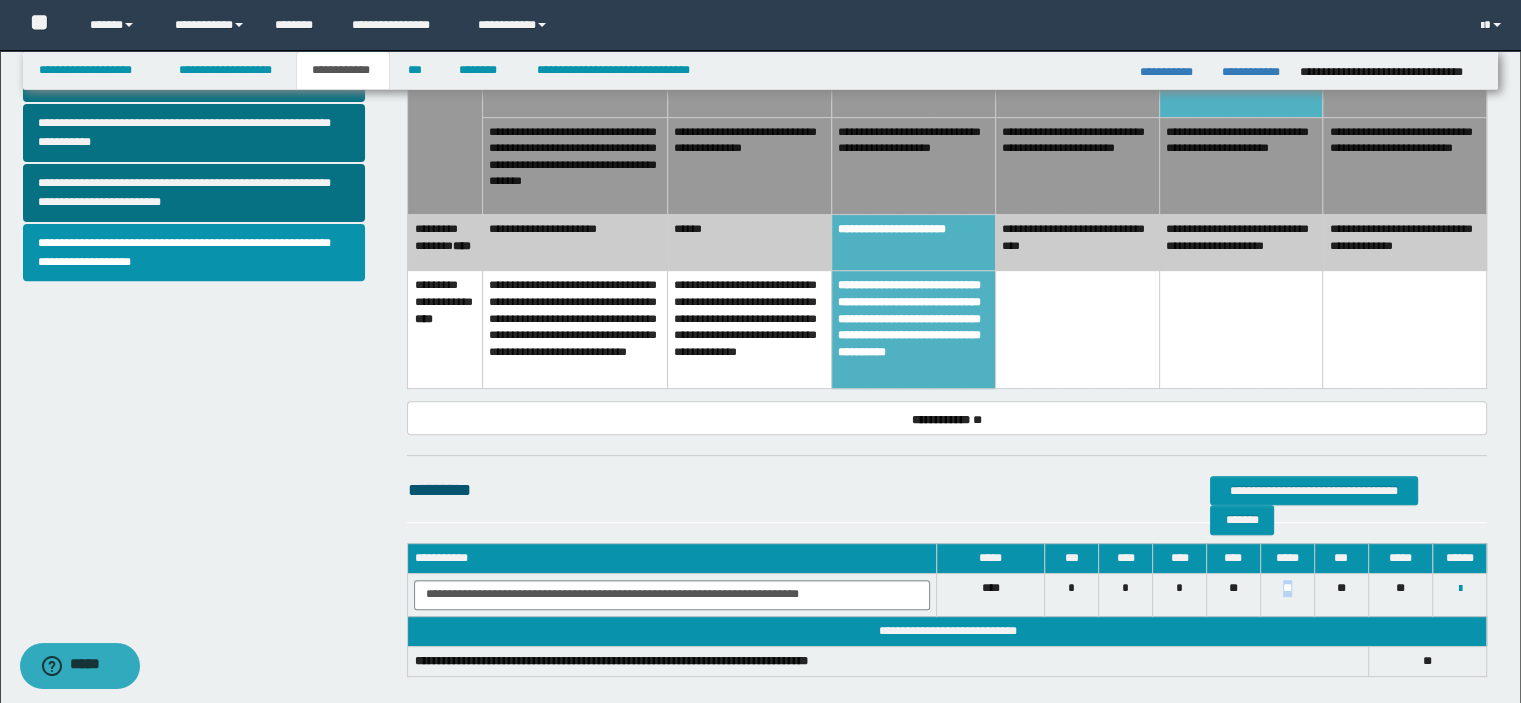 drag, startPoint x: 1291, startPoint y: 580, endPoint x: 1265, endPoint y: 583, distance: 26.172504 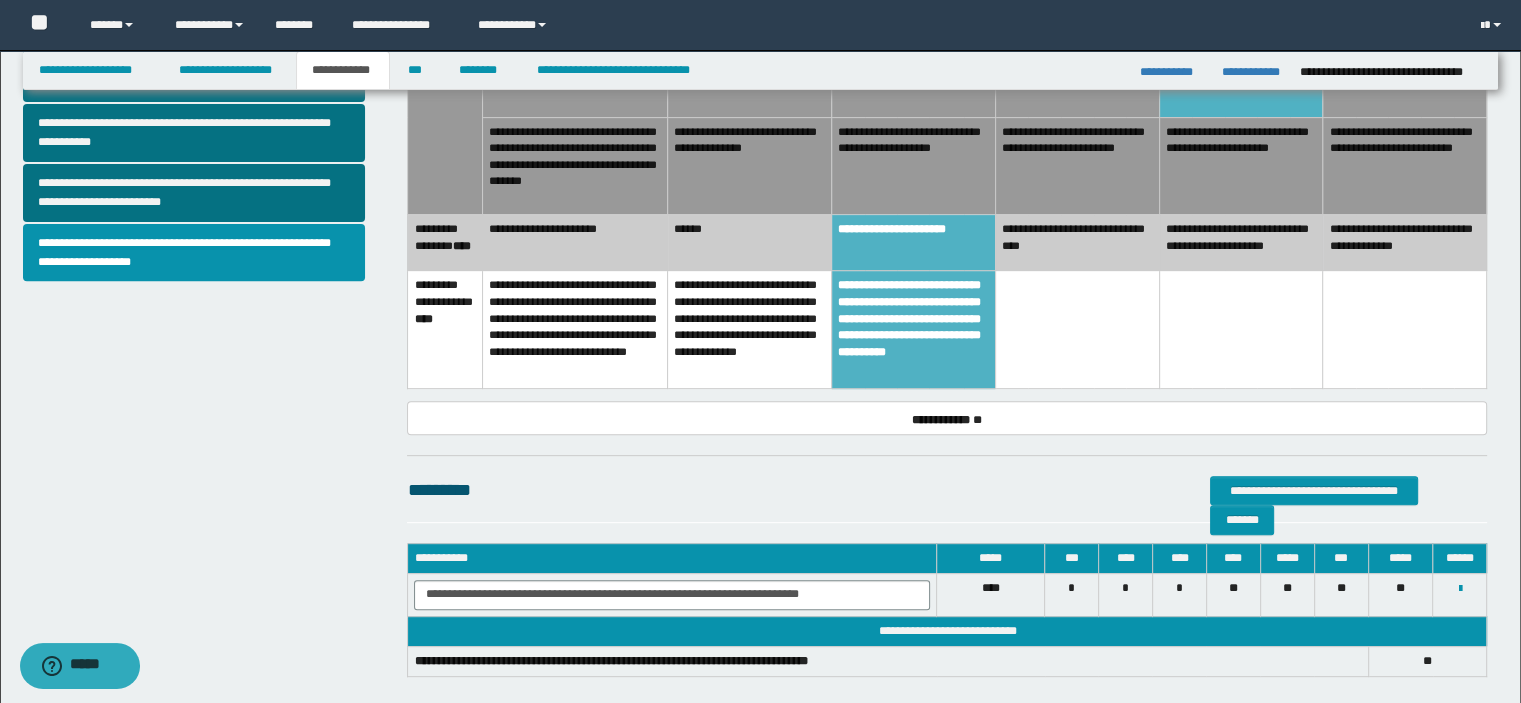 click on "**********" at bounding box center (947, 490) 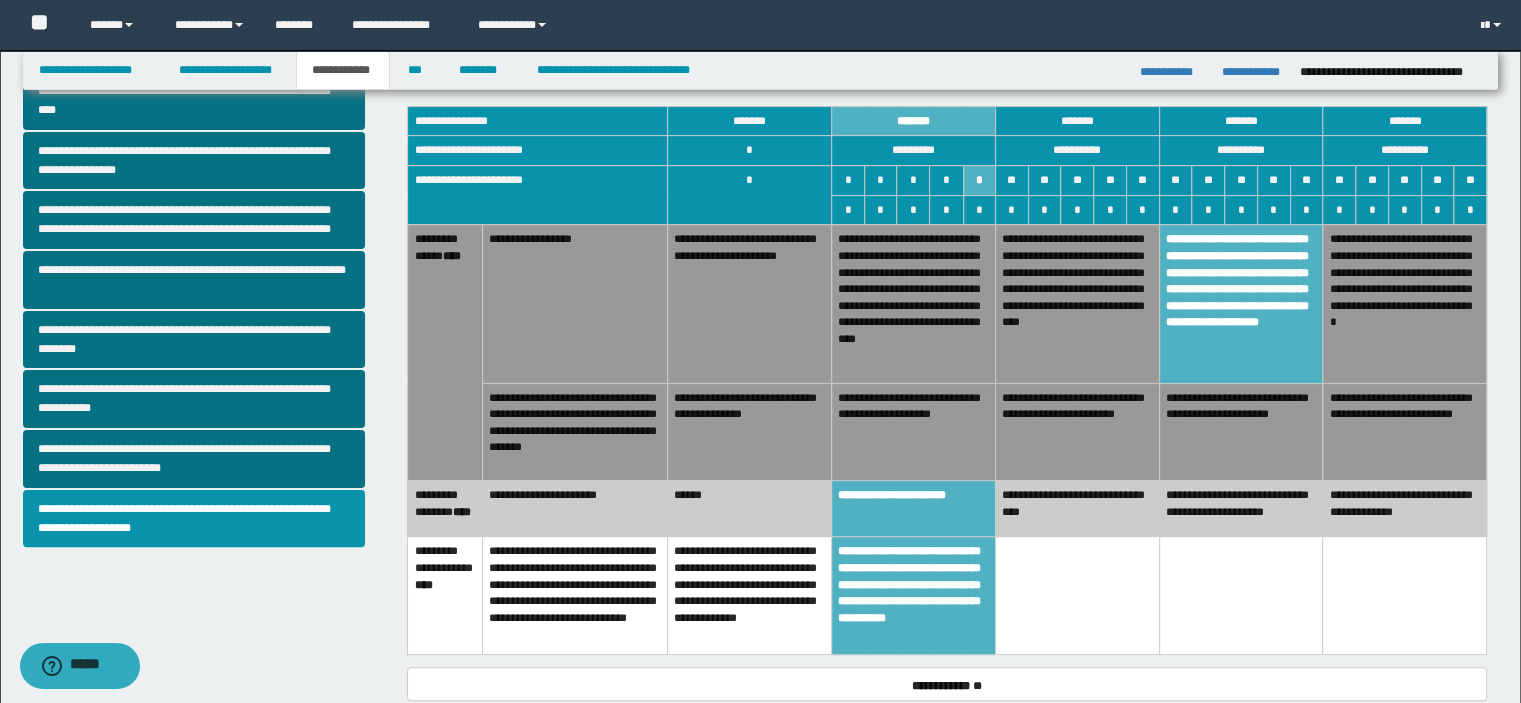 scroll, scrollTop: 421, scrollLeft: 0, axis: vertical 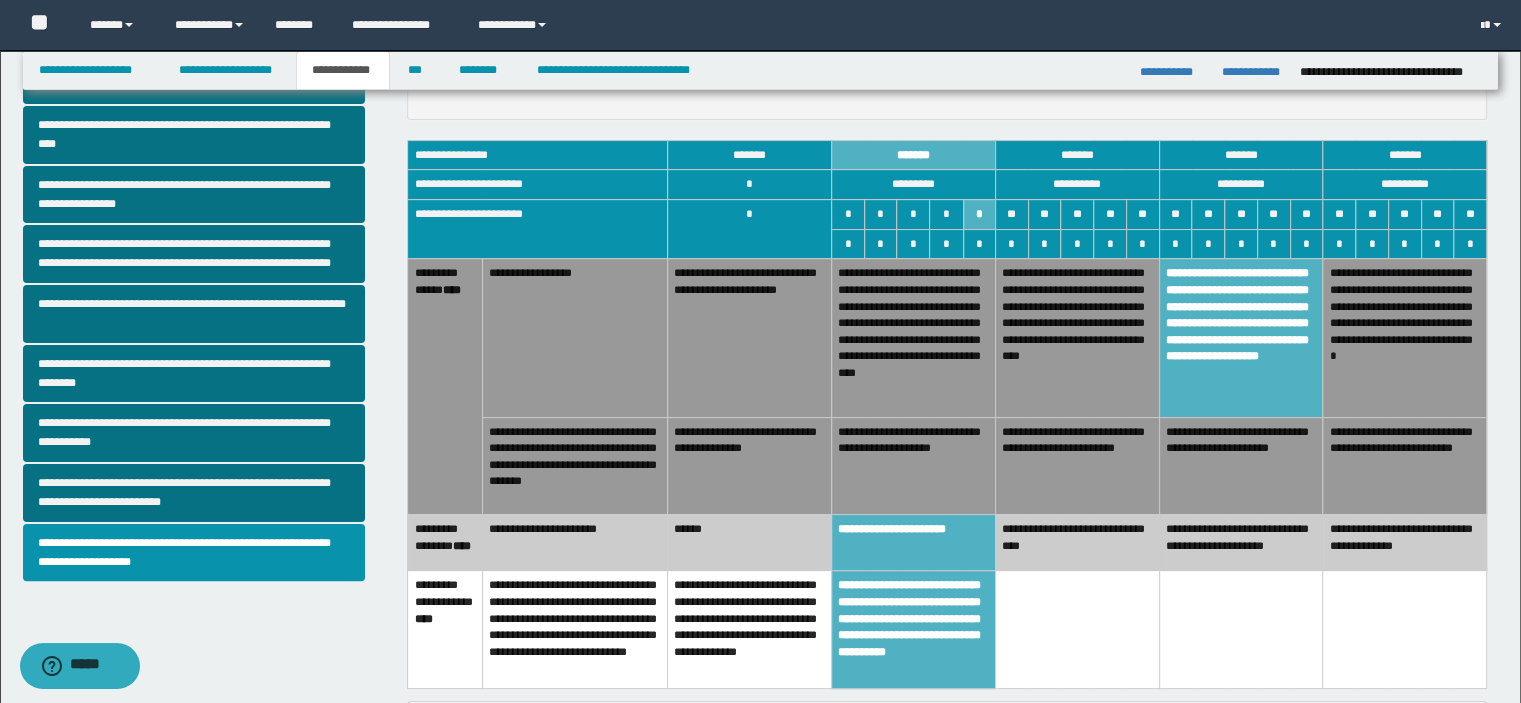 click on "******" at bounding box center [750, 542] 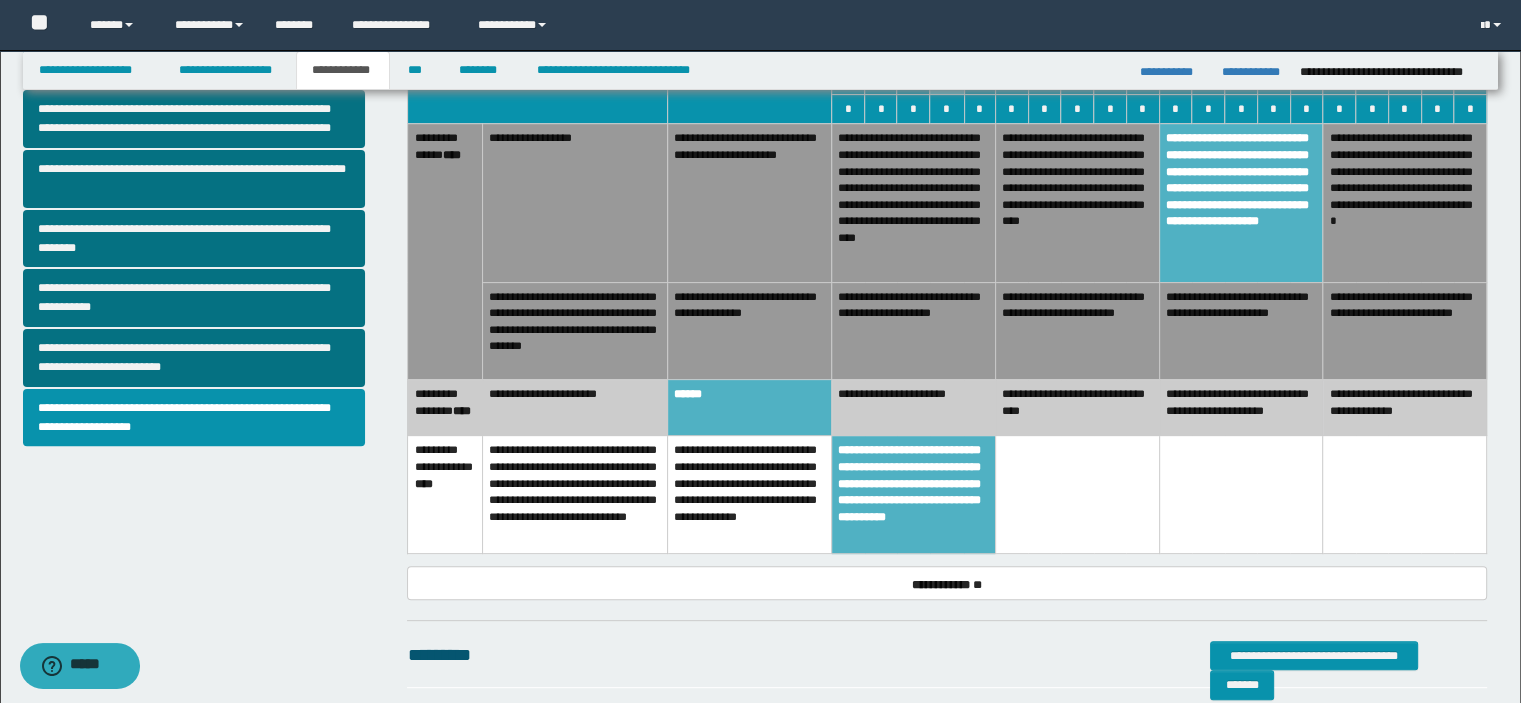scroll, scrollTop: 521, scrollLeft: 0, axis: vertical 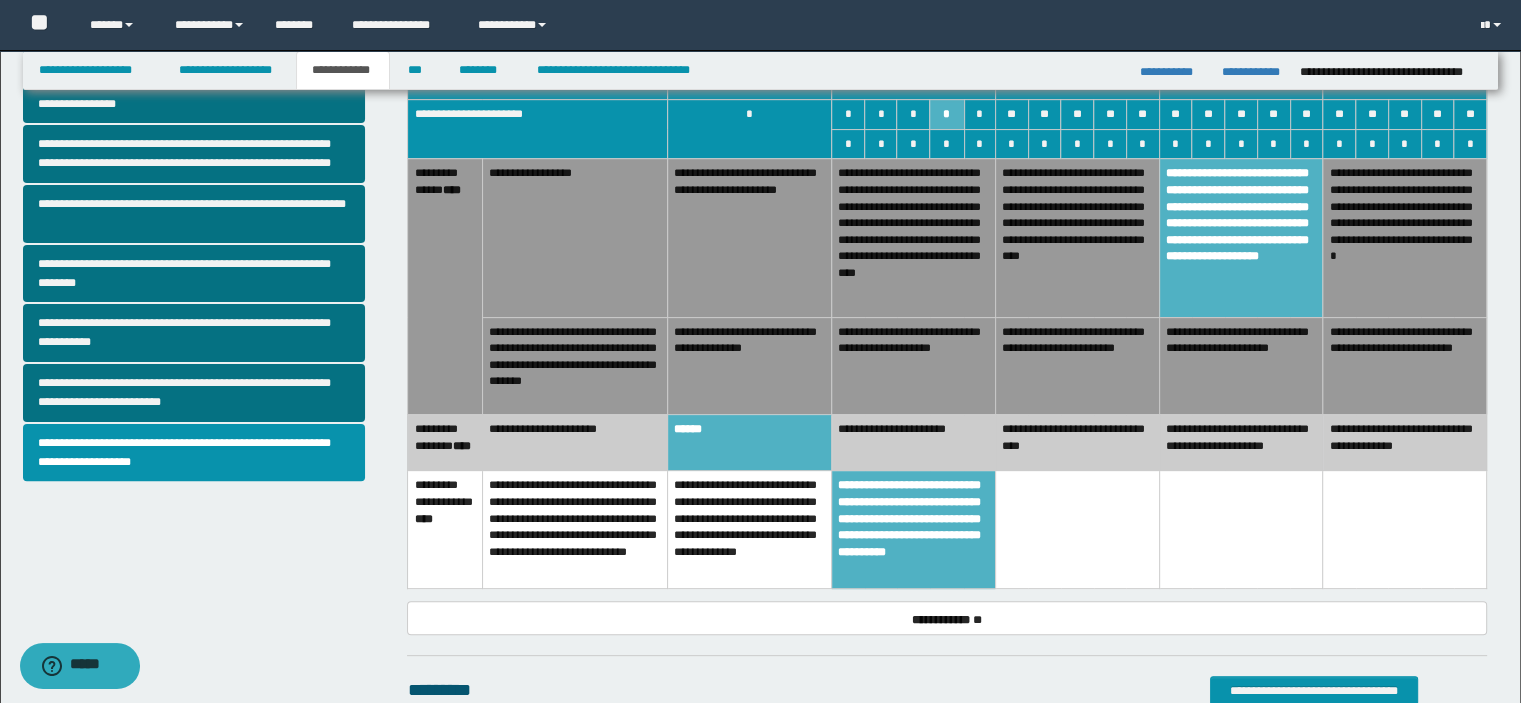 click on "**********" at bounding box center (914, 442) 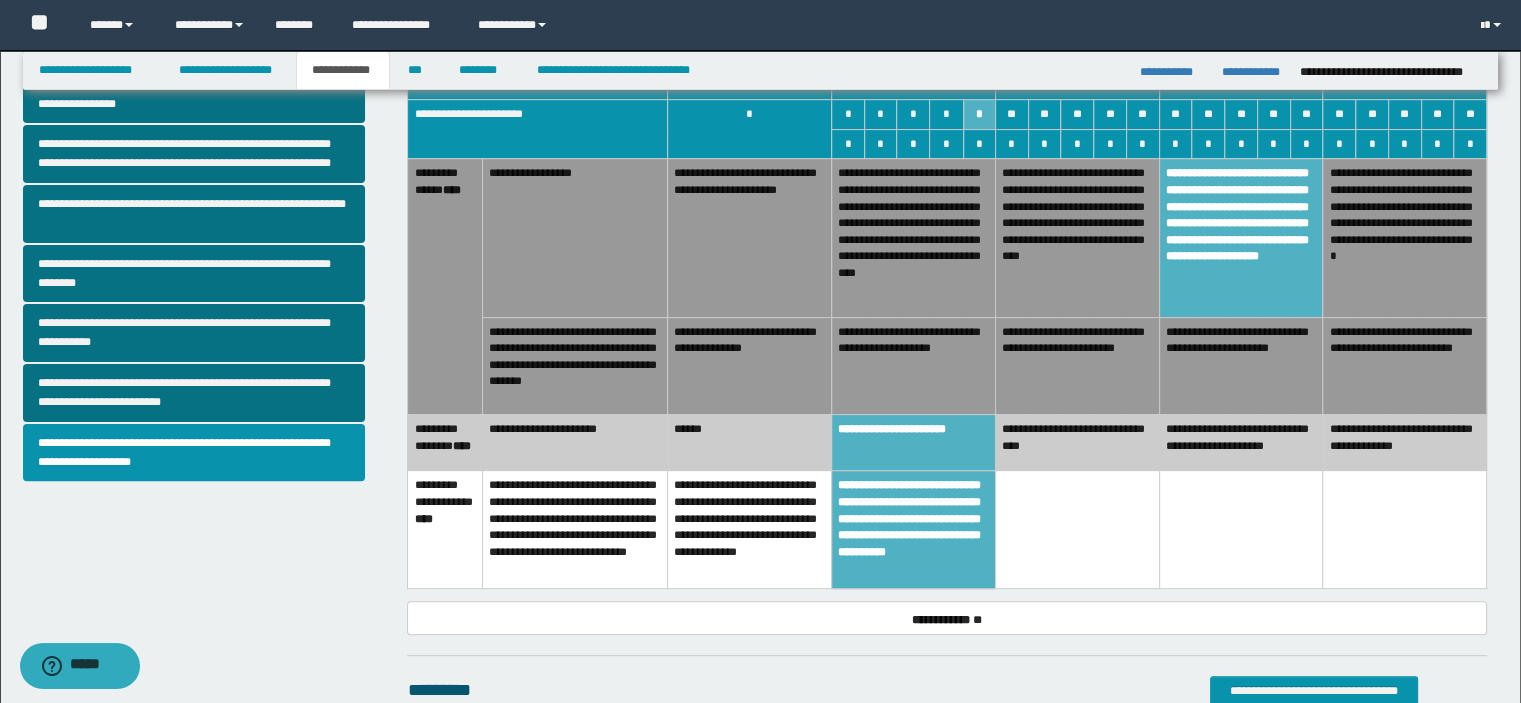 click on "**********" at bounding box center (914, 442) 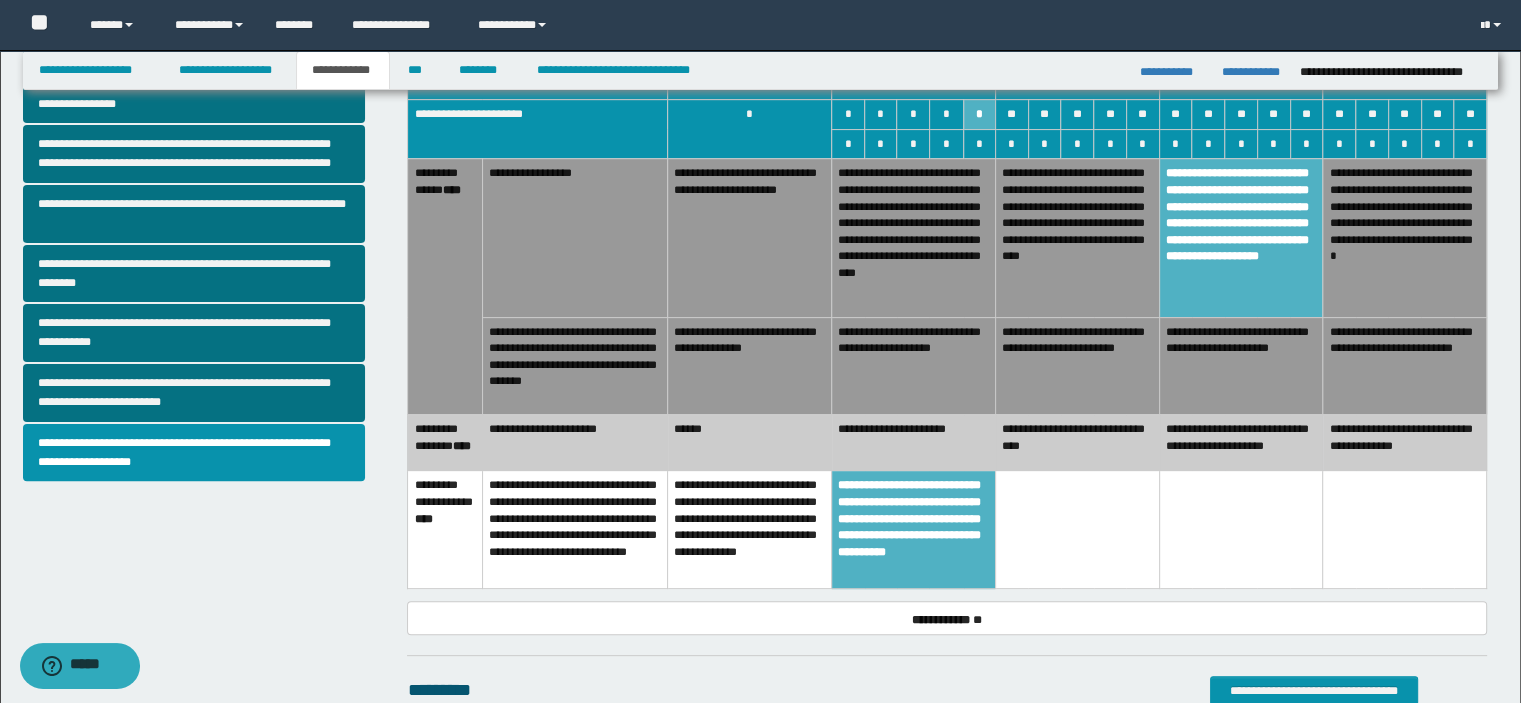 click on "**********" at bounding box center (914, 442) 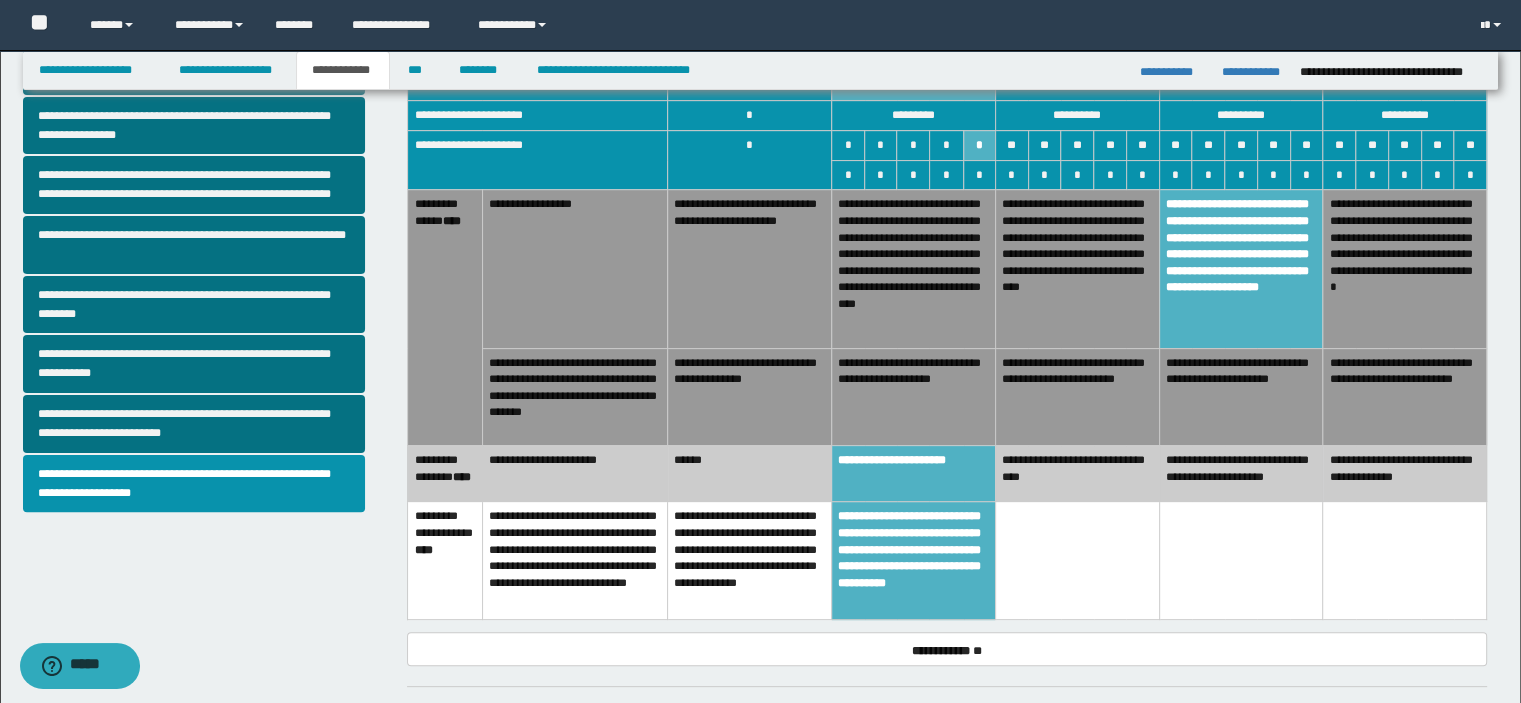scroll, scrollTop: 421, scrollLeft: 0, axis: vertical 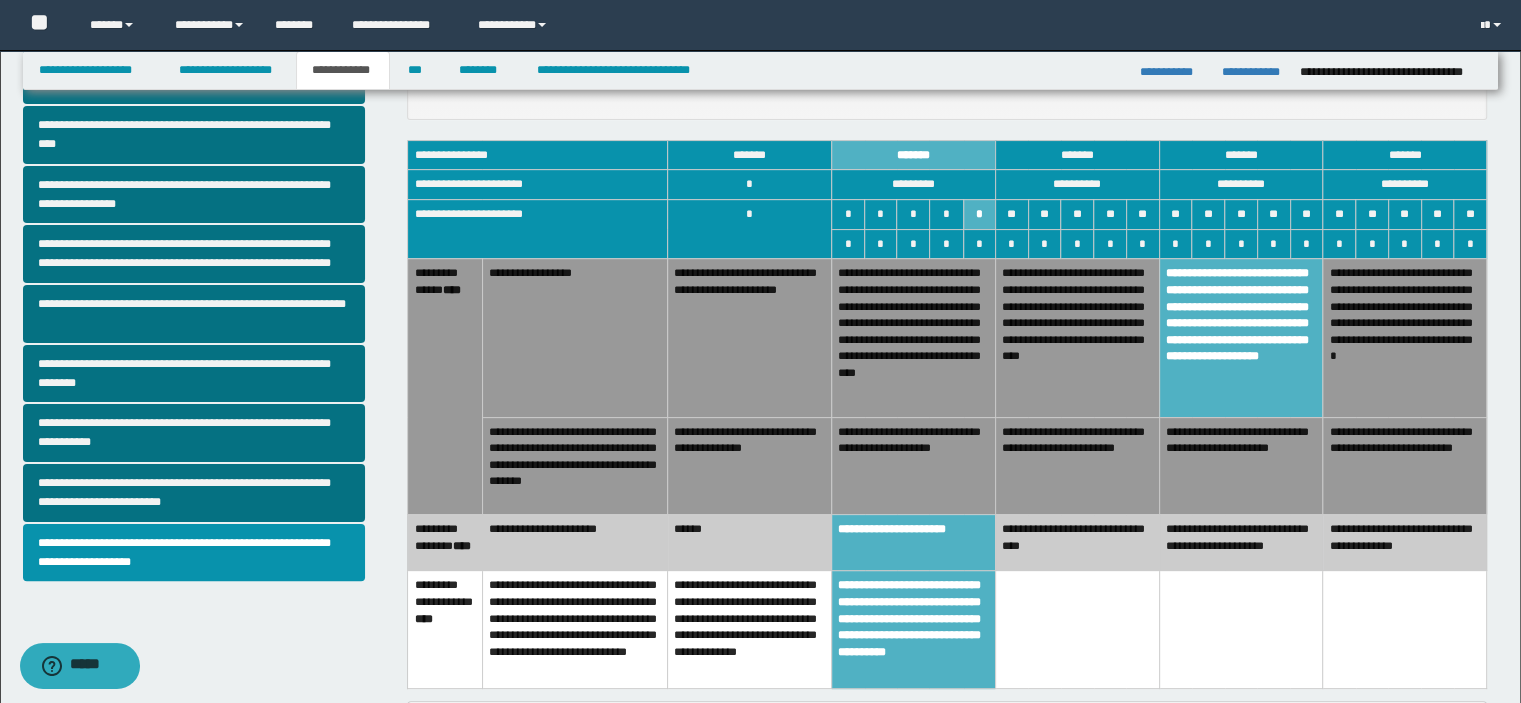 click on "*" at bounding box center [980, 244] 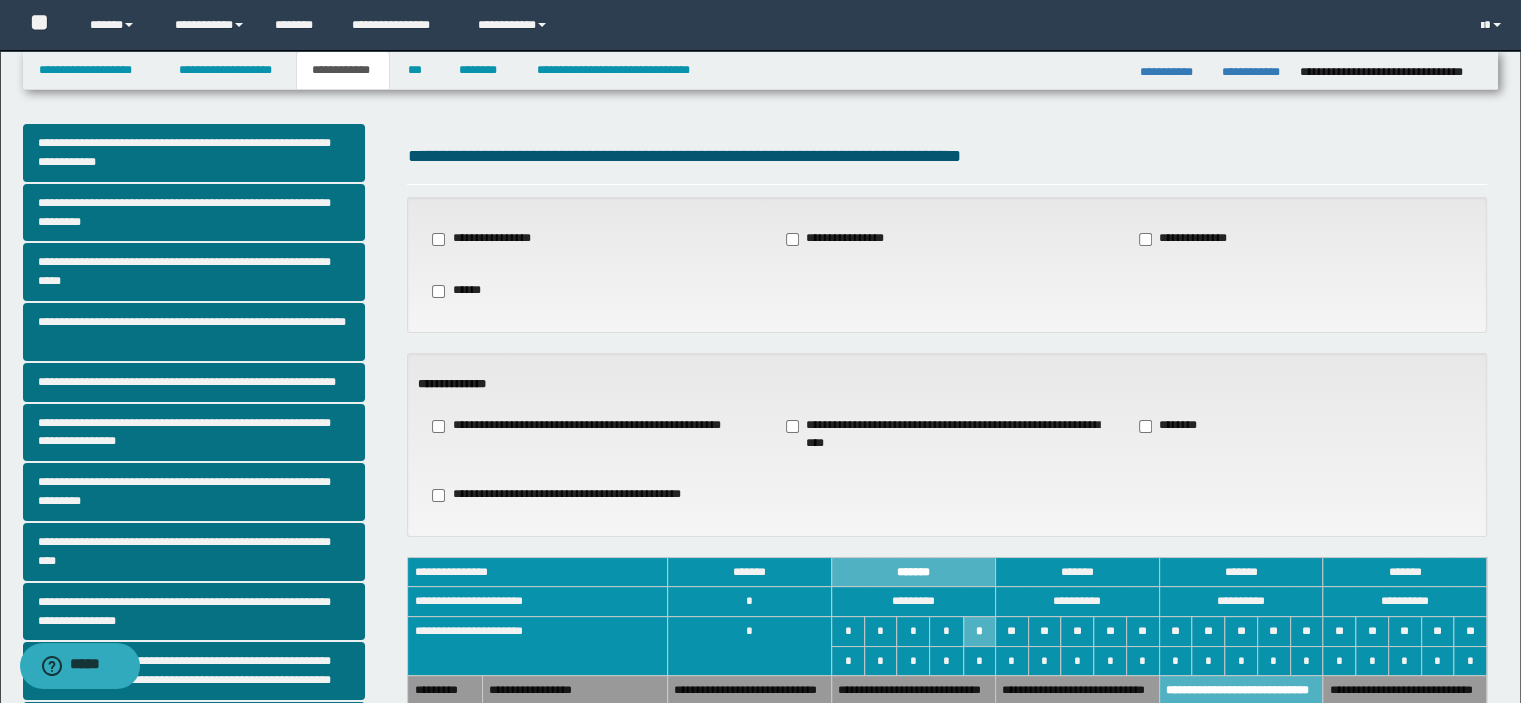scroll, scrollTop: 0, scrollLeft: 0, axis: both 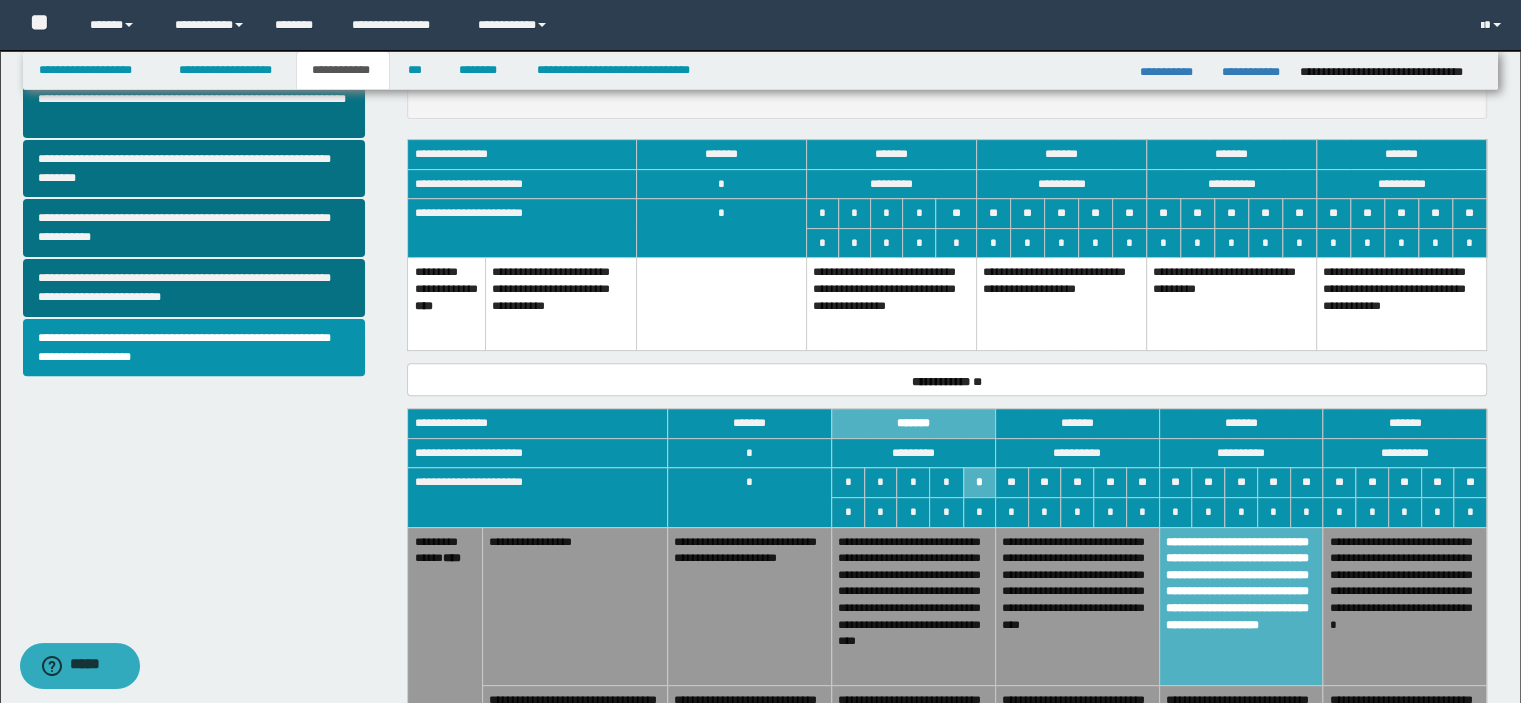 click on "**********" at bounding box center (891, 304) 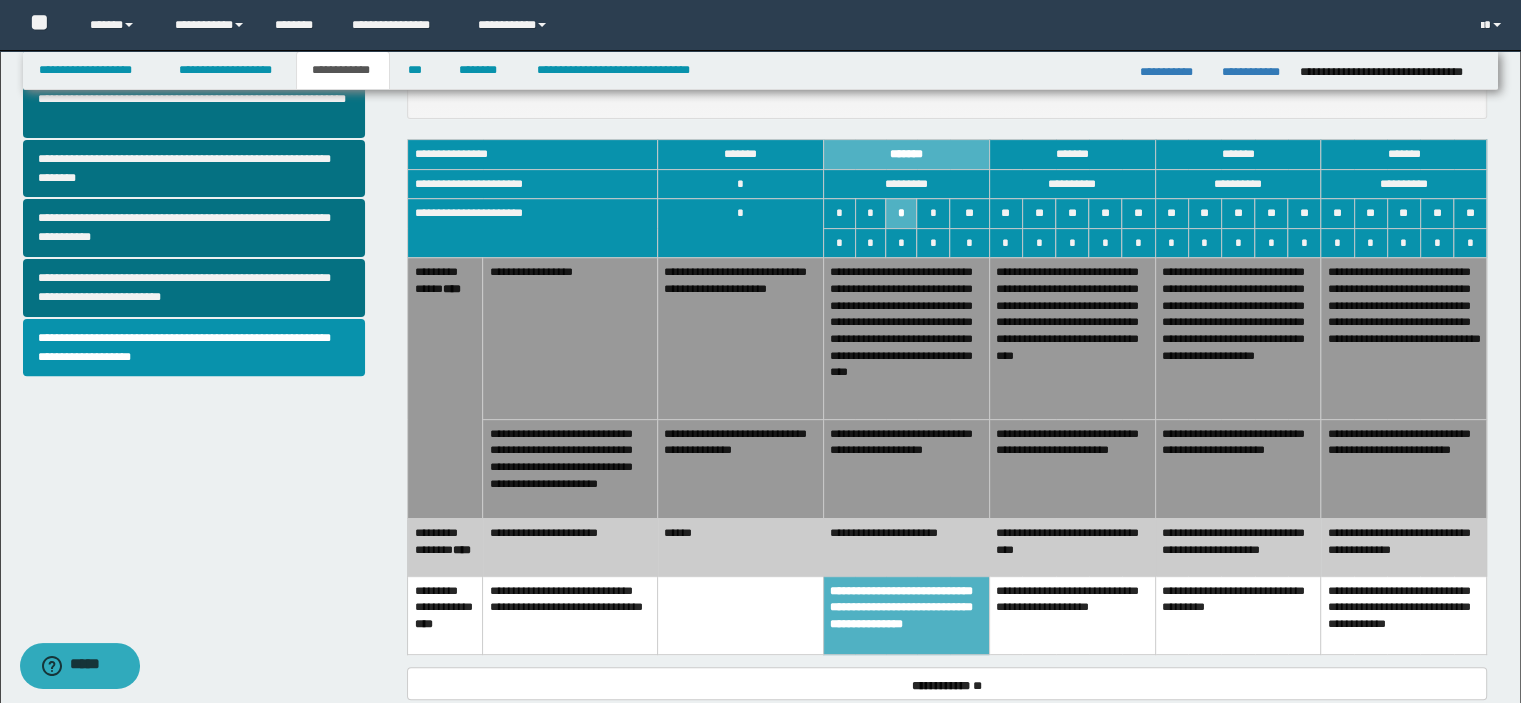 click on "**********" at bounding box center (1072, 468) 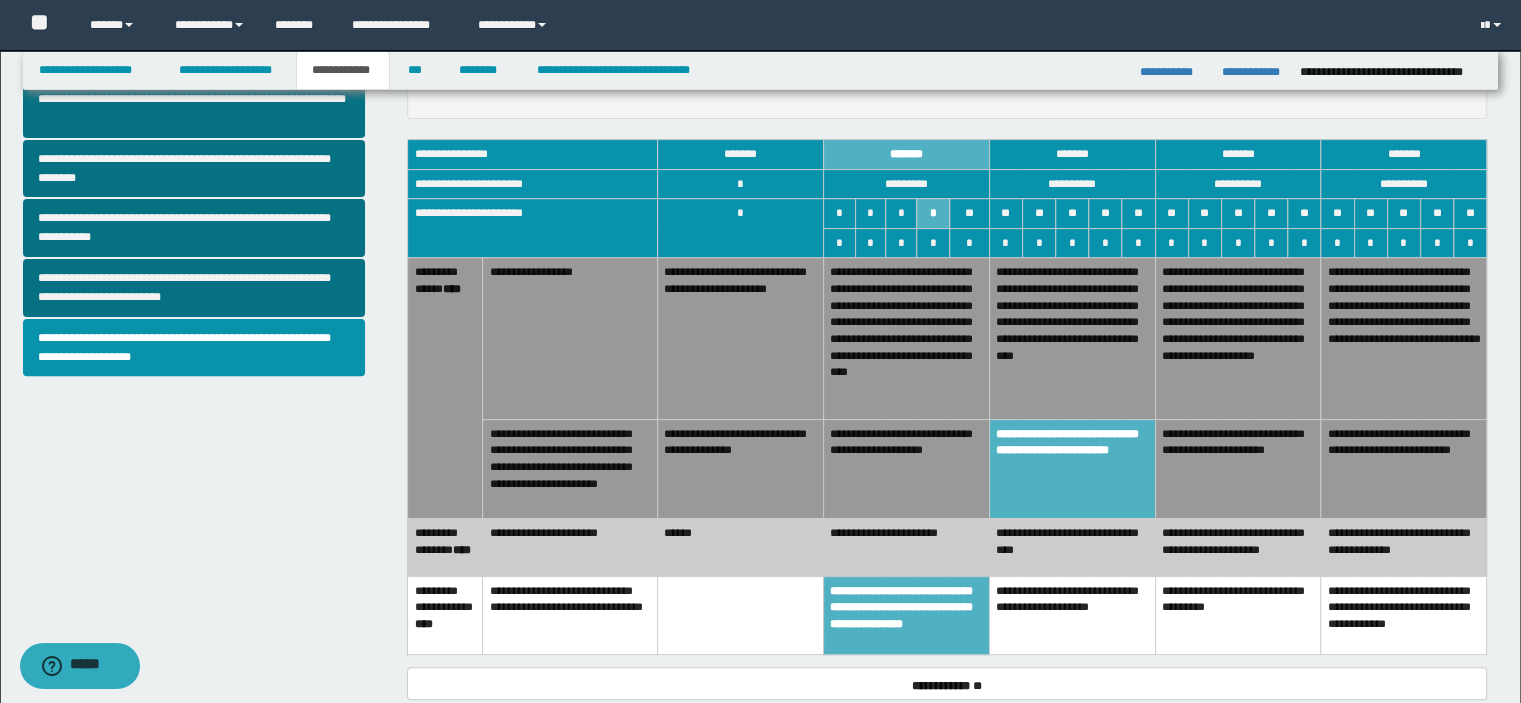 click on "**********" at bounding box center (1072, 338) 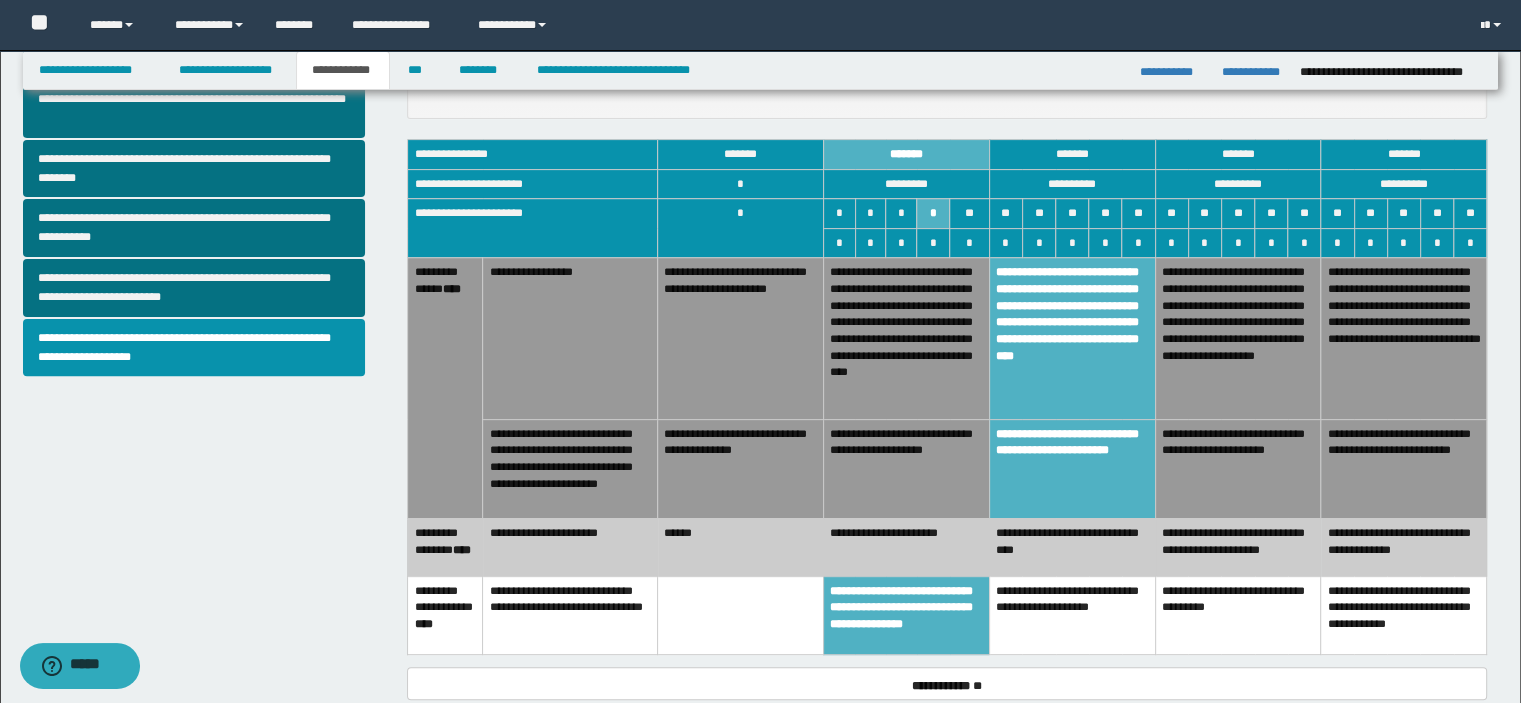 click on "**********" at bounding box center (1072, 338) 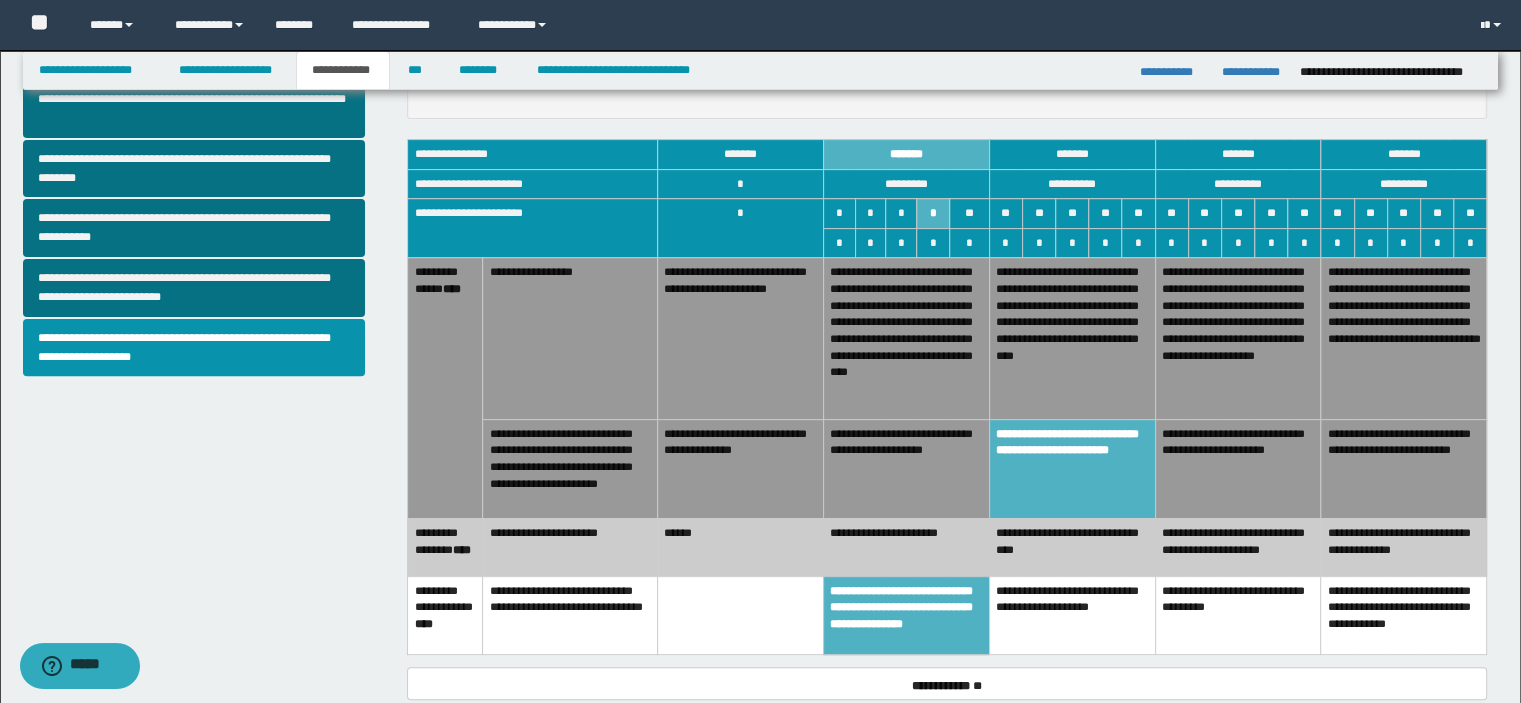 click on "**********" at bounding box center [1238, 338] 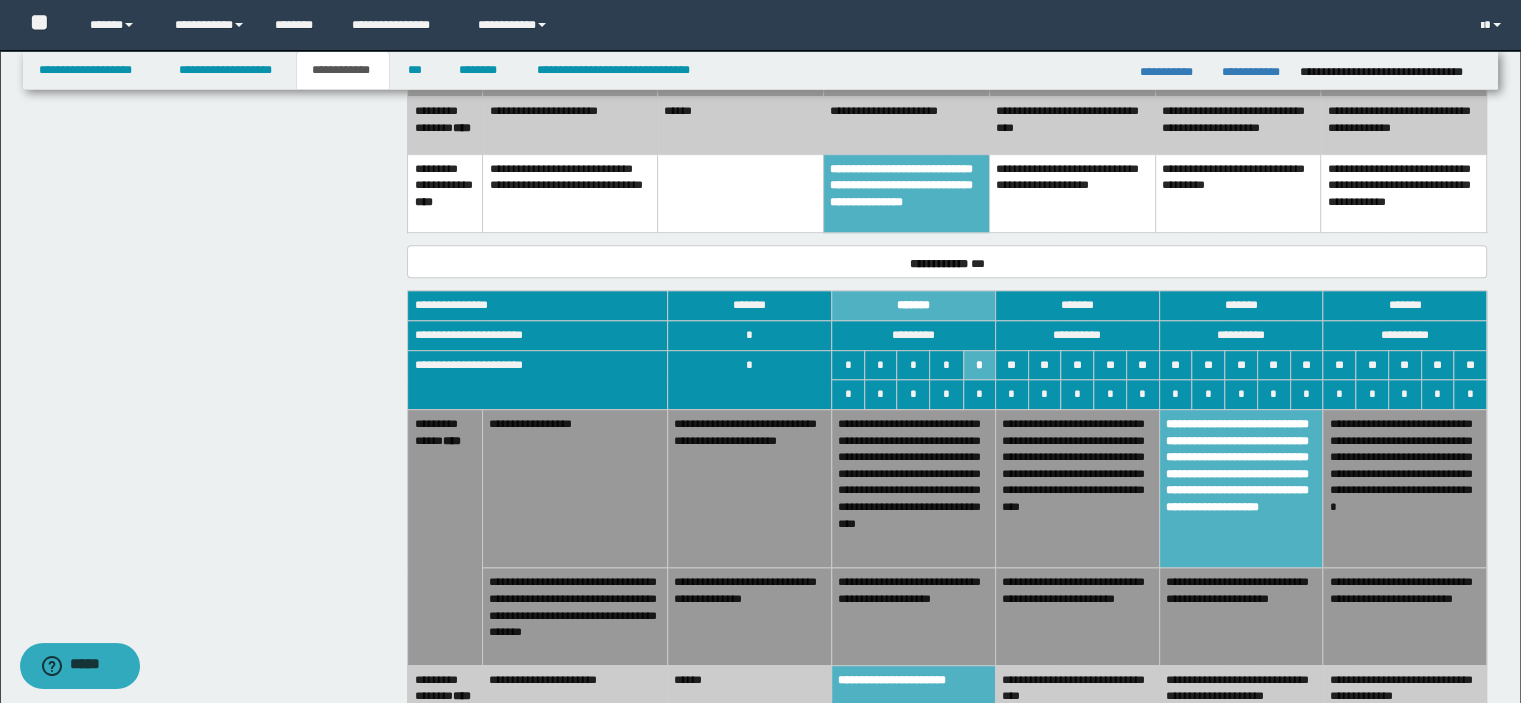 scroll, scrollTop: 1026, scrollLeft: 0, axis: vertical 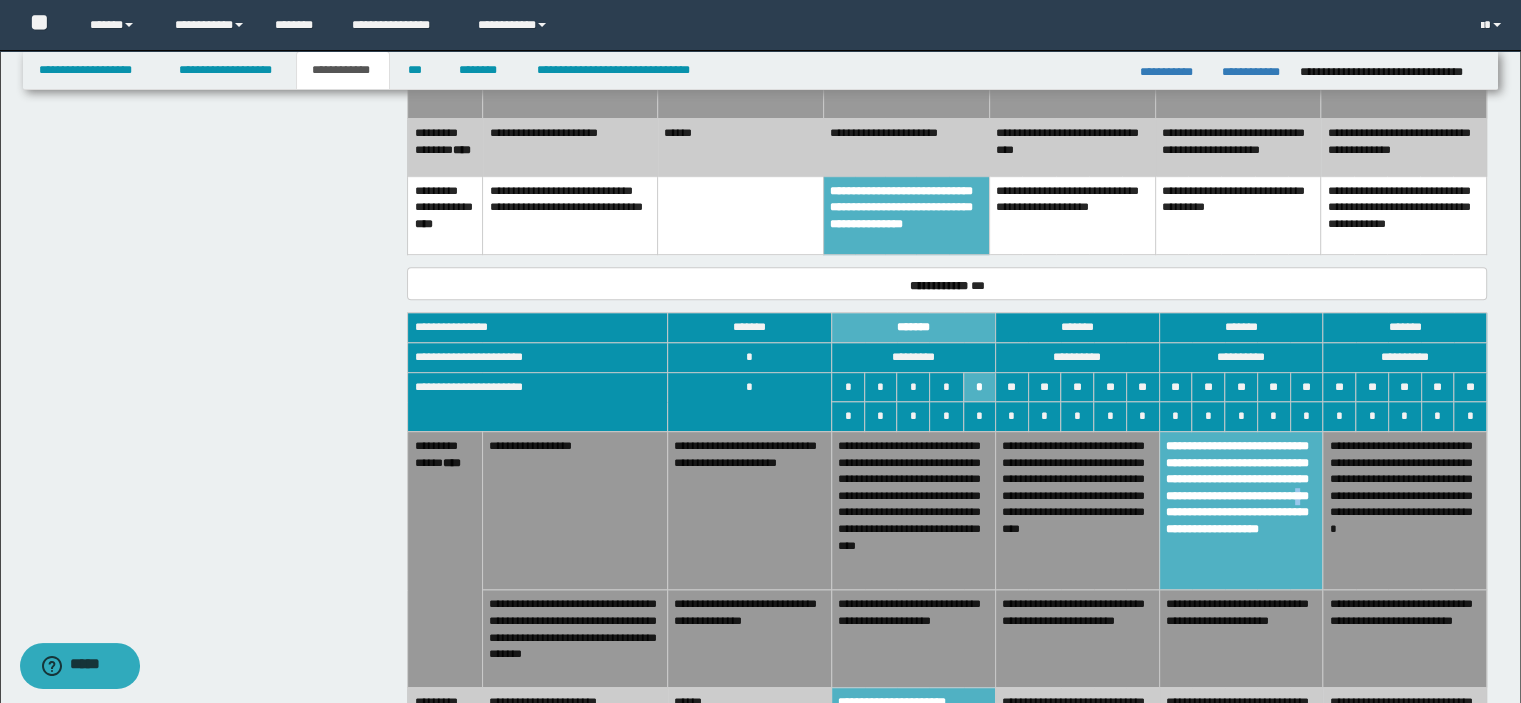 click on "**********" at bounding box center (1241, 510) 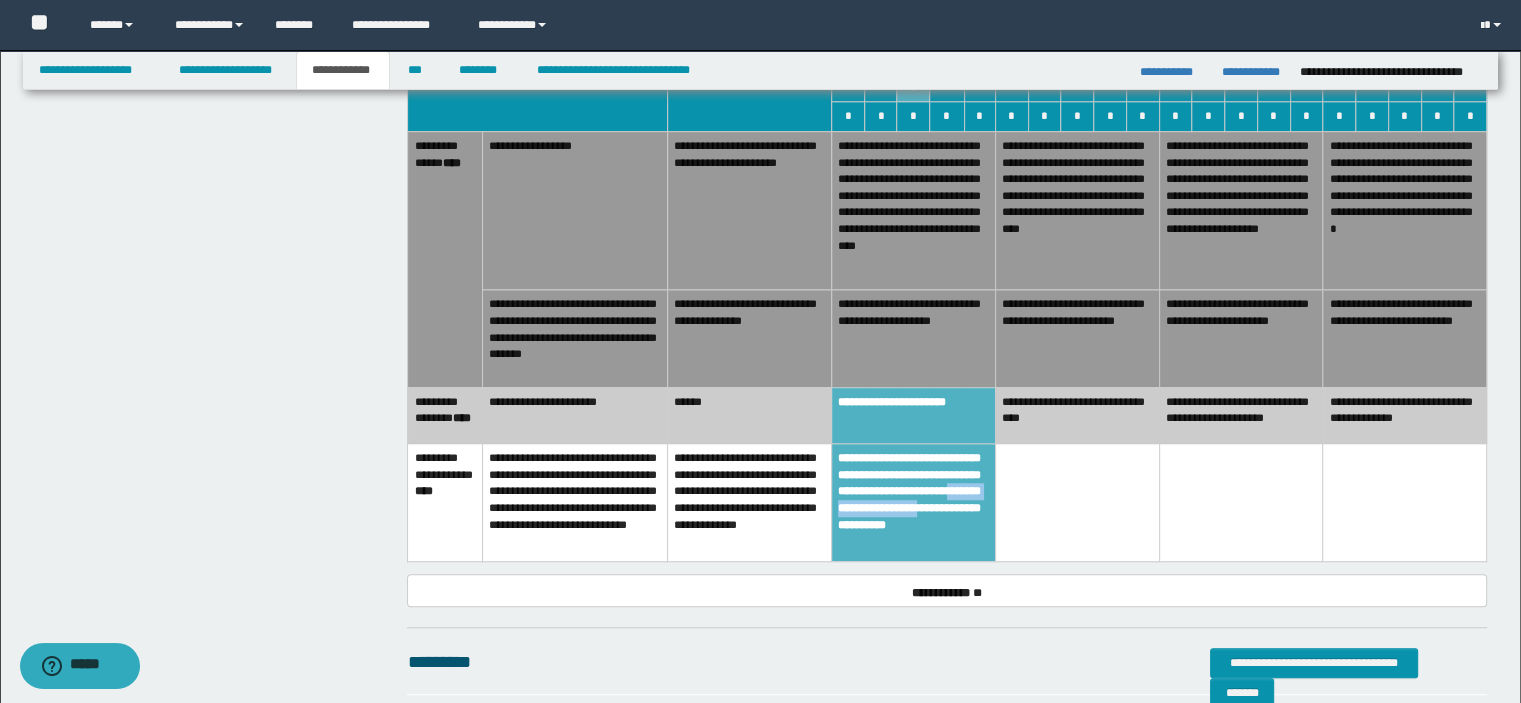 drag, startPoint x: 942, startPoint y: 488, endPoint x: 906, endPoint y: 467, distance: 41.677334 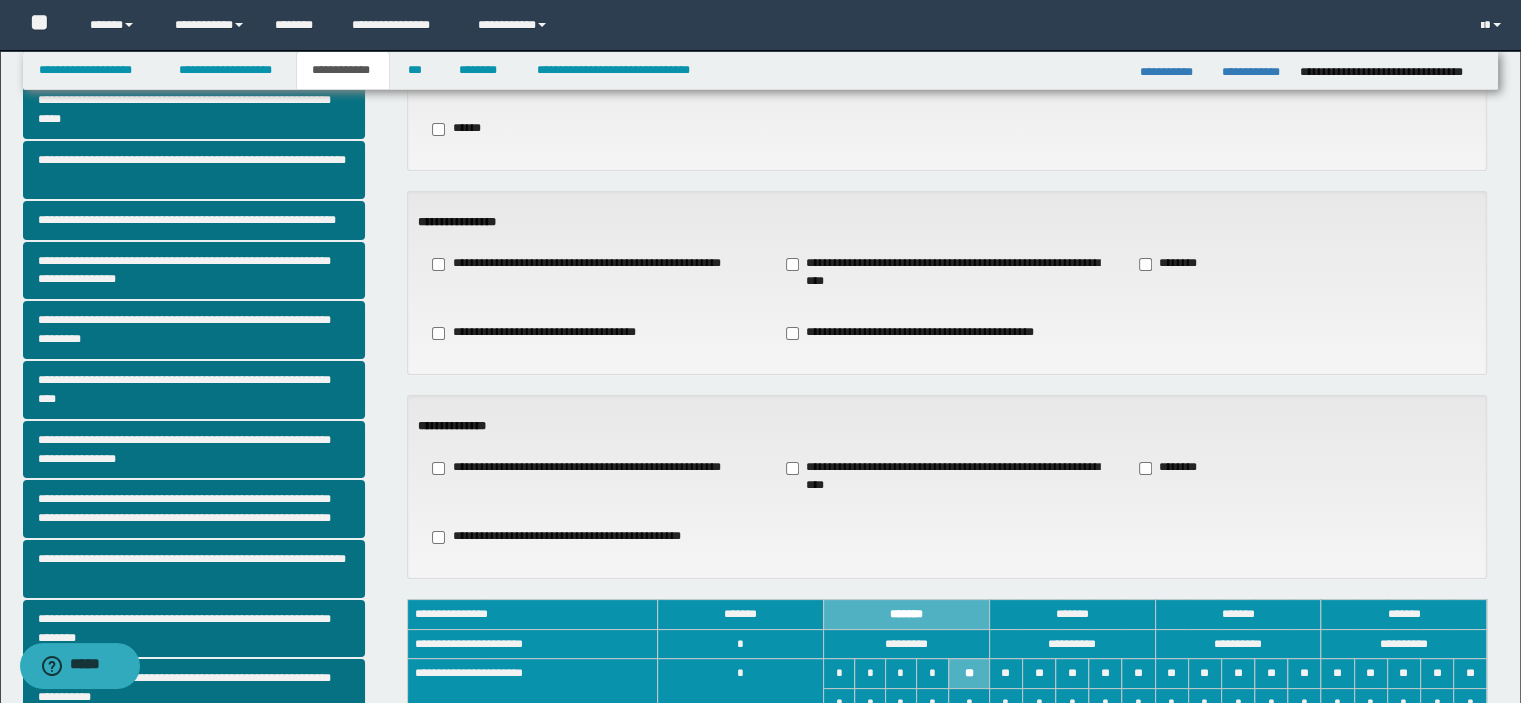 scroll, scrollTop: 12, scrollLeft: 0, axis: vertical 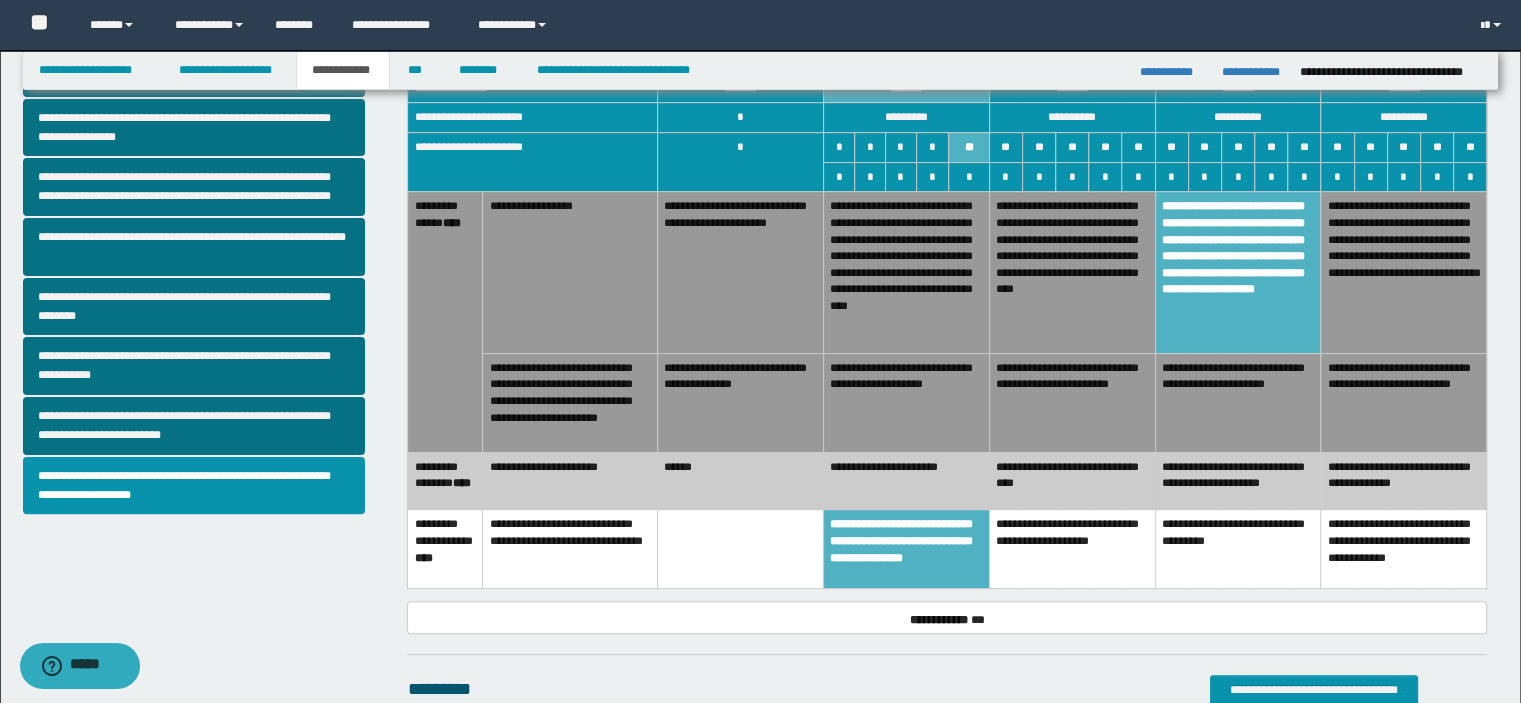 click on "**********" at bounding box center (1072, 402) 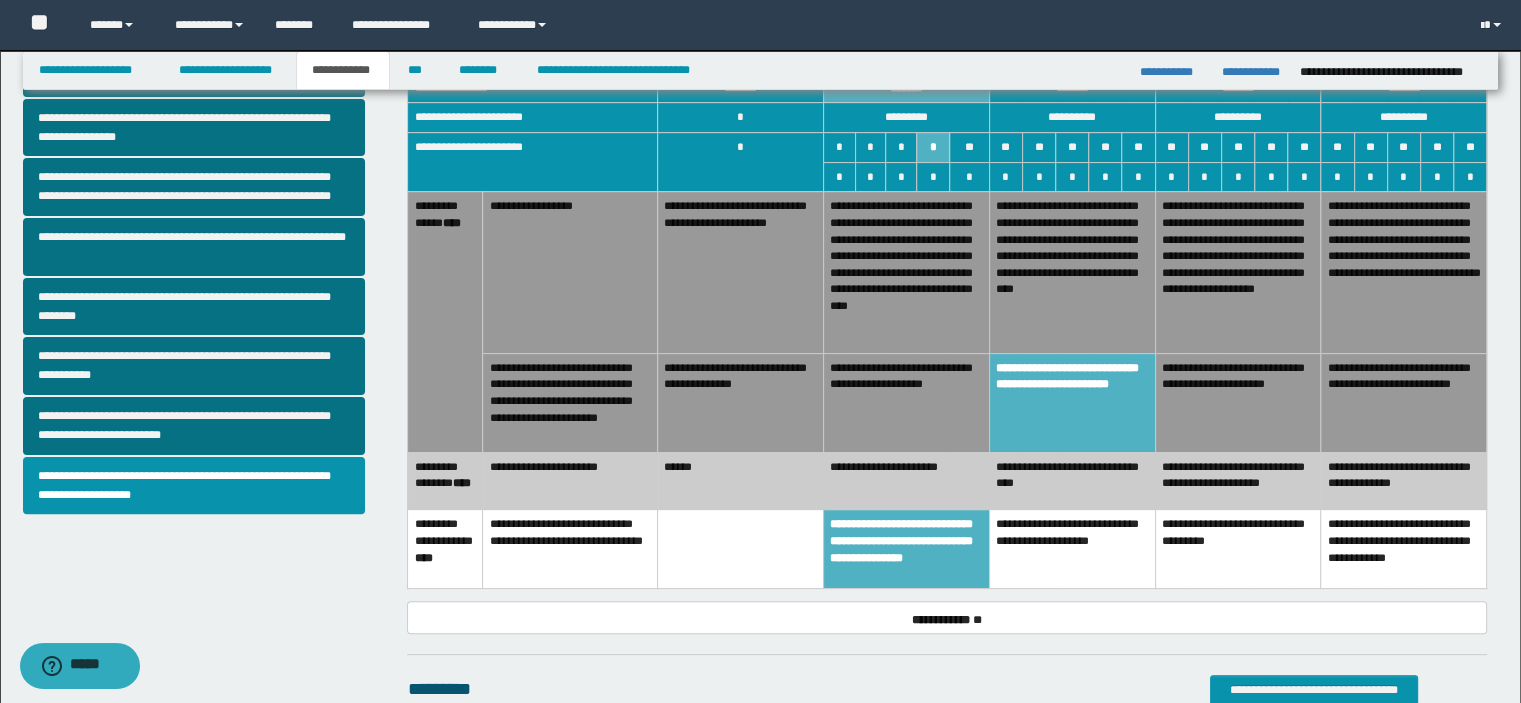 drag, startPoint x: 1206, startPoint y: 277, endPoint x: 1204, endPoint y: 287, distance: 10.198039 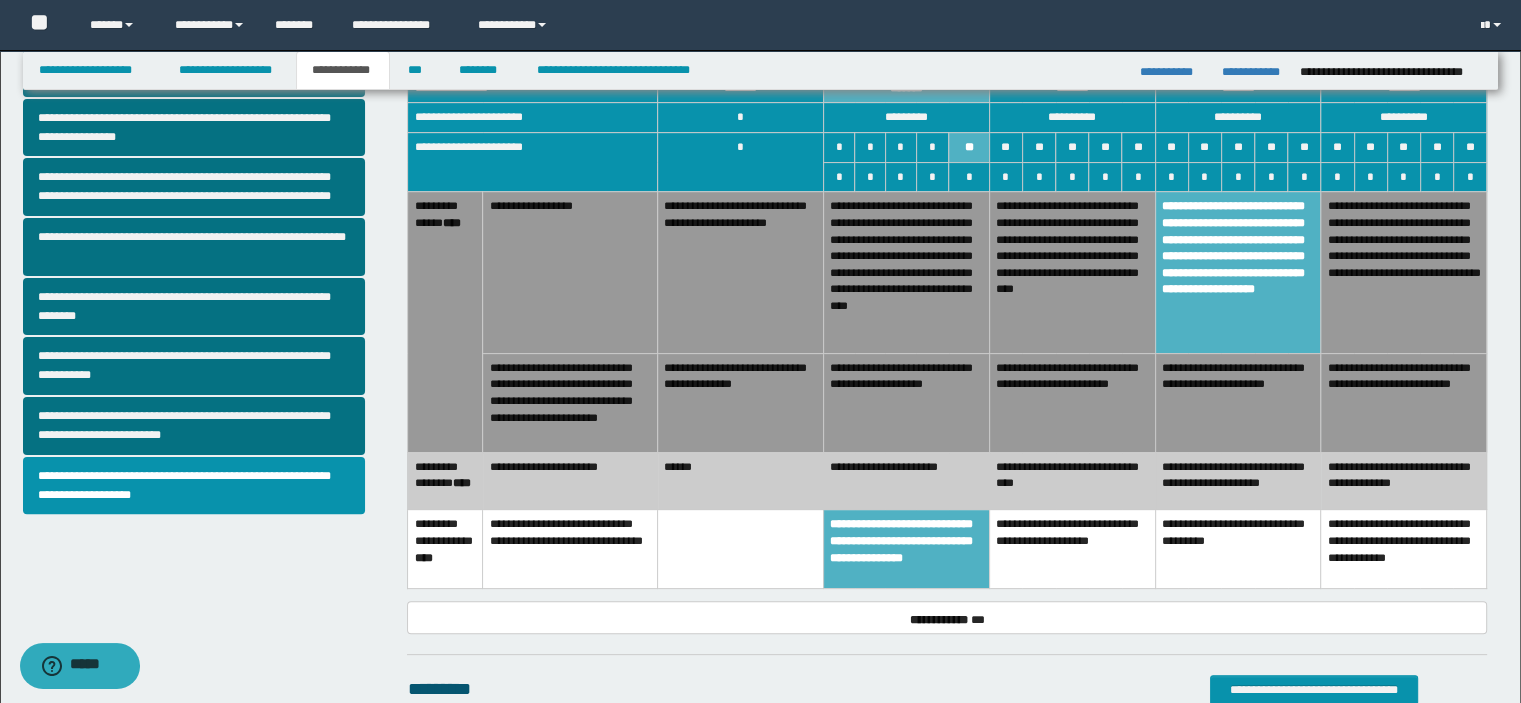 click on "**********" at bounding box center [1072, 481] 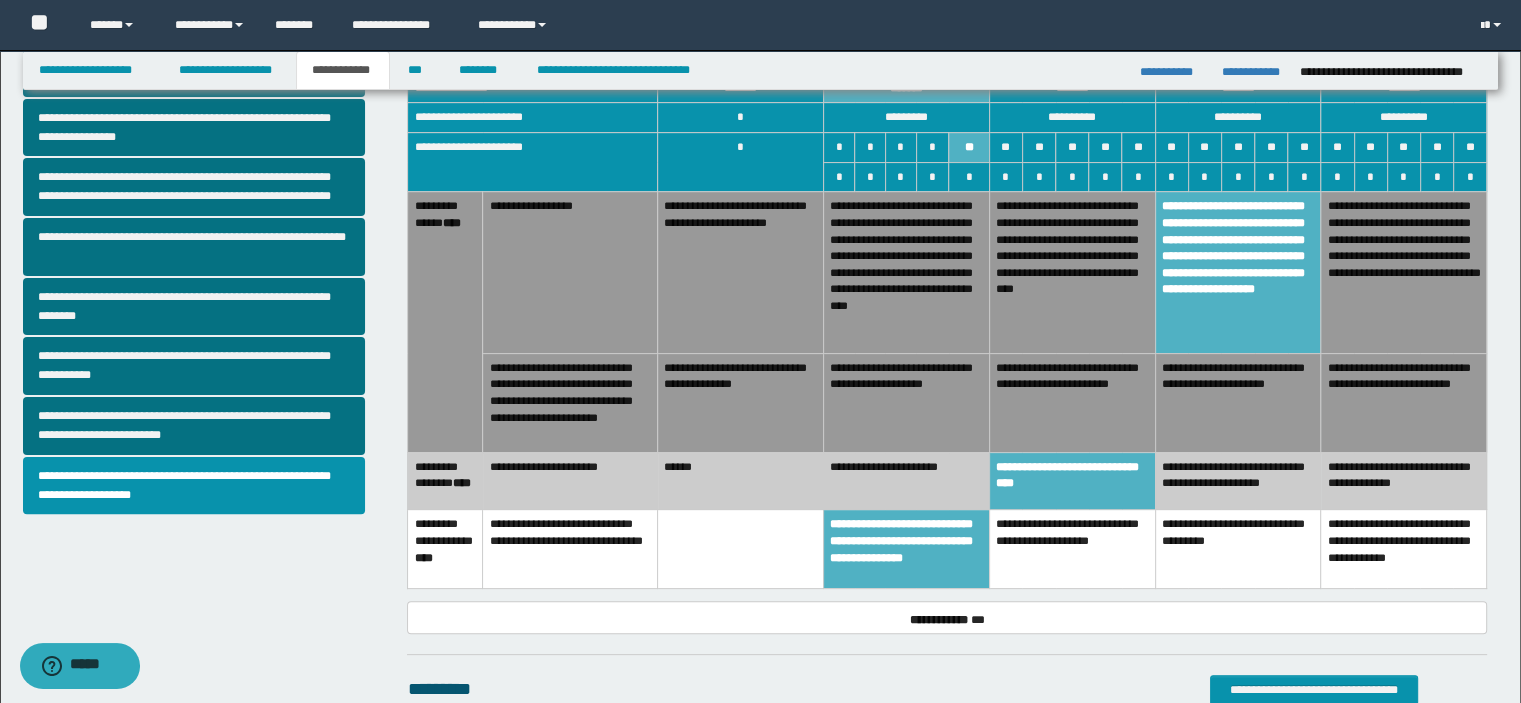click on "**********" at bounding box center (1072, 402) 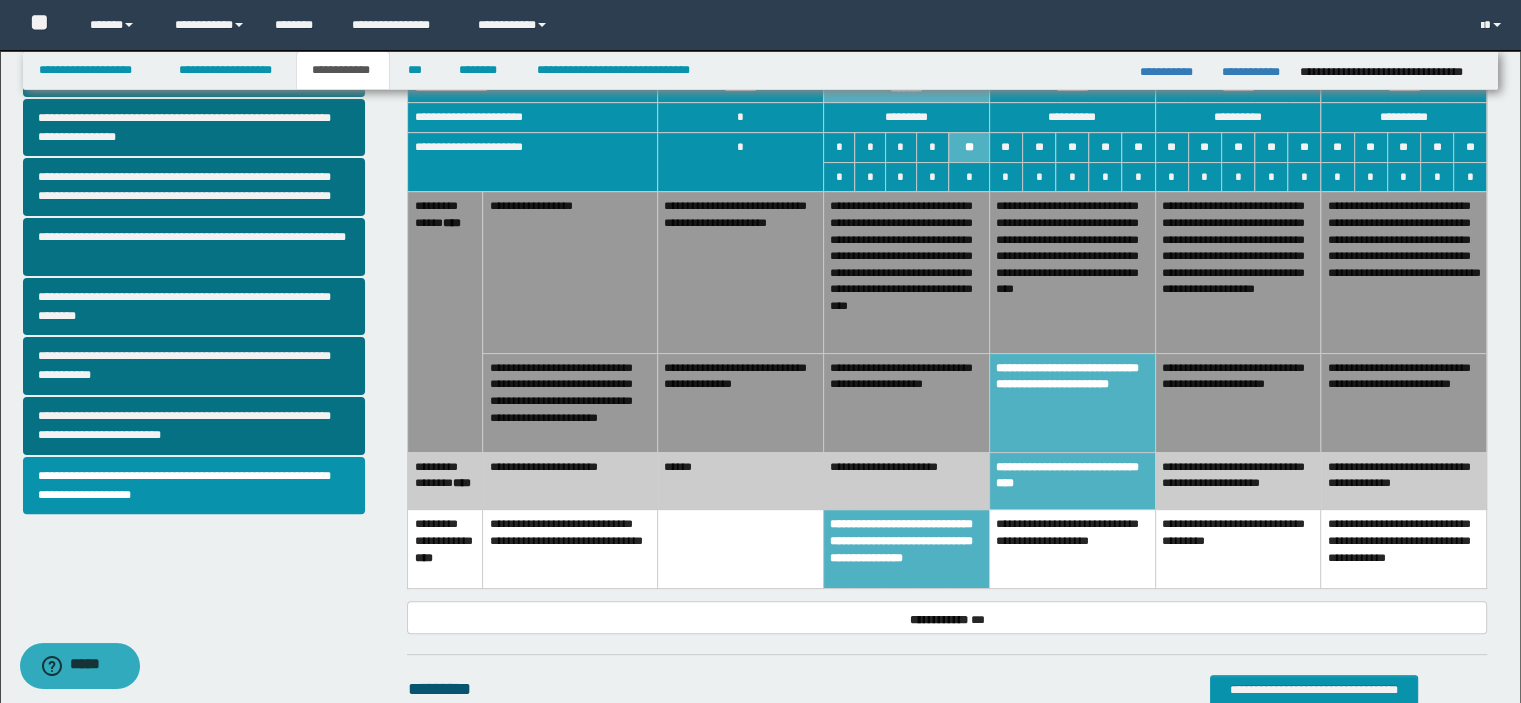 click on "**********" at bounding box center (1238, 272) 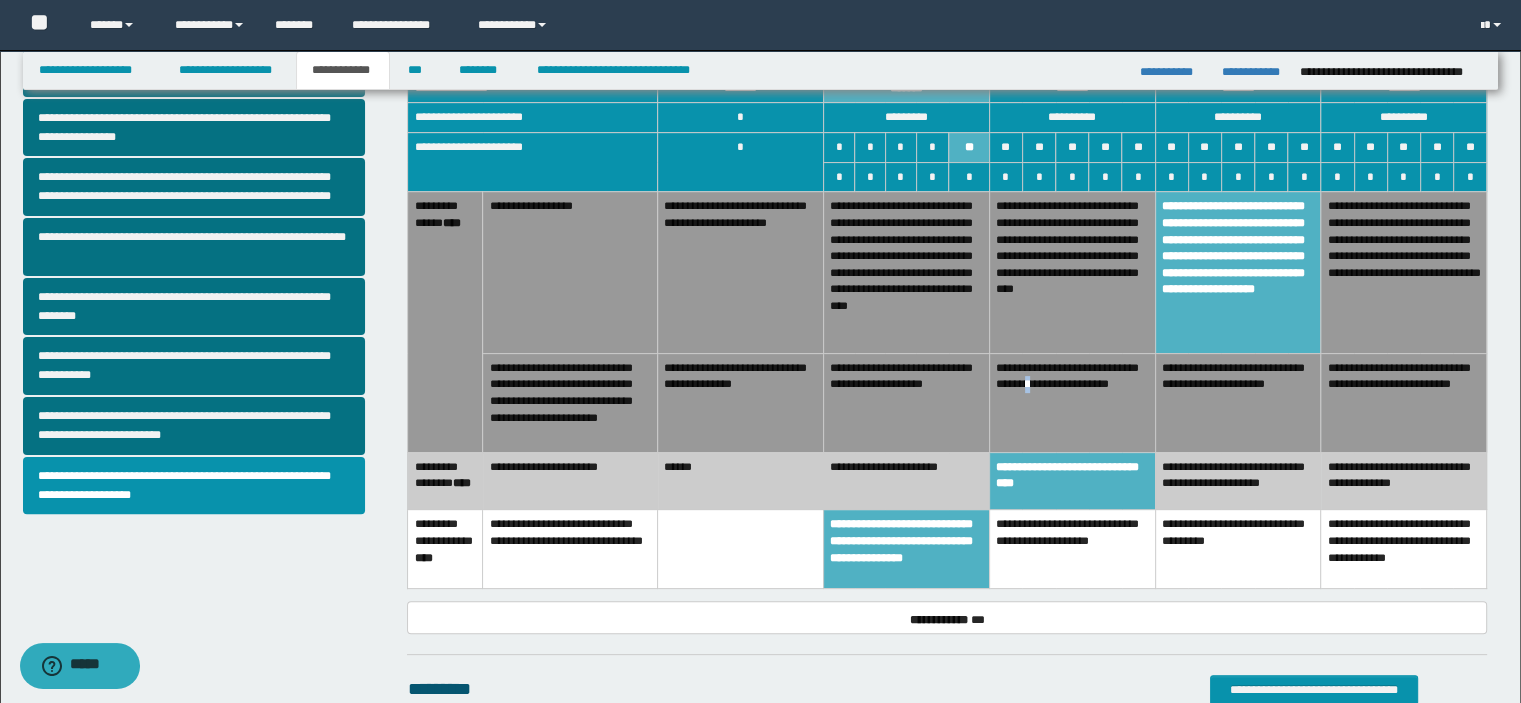 click on "**********" at bounding box center [1072, 402] 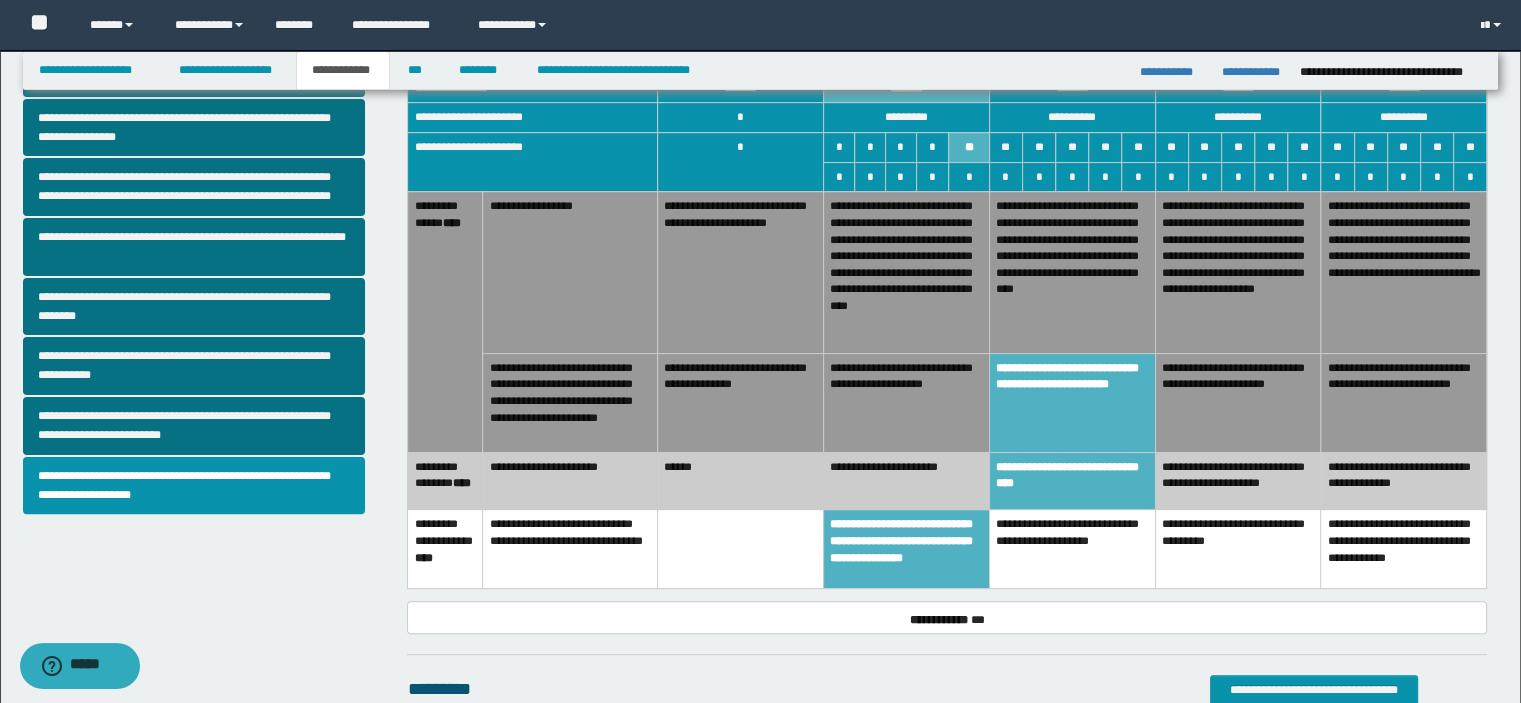 click on "**********" at bounding box center [1072, 272] 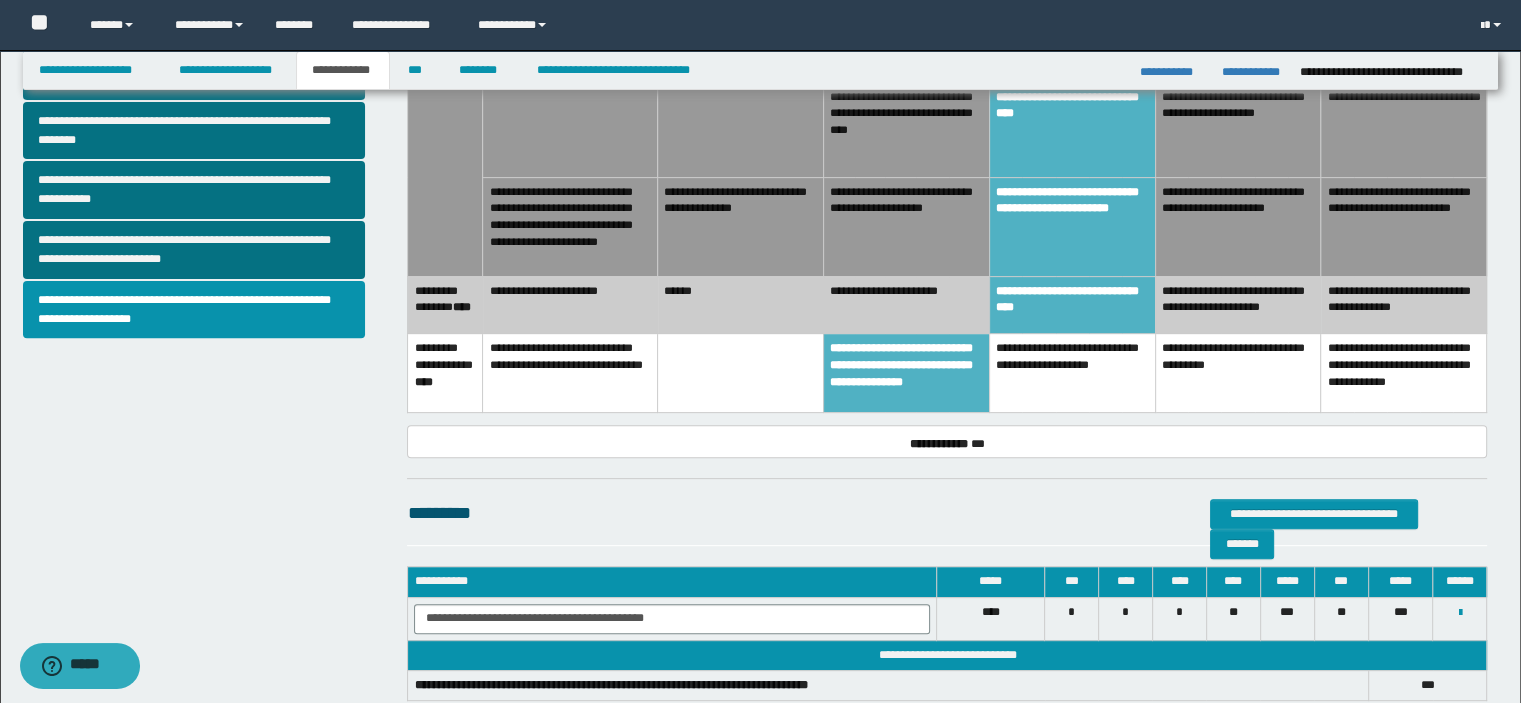 scroll, scrollTop: 488, scrollLeft: 0, axis: vertical 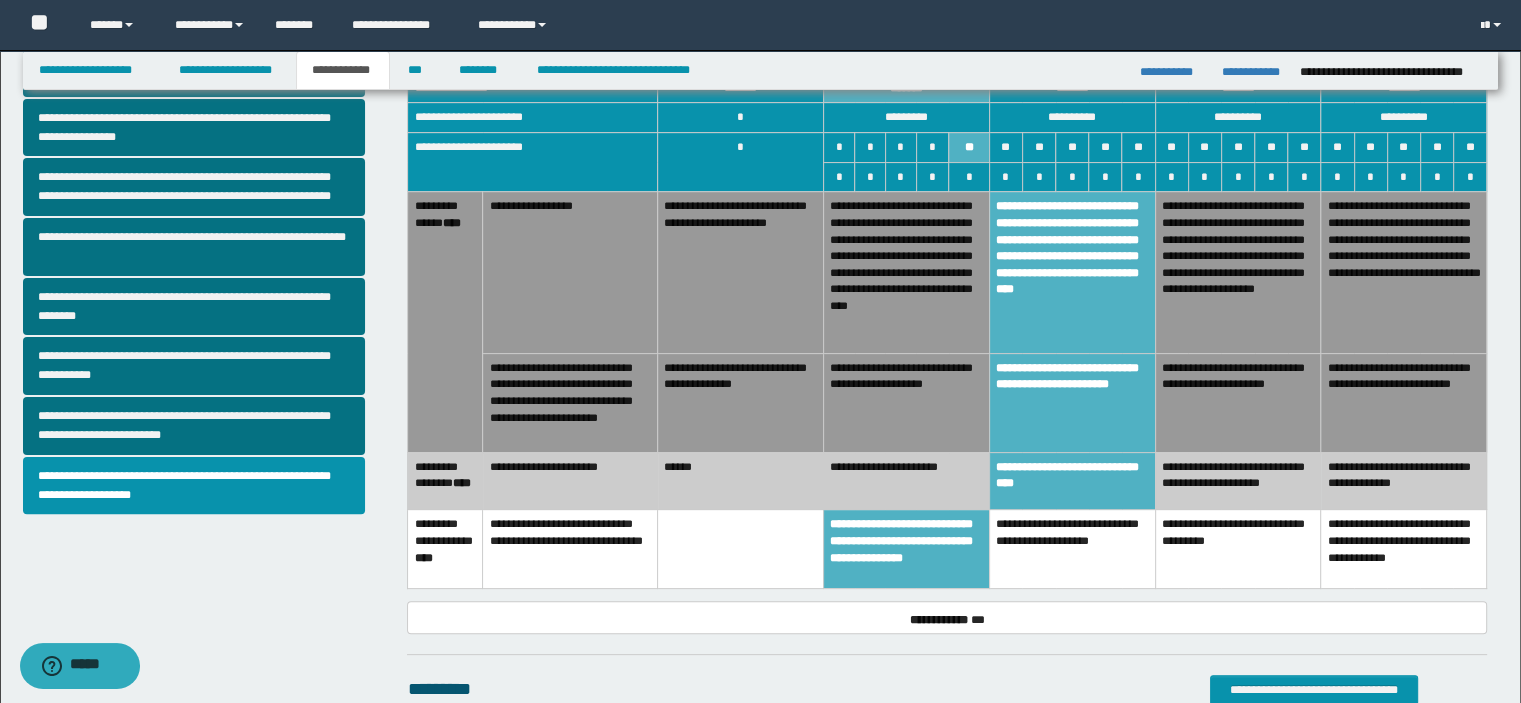click on "**********" at bounding box center (906, 402) 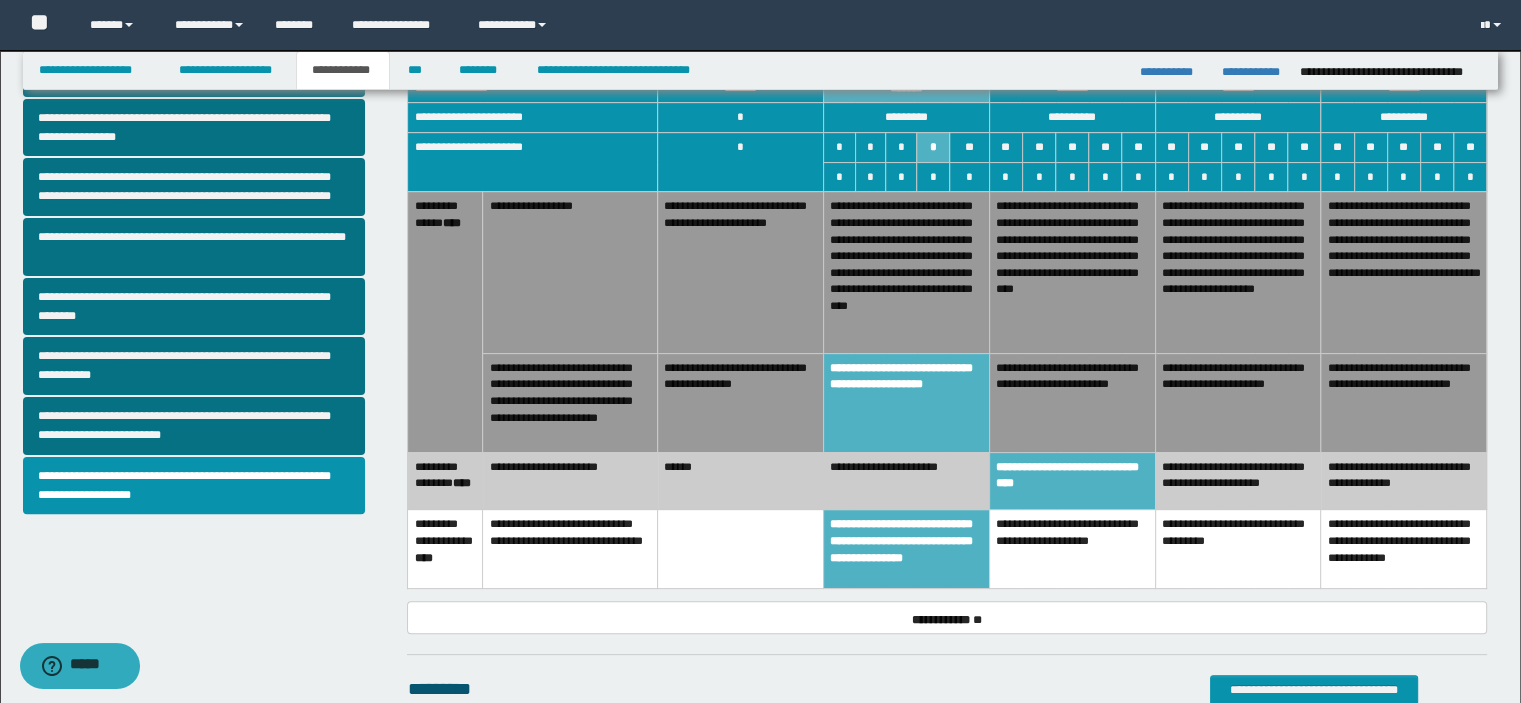 click on "**********" at bounding box center (1072, 272) 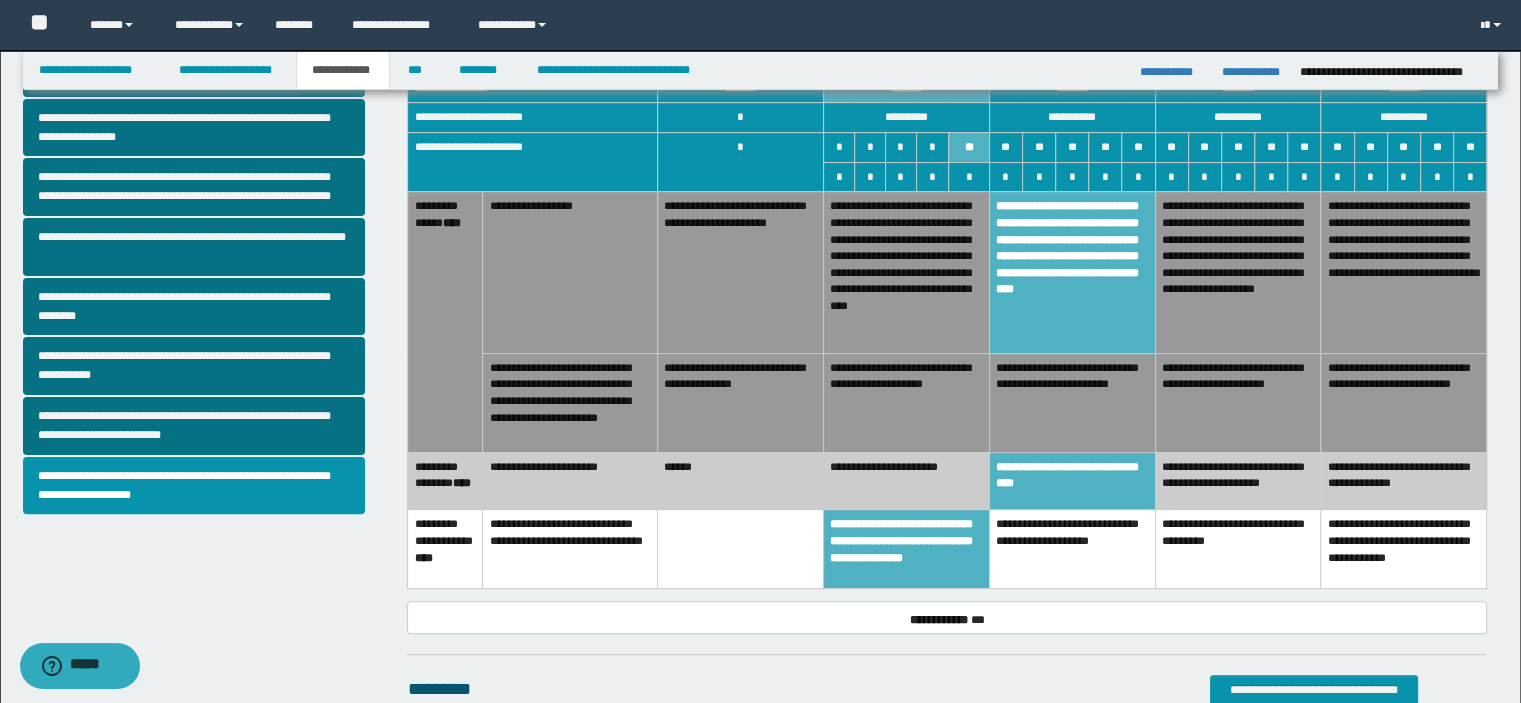 click on "**********" at bounding box center (906, 402) 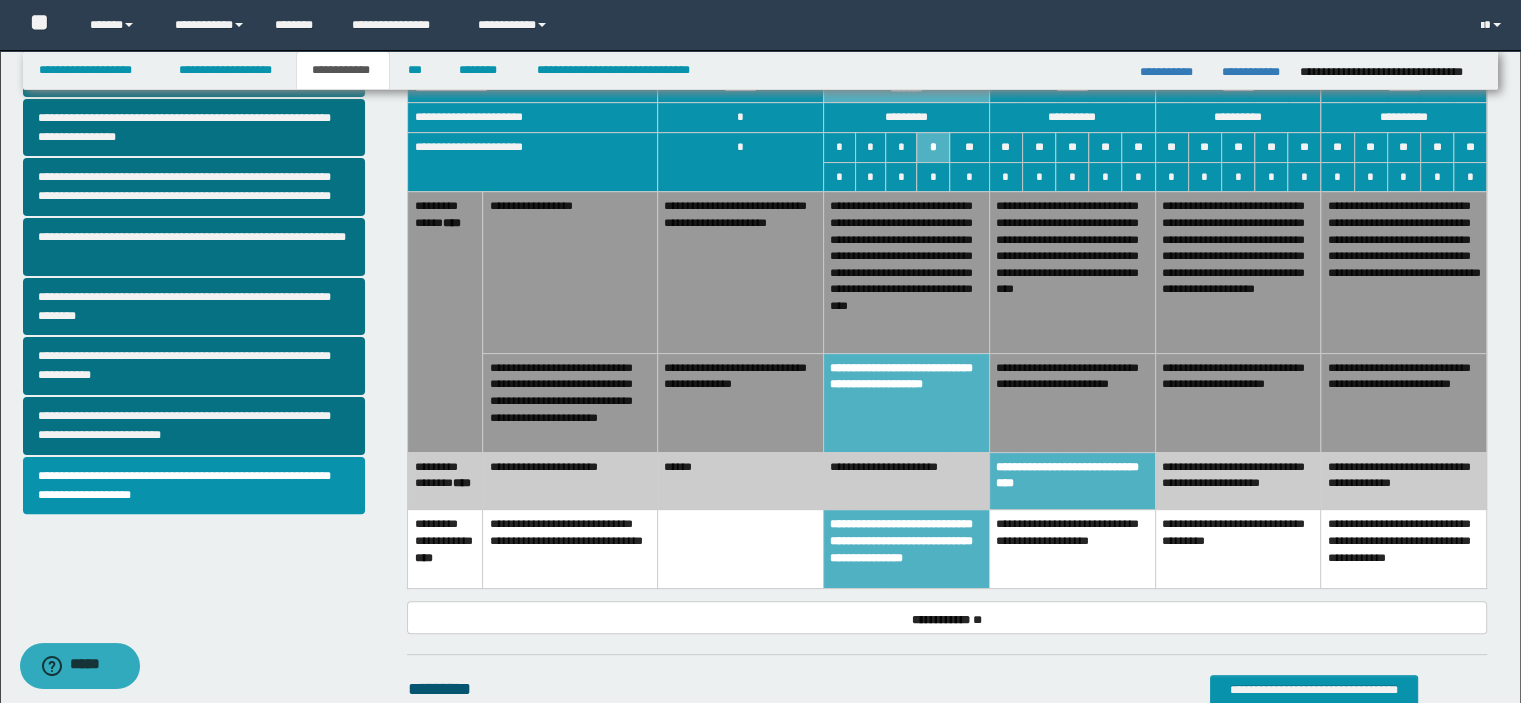 click on "**********" at bounding box center (906, 272) 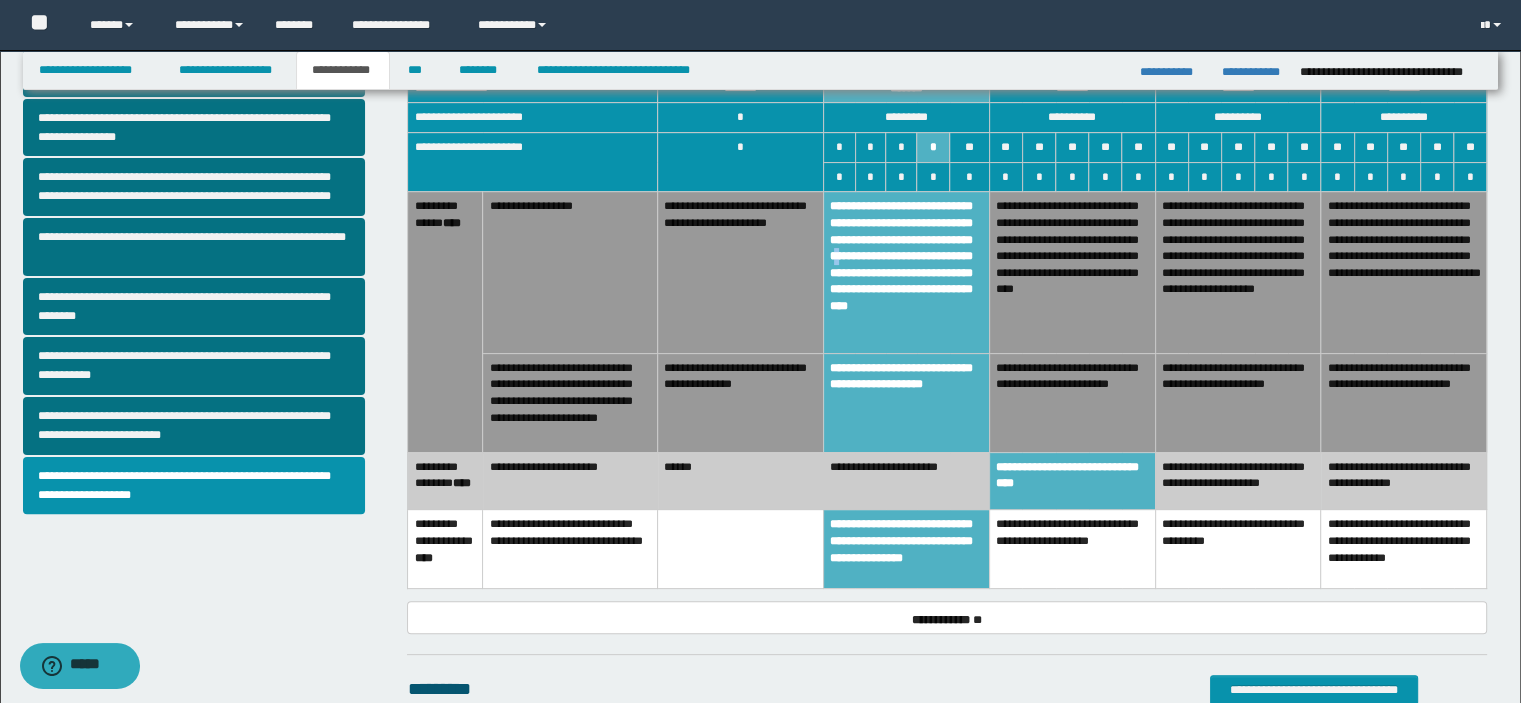 click on "**********" at bounding box center (906, 272) 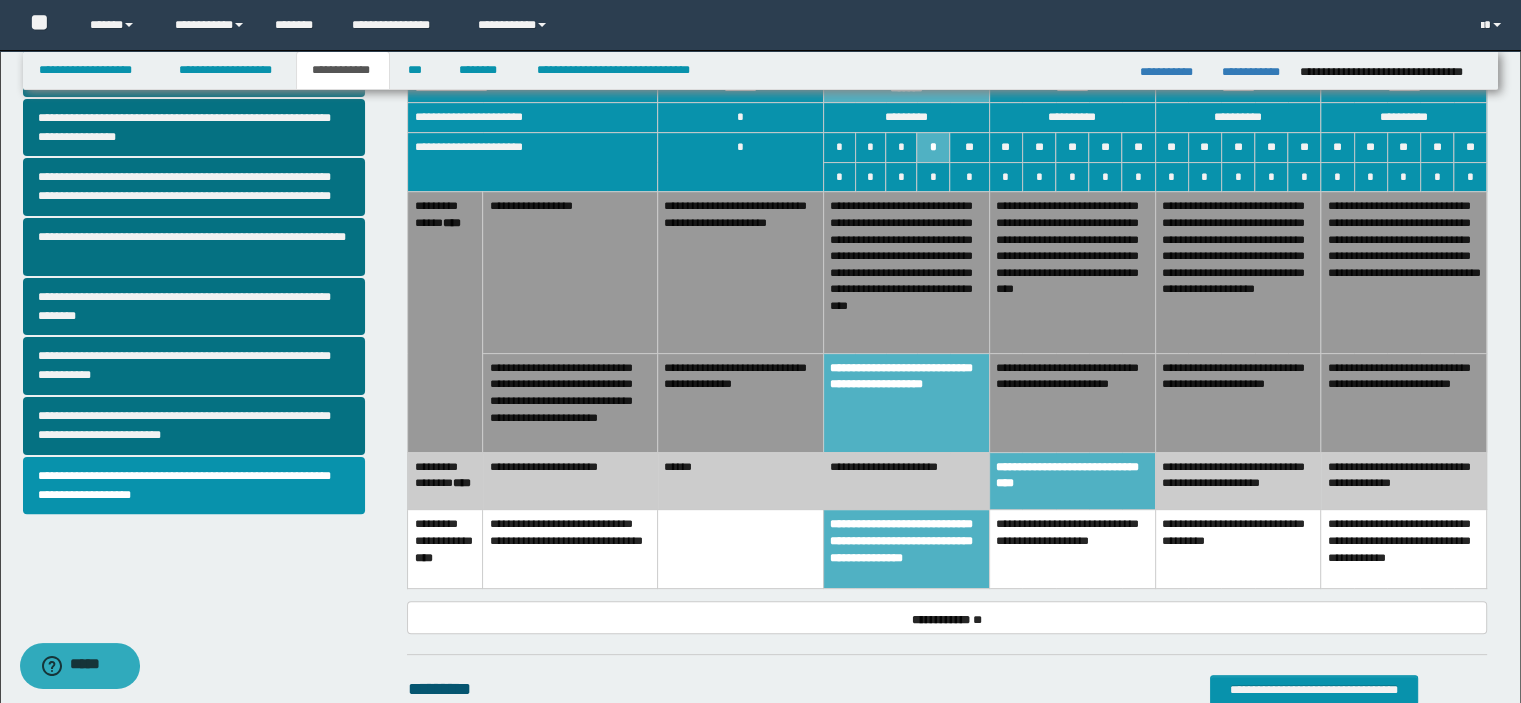 click on "**********" at bounding box center [1072, 272] 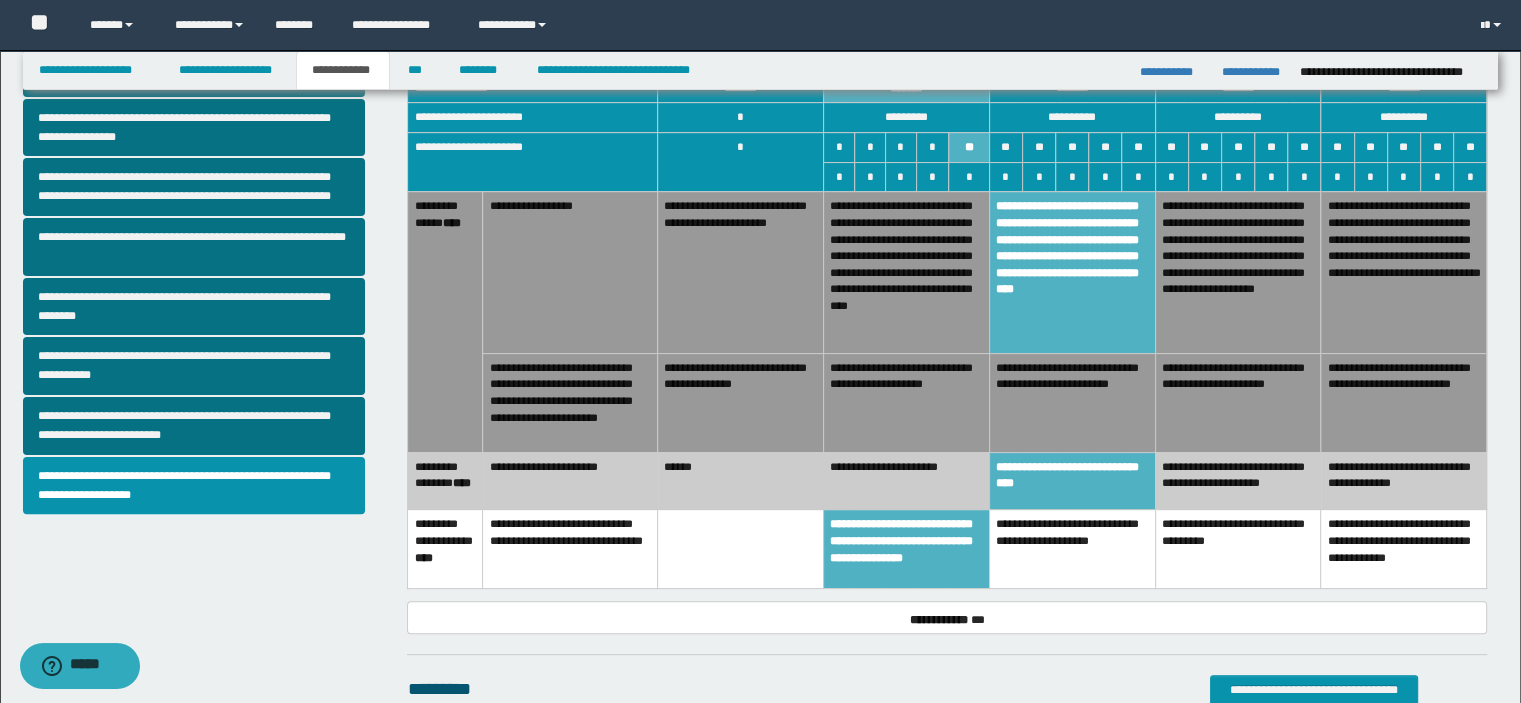 click on "**********" at bounding box center (1072, 402) 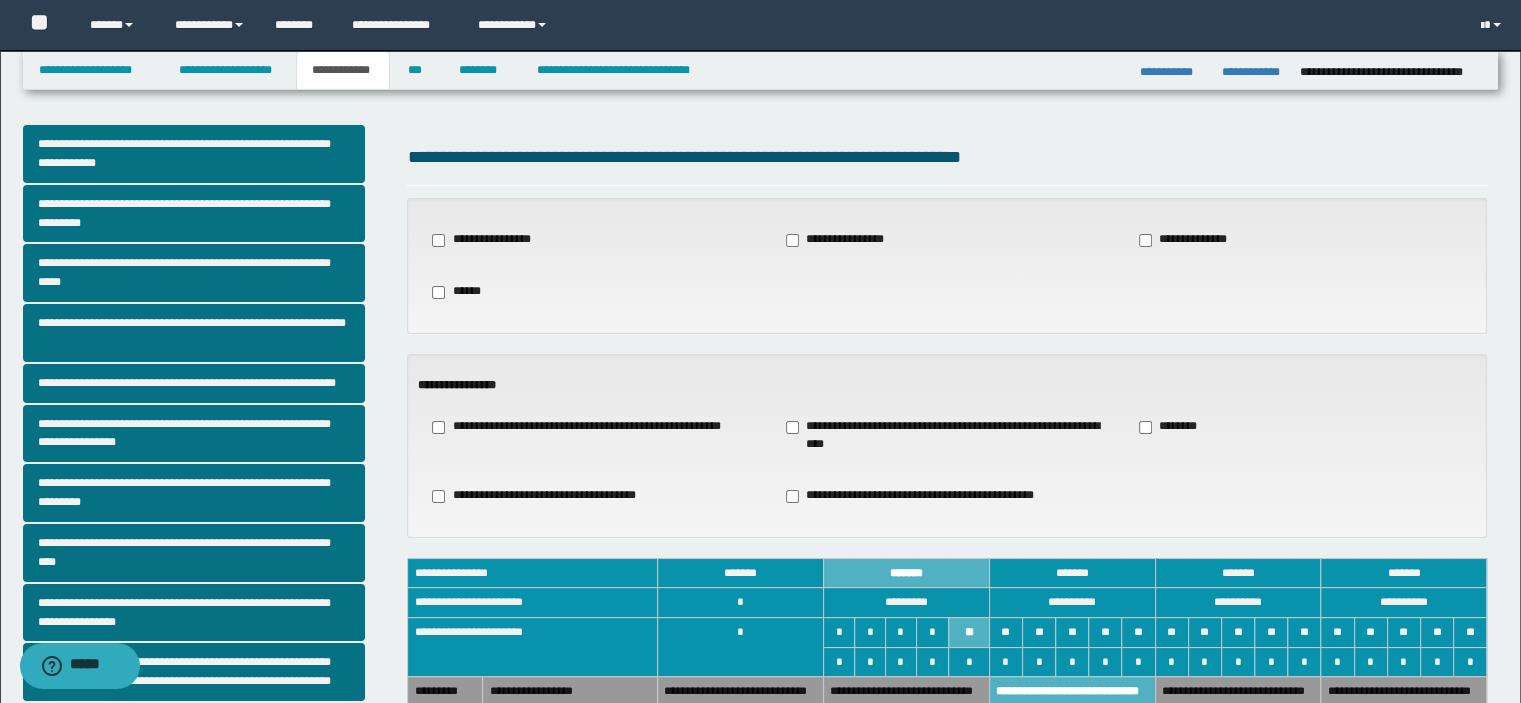 scroll, scrollTop: 0, scrollLeft: 0, axis: both 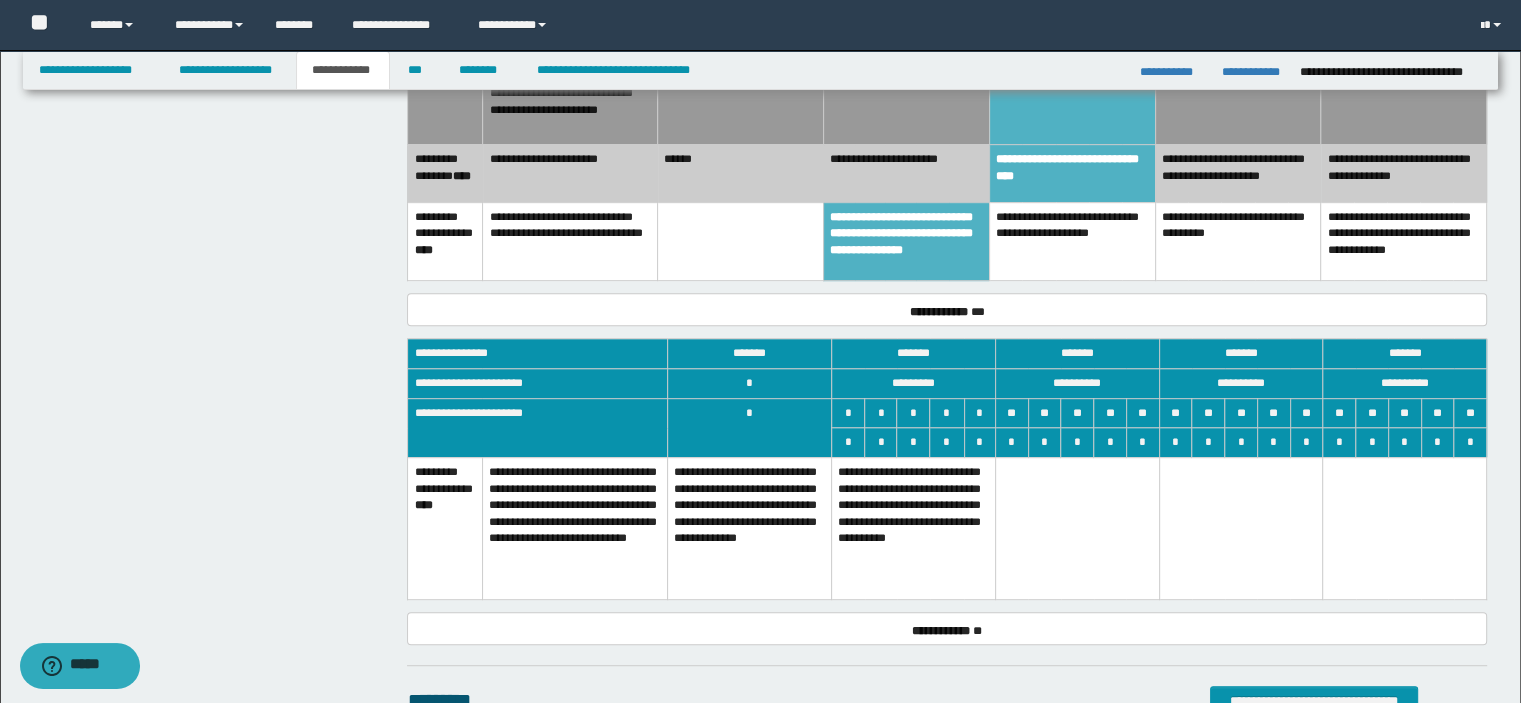 click at bounding box center (1077, 528) 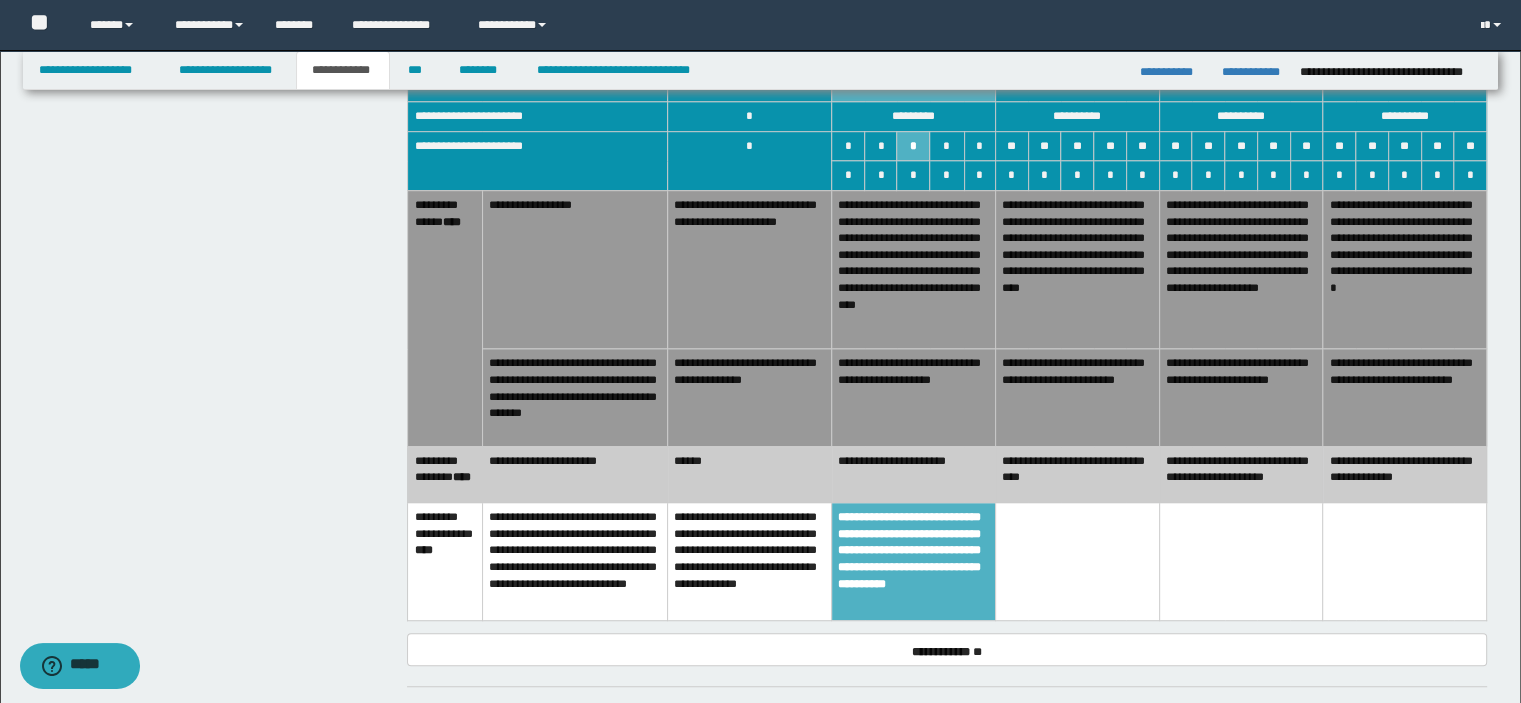 scroll, scrollTop: 1300, scrollLeft: 0, axis: vertical 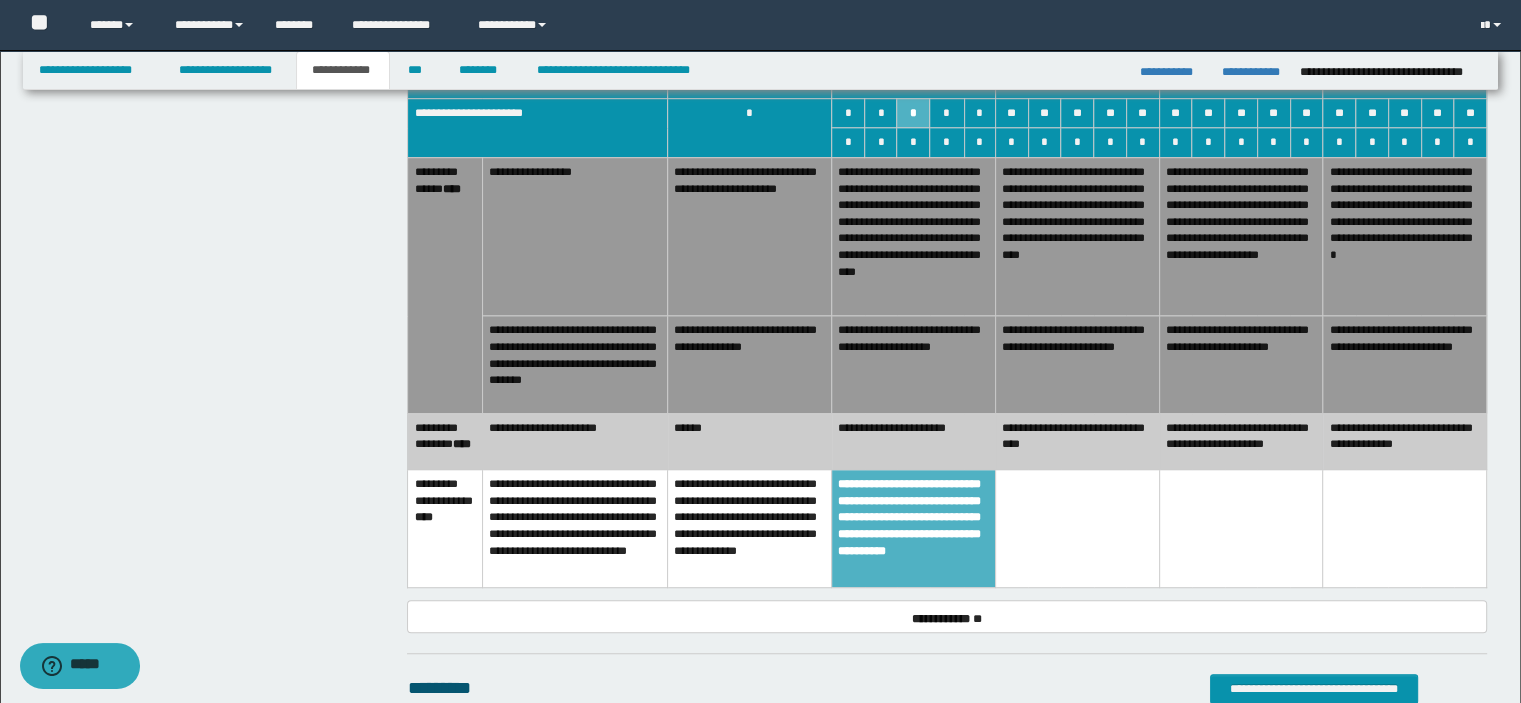 click on "**********" at bounding box center (1077, 441) 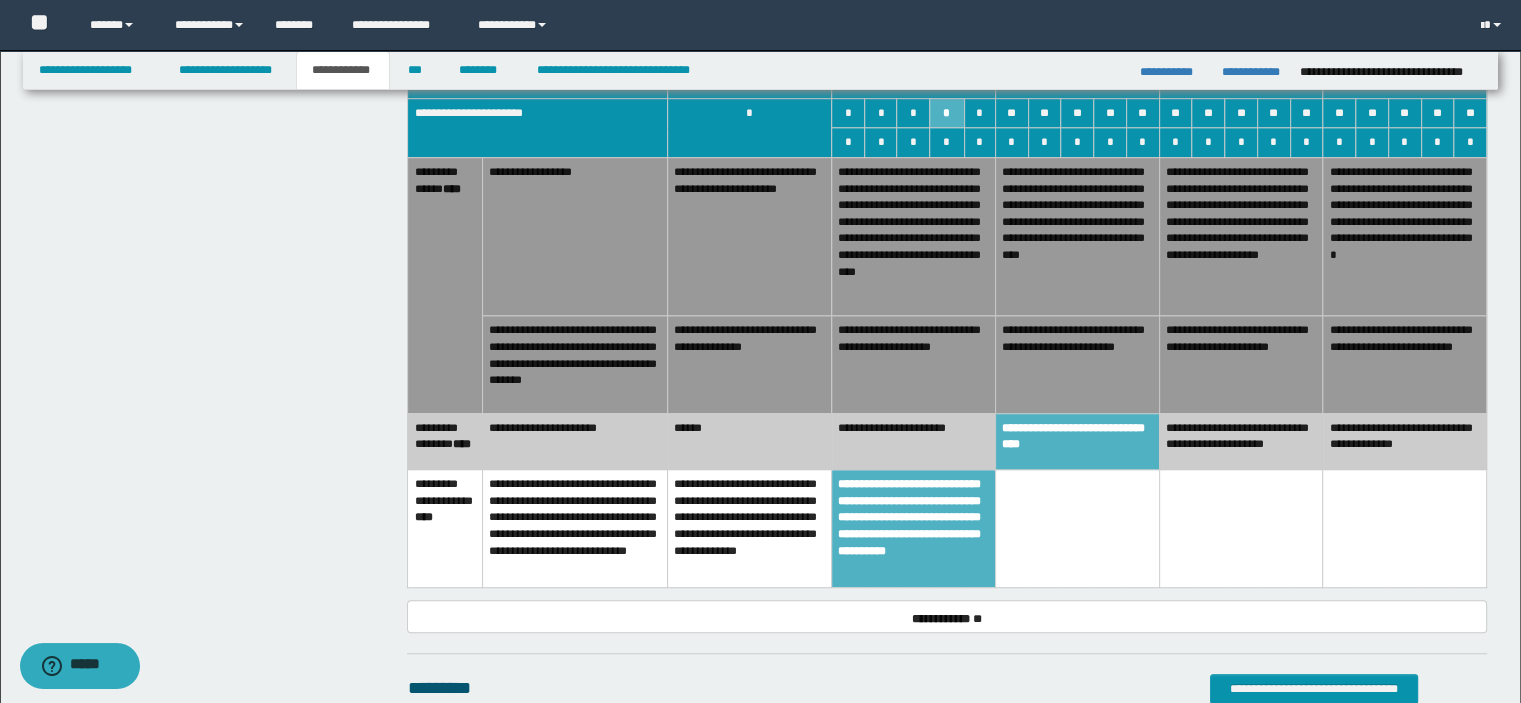 click at bounding box center [1077, 529] 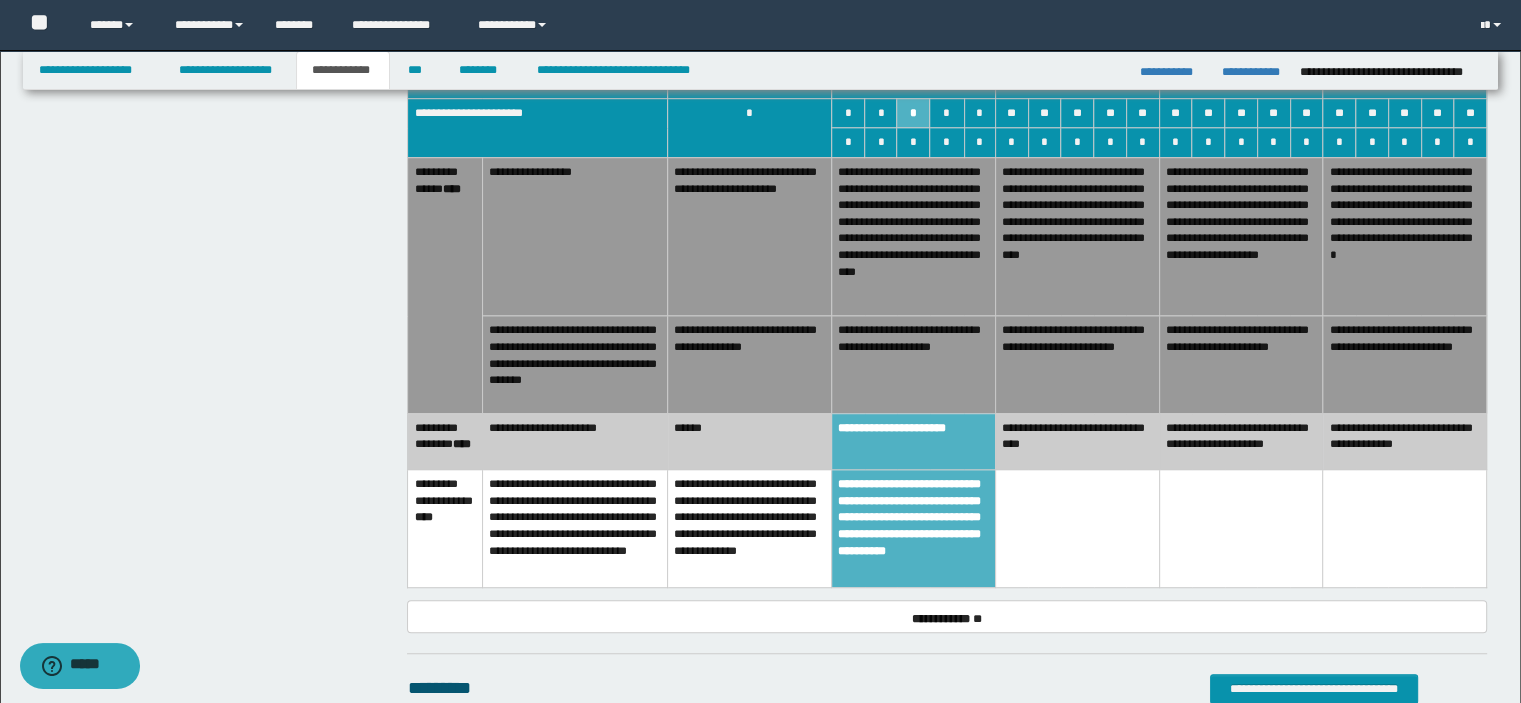 click on "**********" at bounding box center [1077, 441] 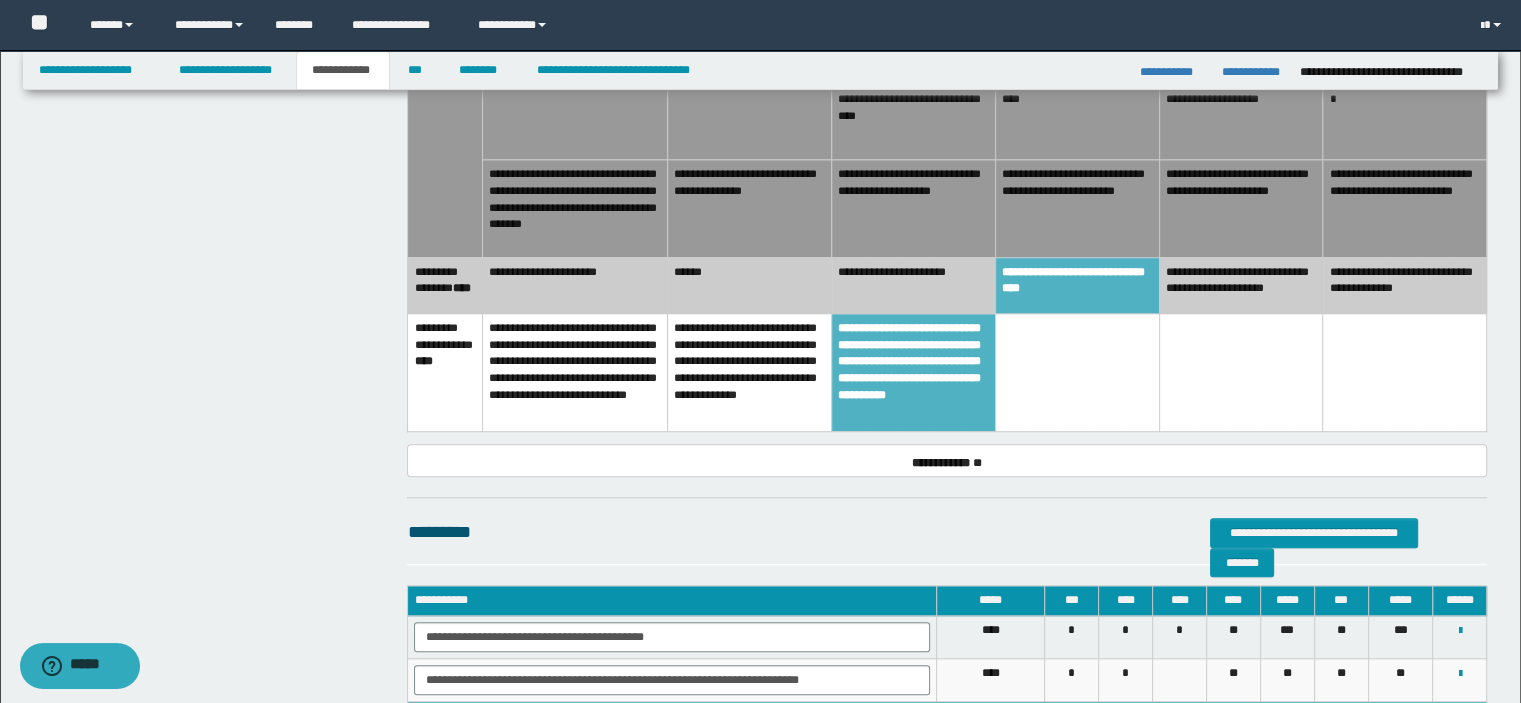 scroll, scrollTop: 1342, scrollLeft: 0, axis: vertical 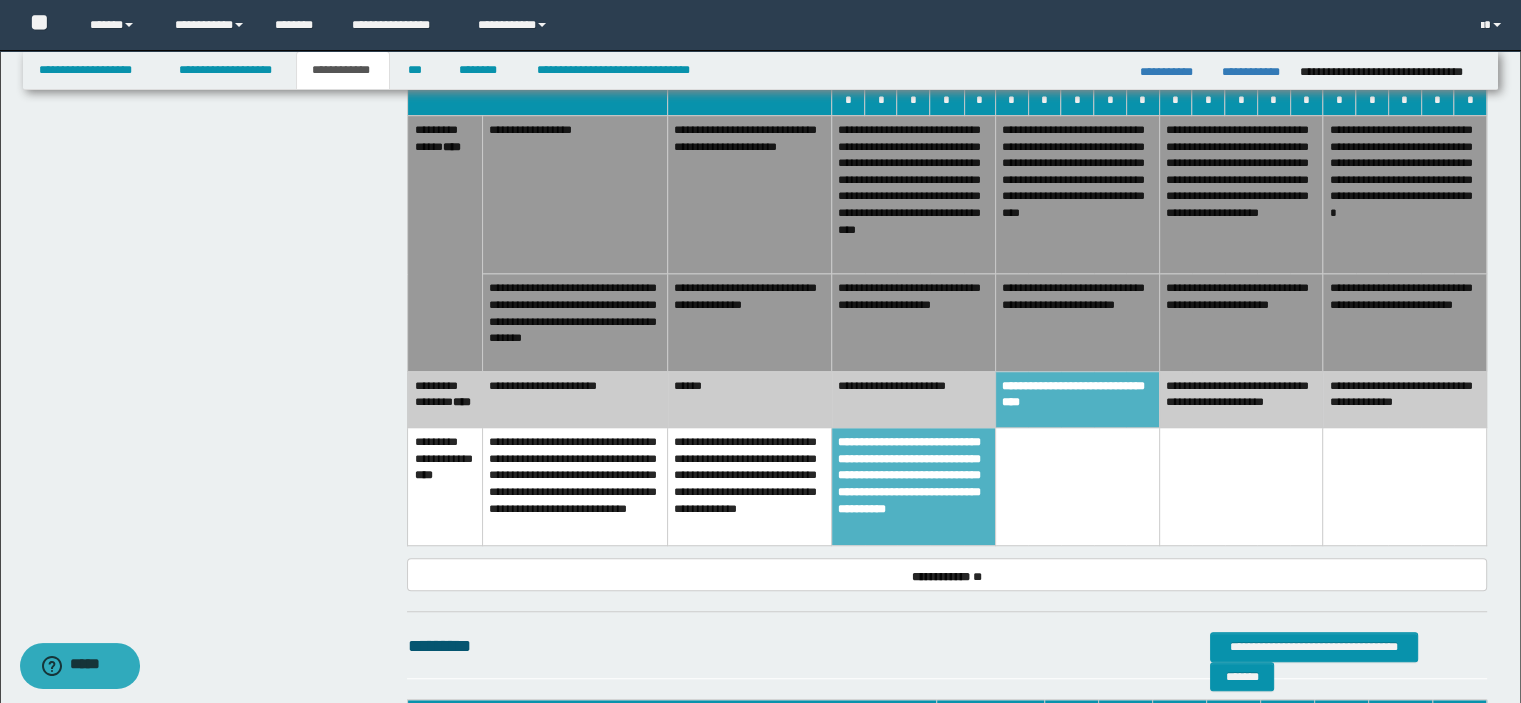 click on "**********" at bounding box center [1077, 322] 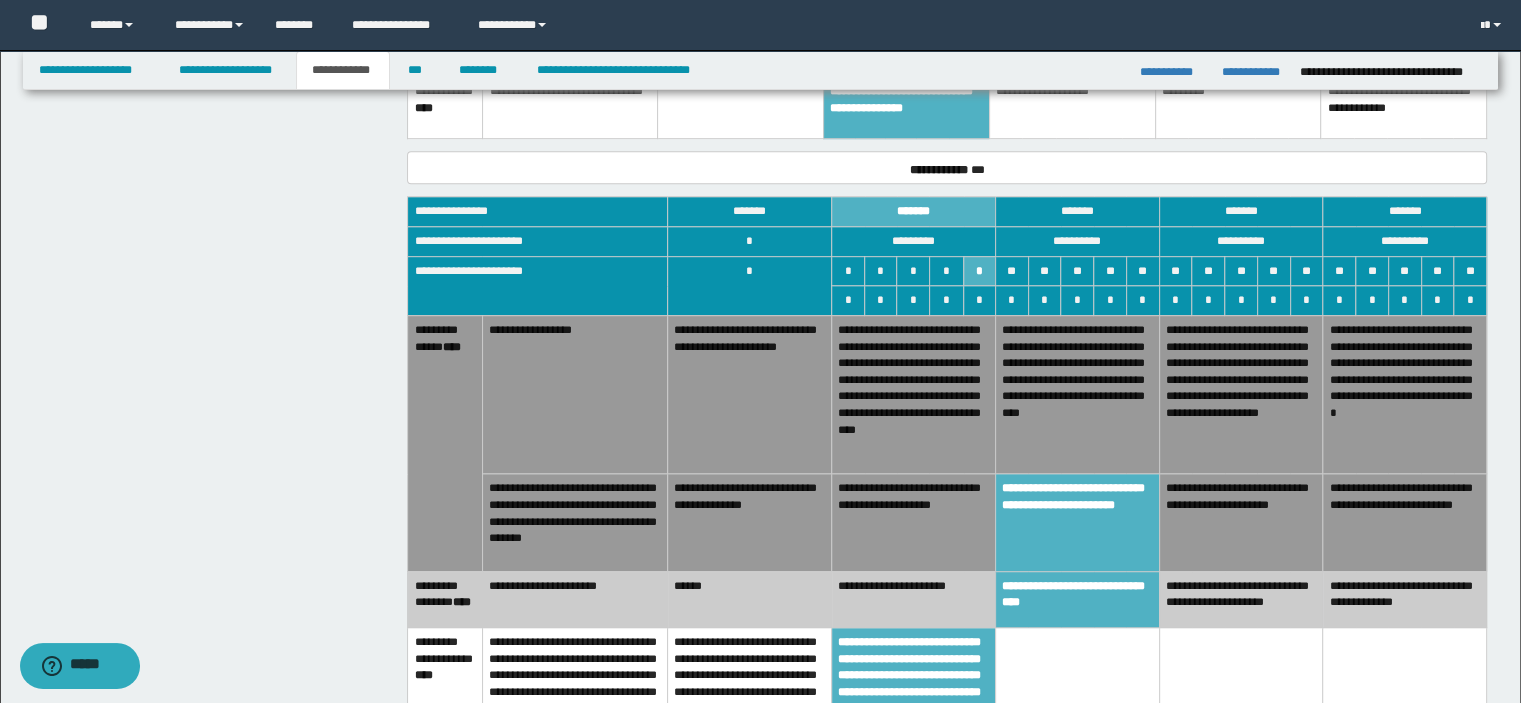 scroll, scrollTop: 1242, scrollLeft: 0, axis: vertical 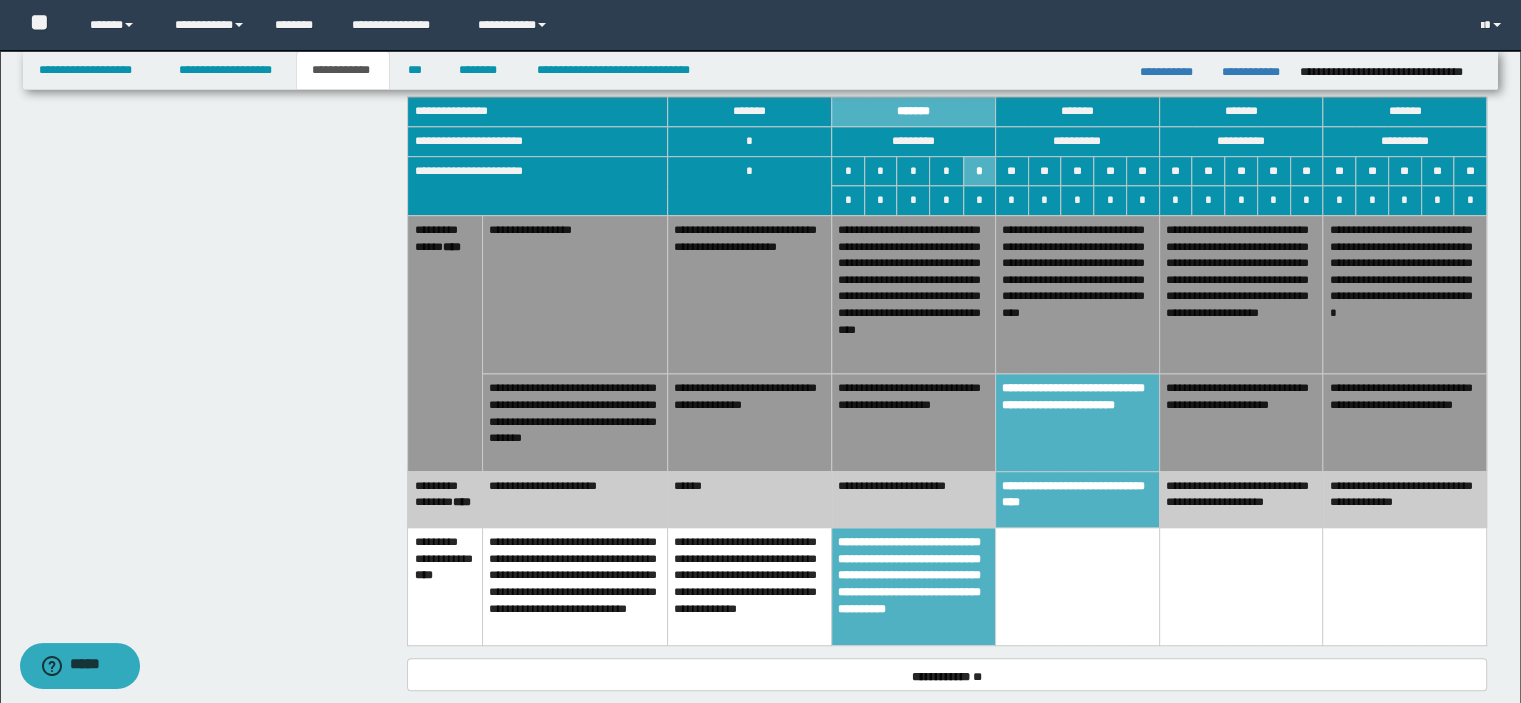 click on "**********" at bounding box center [914, 587] 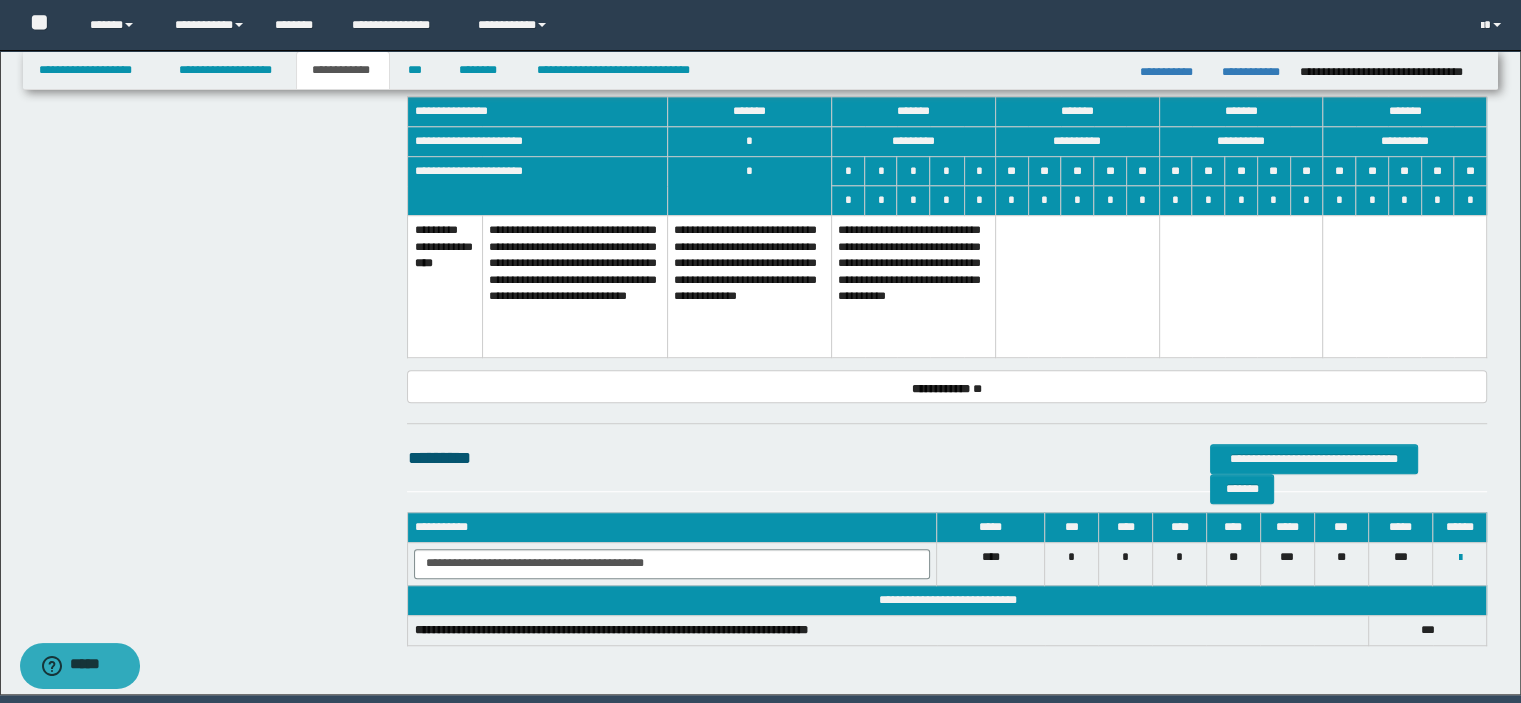 click on "**********" at bounding box center [914, 286] 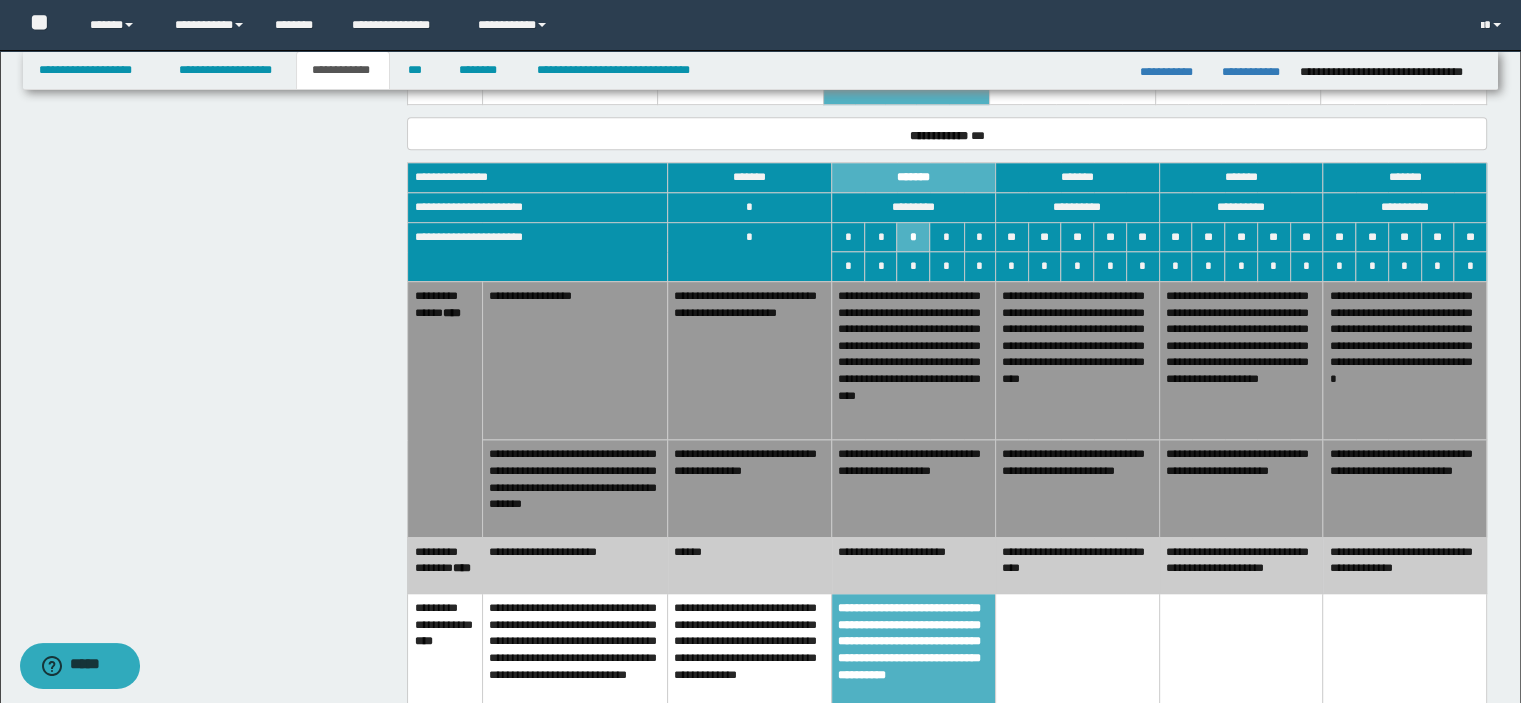 scroll, scrollTop: 1042, scrollLeft: 0, axis: vertical 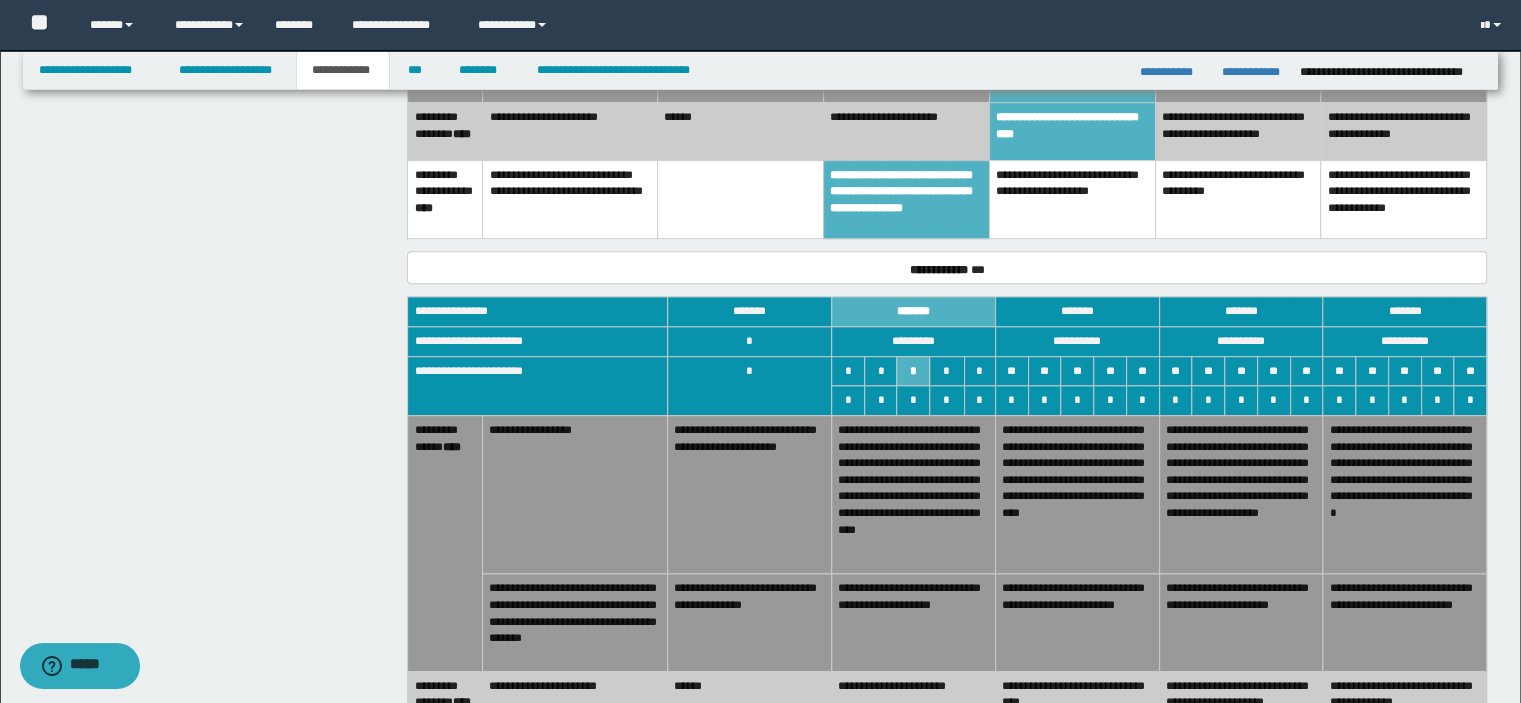 drag, startPoint x: 585, startPoint y: 109, endPoint x: 679, endPoint y: 151, distance: 102.9563 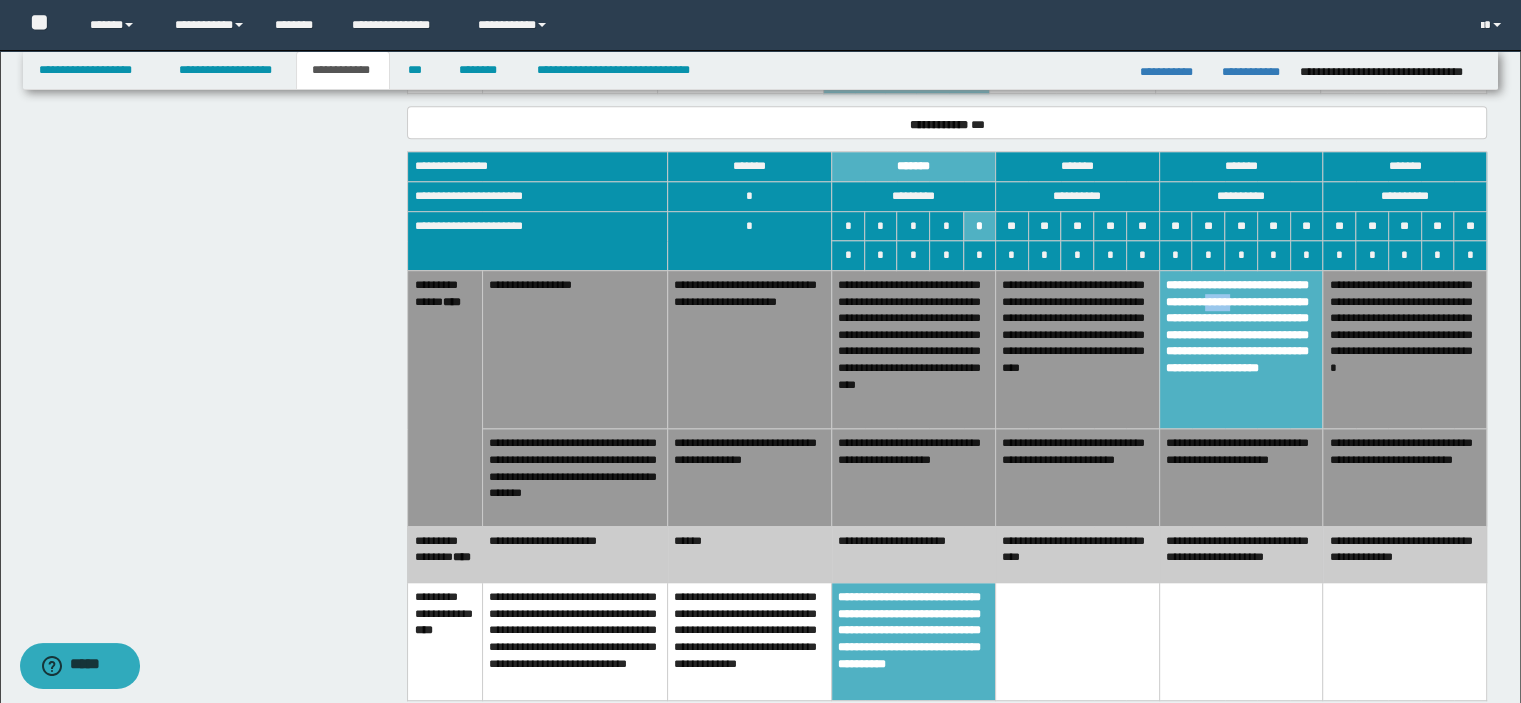 scroll, scrollTop: 1142, scrollLeft: 0, axis: vertical 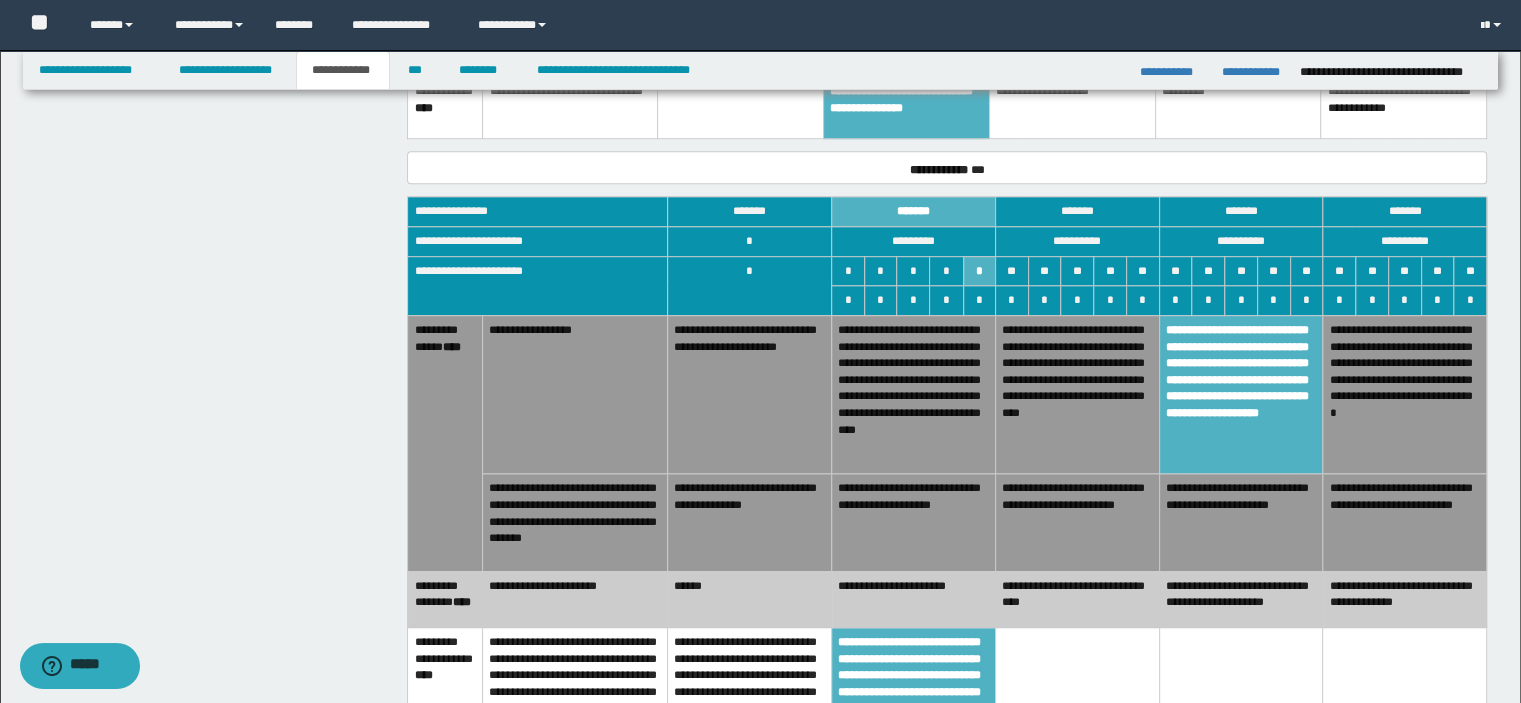 click on "**********" at bounding box center [1077, 394] 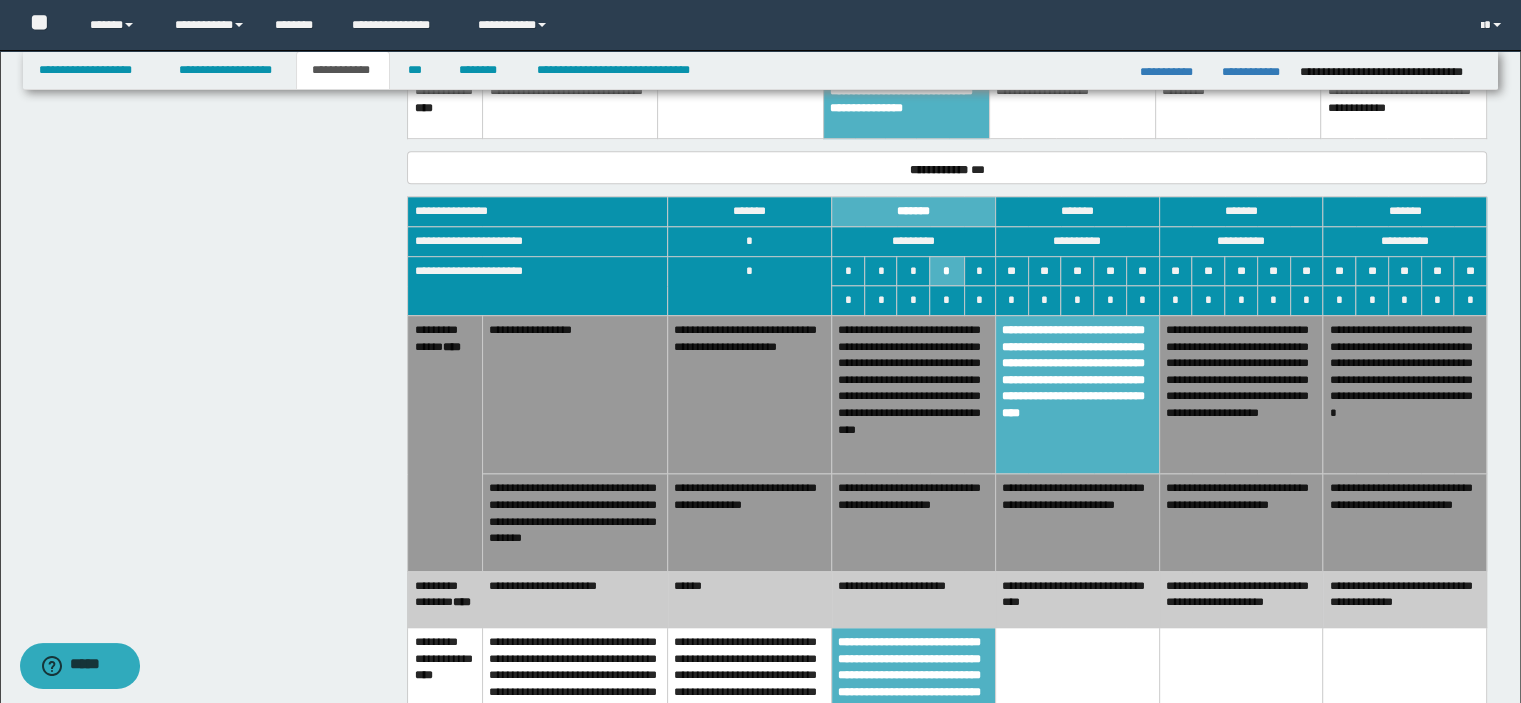 click on "**********" at bounding box center [1077, 599] 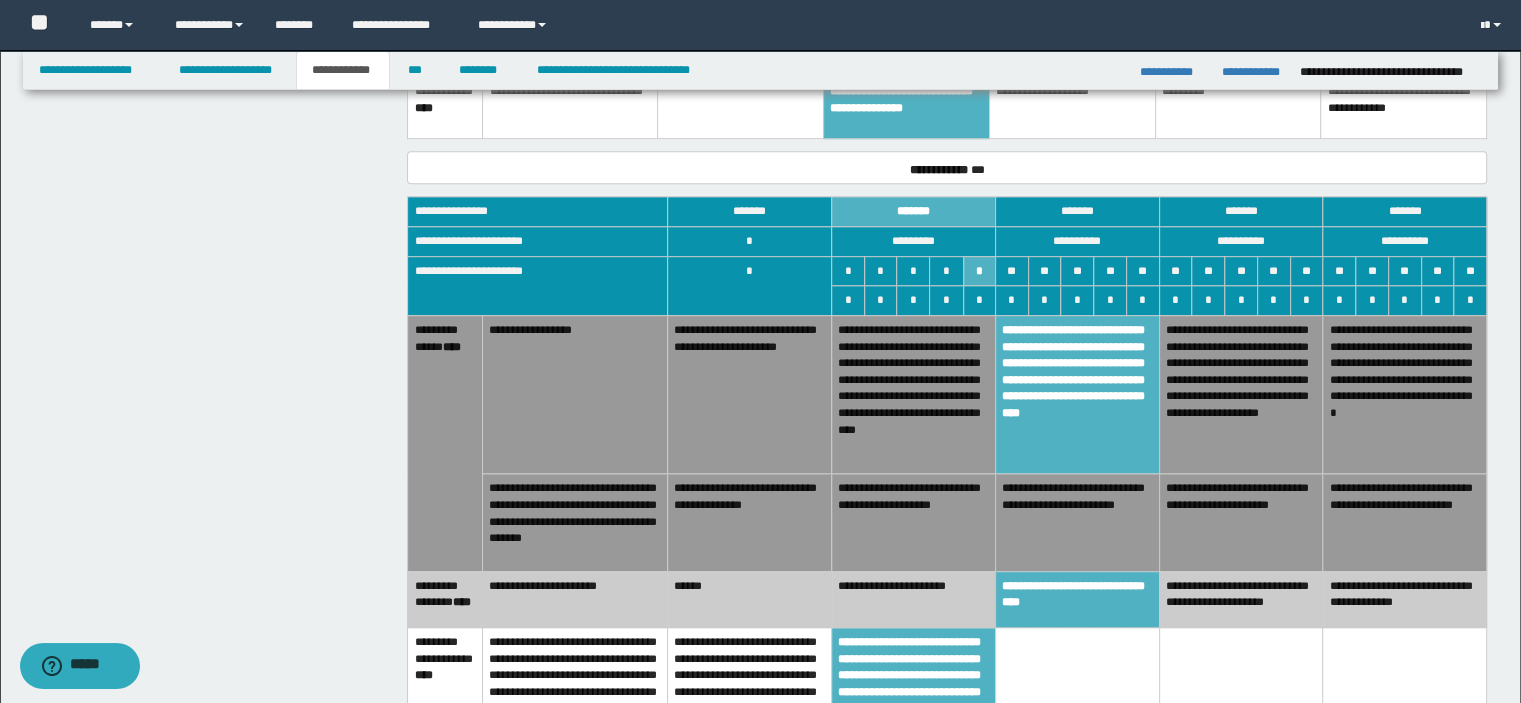 click on "**********" at bounding box center (1077, 522) 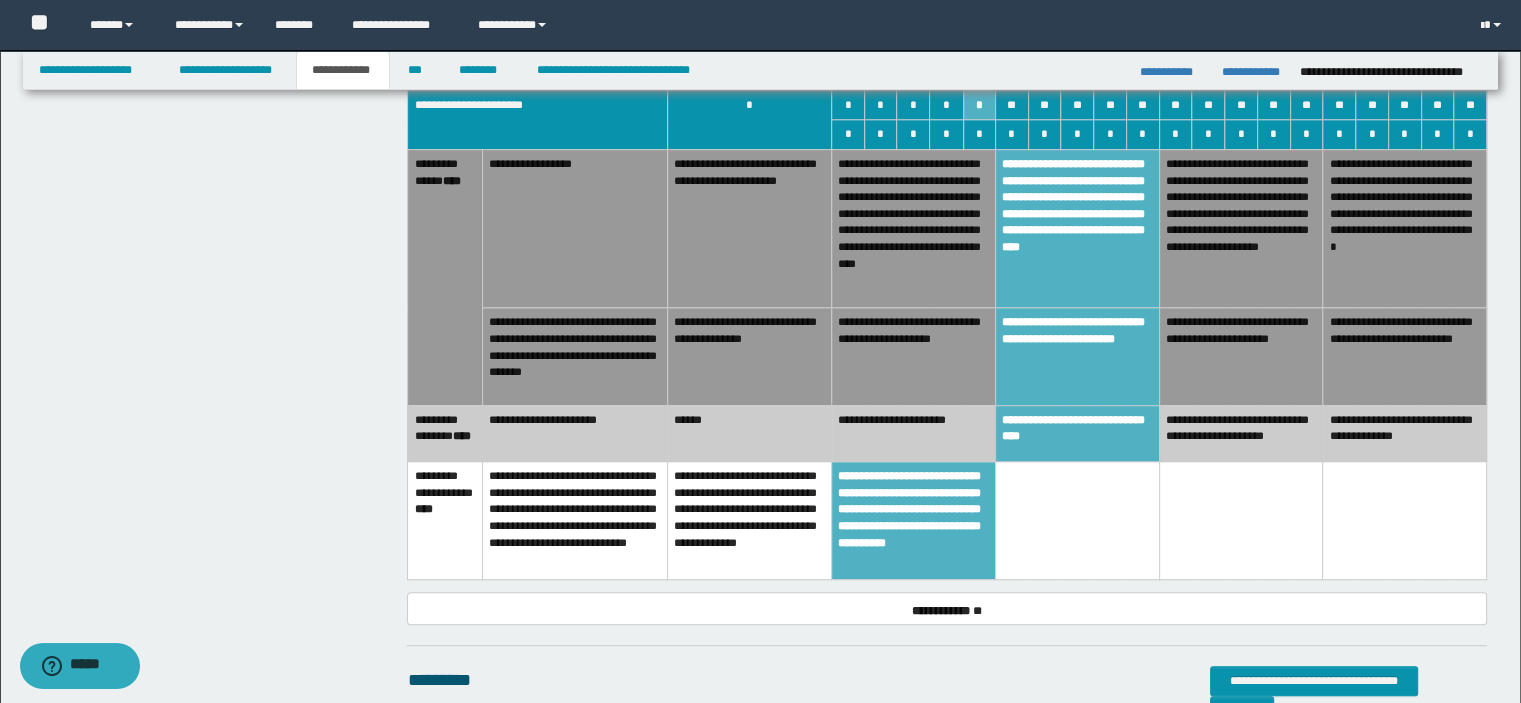 scroll, scrollTop: 1342, scrollLeft: 0, axis: vertical 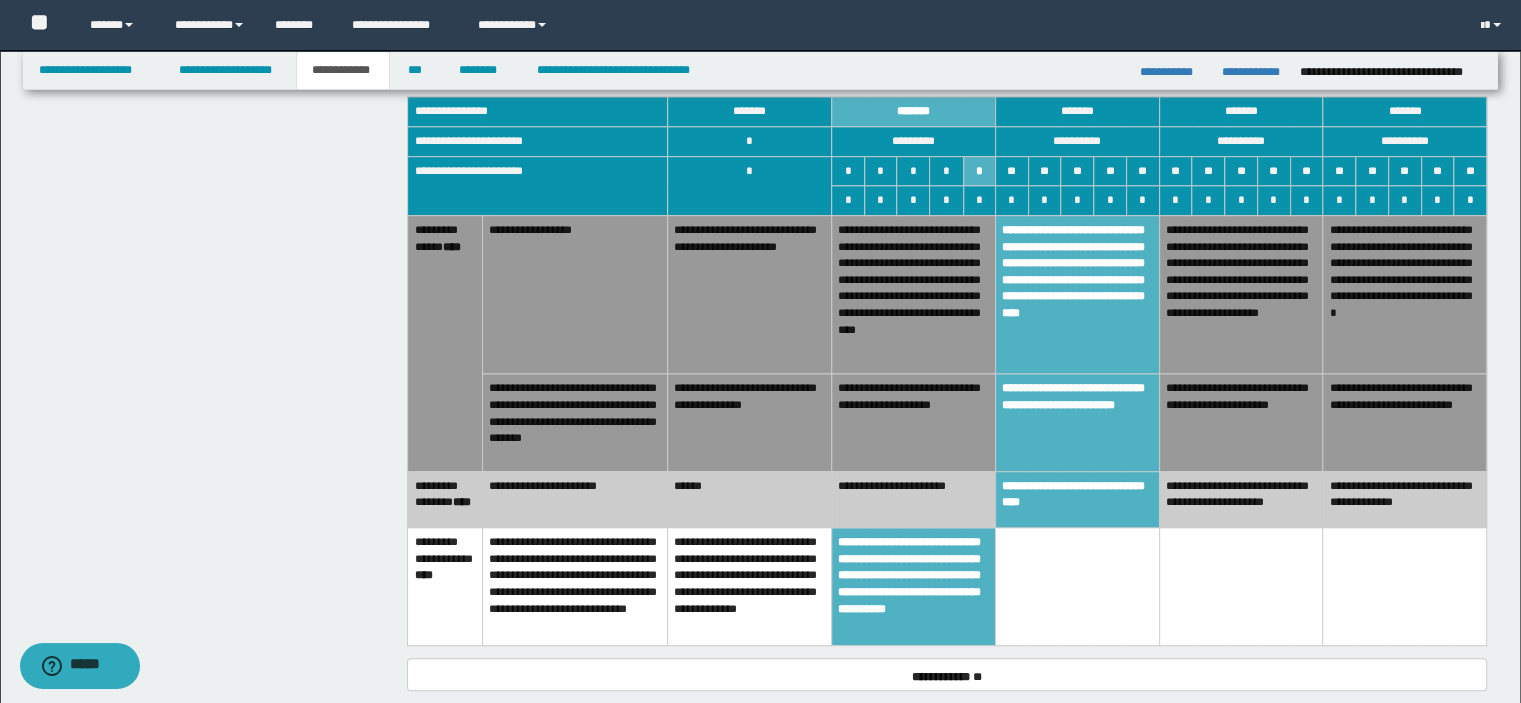 drag, startPoint x: 810, startPoint y: 516, endPoint x: 0, endPoint y: 742, distance: 840.93756 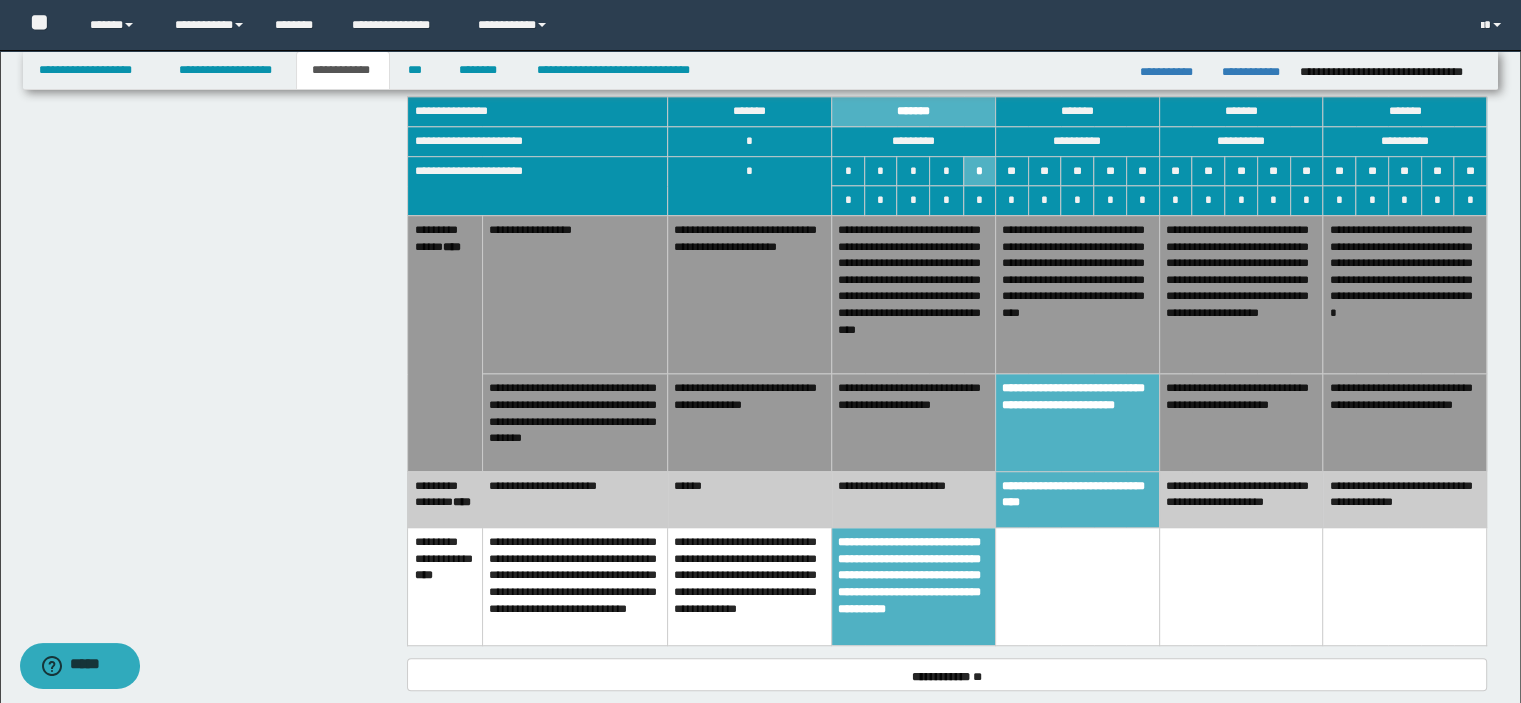 click on "**********" at bounding box center [1077, 294] 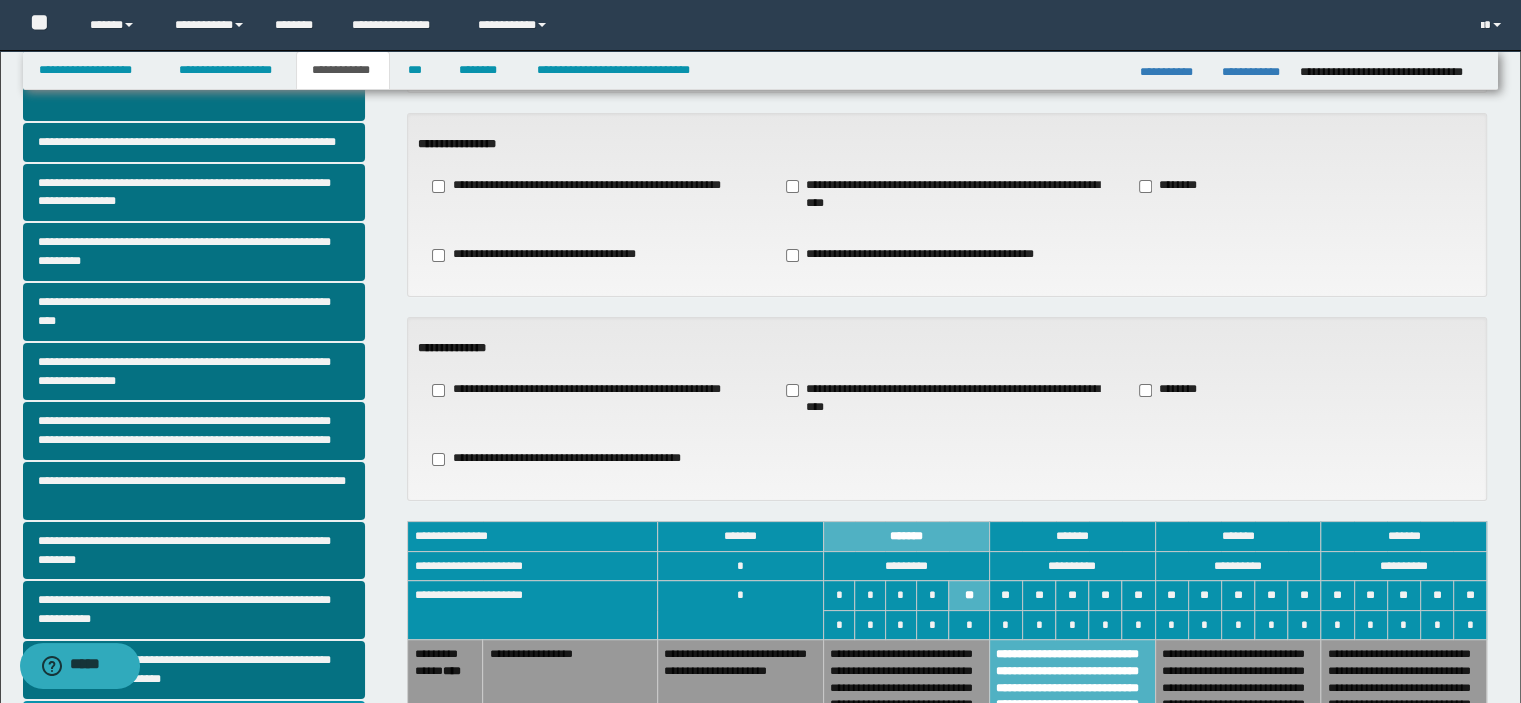 scroll, scrollTop: 242, scrollLeft: 0, axis: vertical 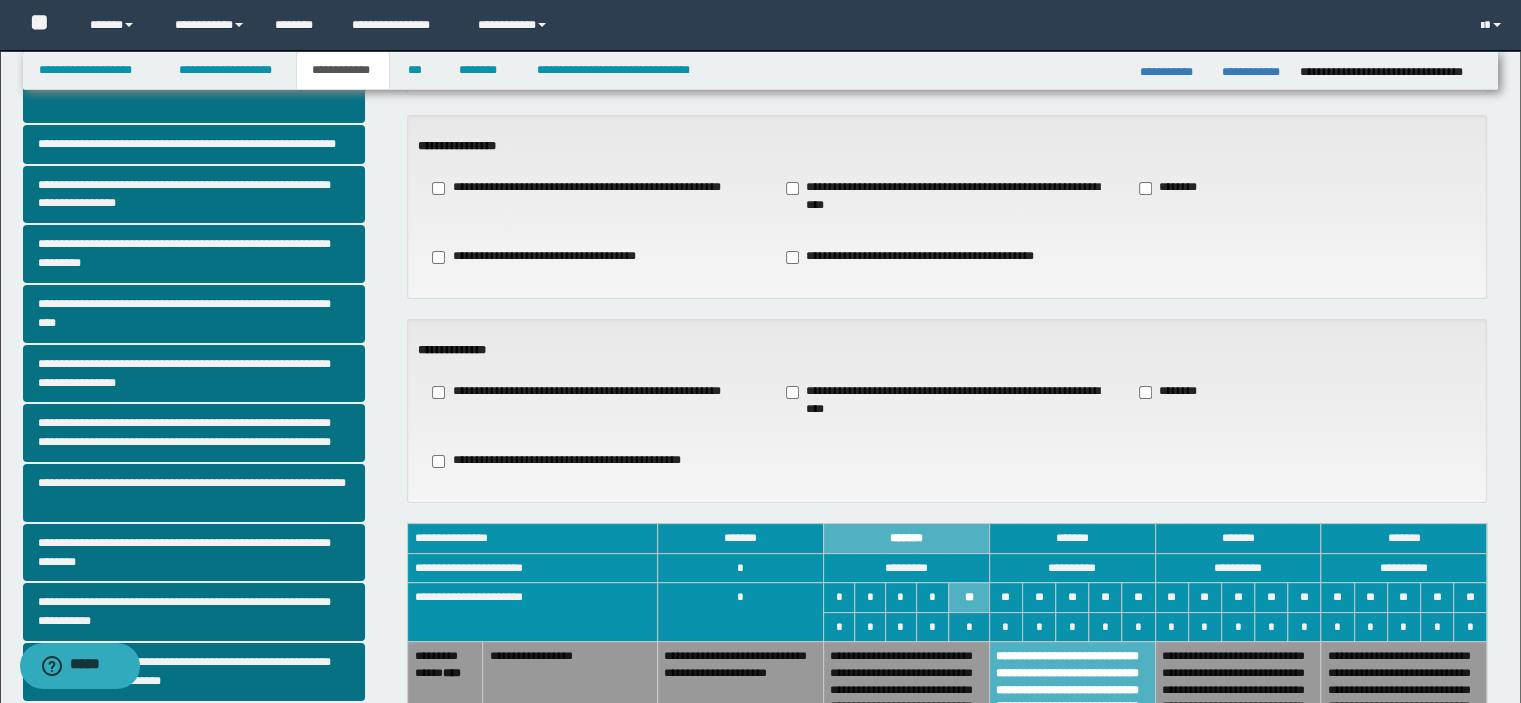 click on "**********" at bounding box center [585, 392] 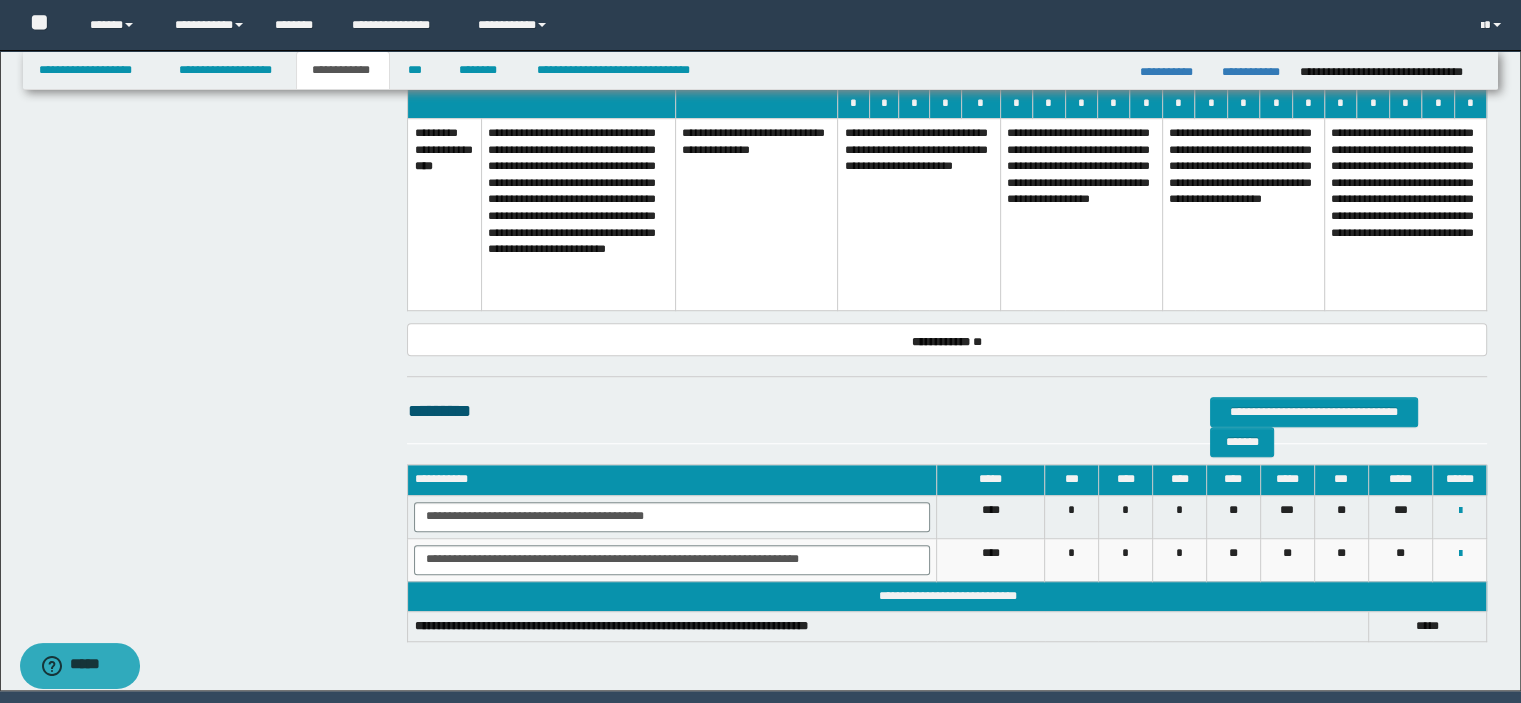 scroll, scrollTop: 1342, scrollLeft: 0, axis: vertical 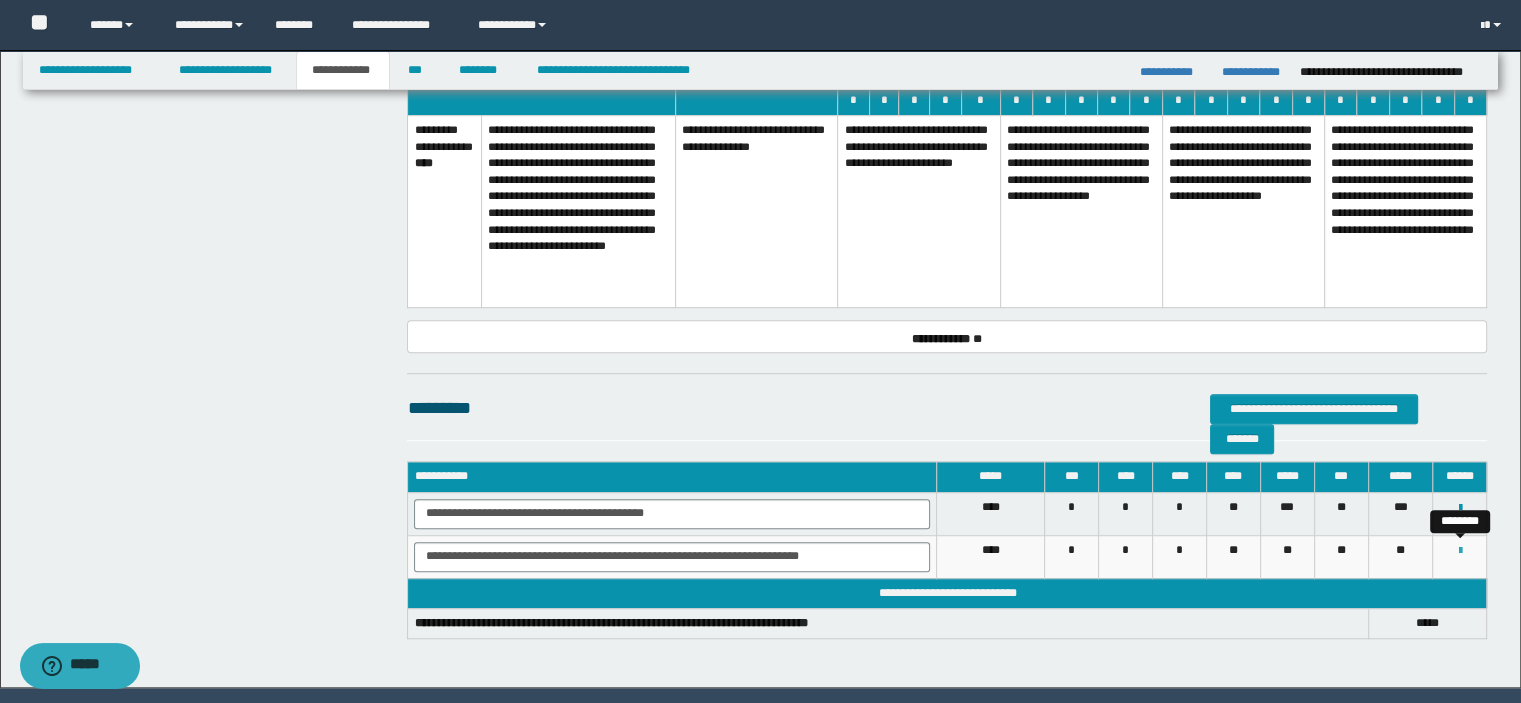 click at bounding box center (1459, 551) 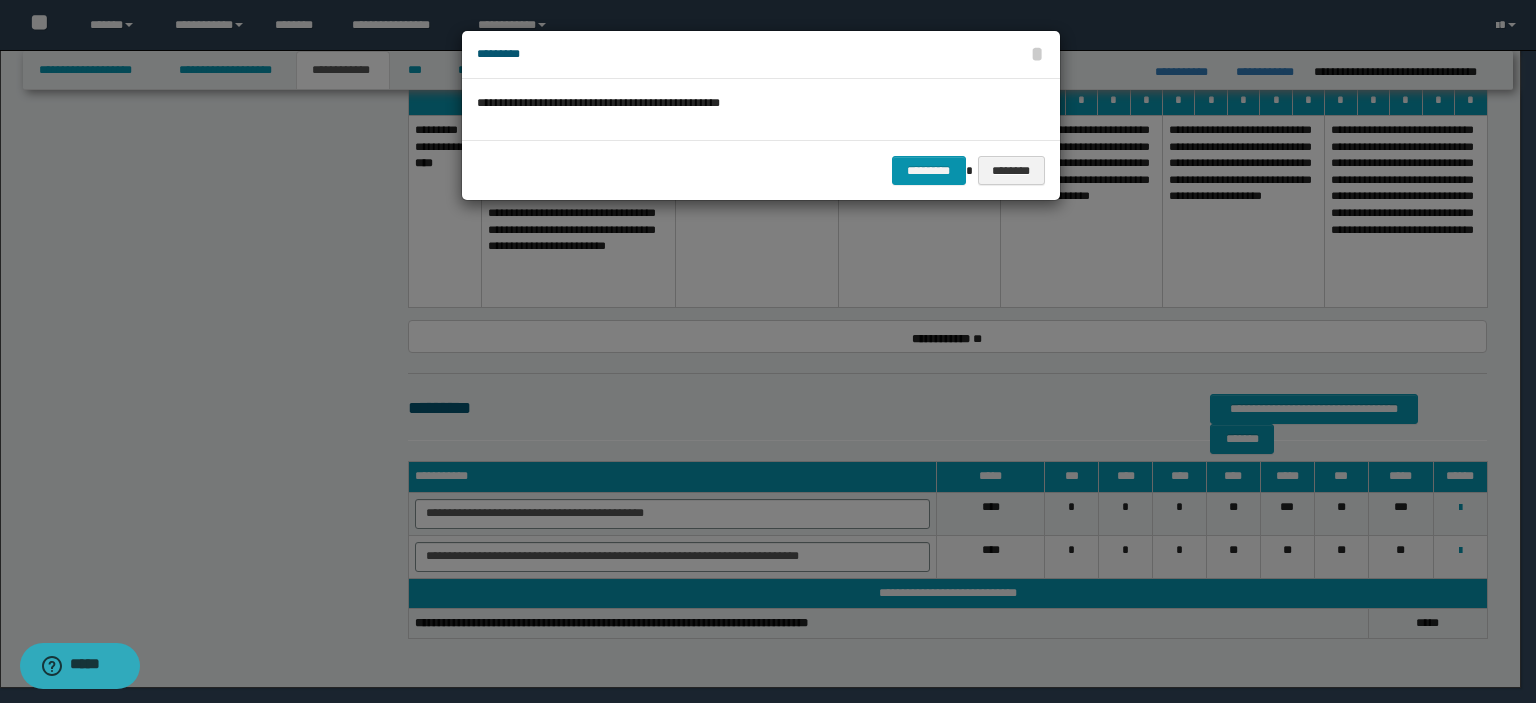 click on "*********
********" at bounding box center (761, 170) 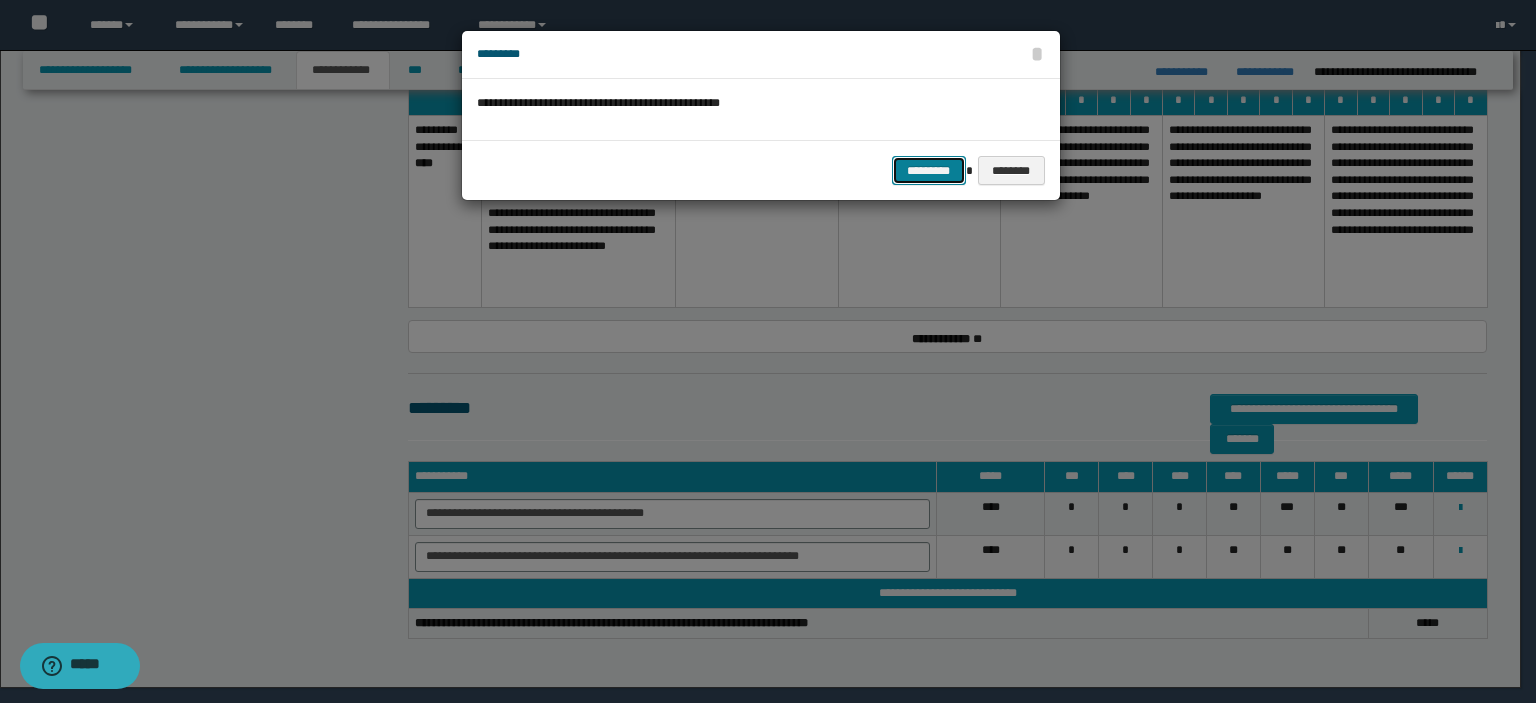 click on "*********" at bounding box center (929, 171) 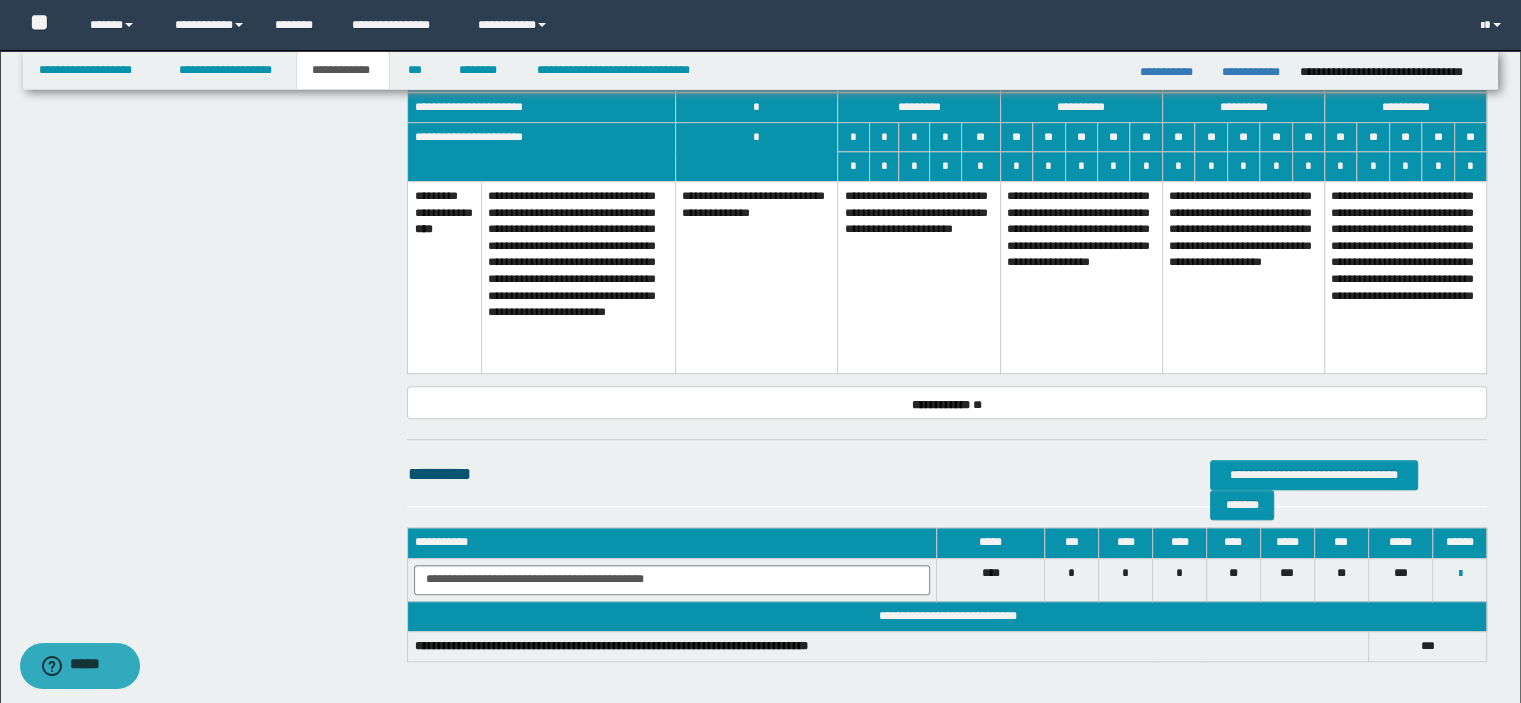 scroll, scrollTop: 1242, scrollLeft: 0, axis: vertical 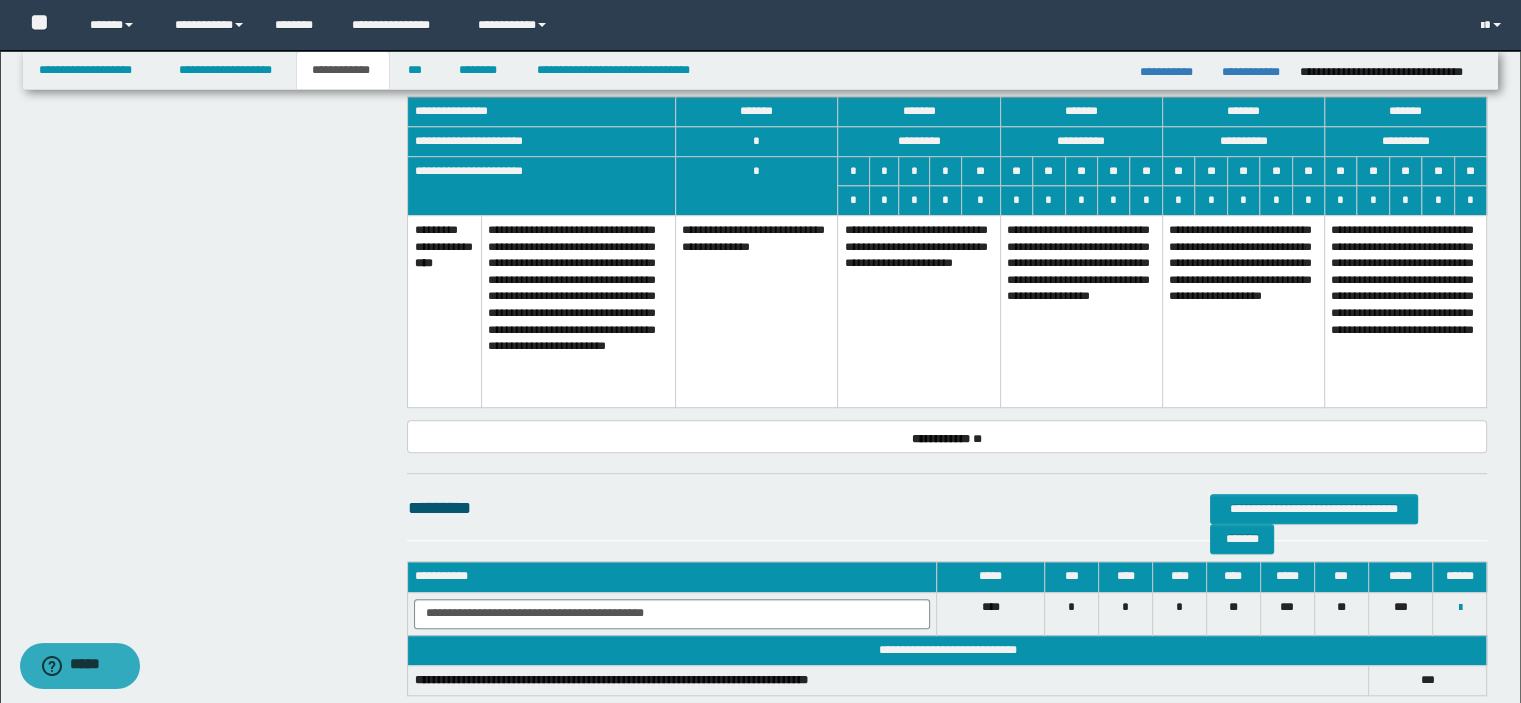 click on "**********" at bounding box center (919, 311) 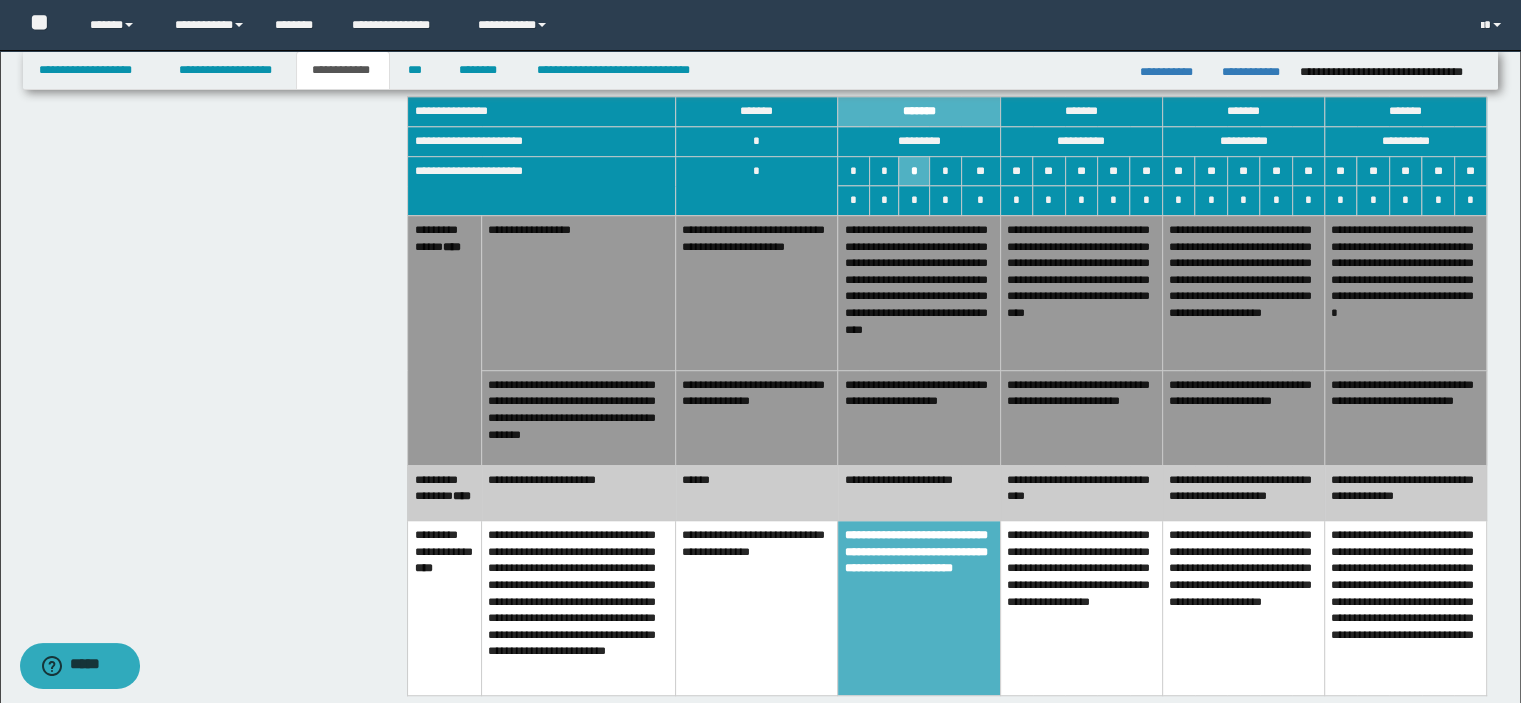 click on "**********" at bounding box center [1081, 417] 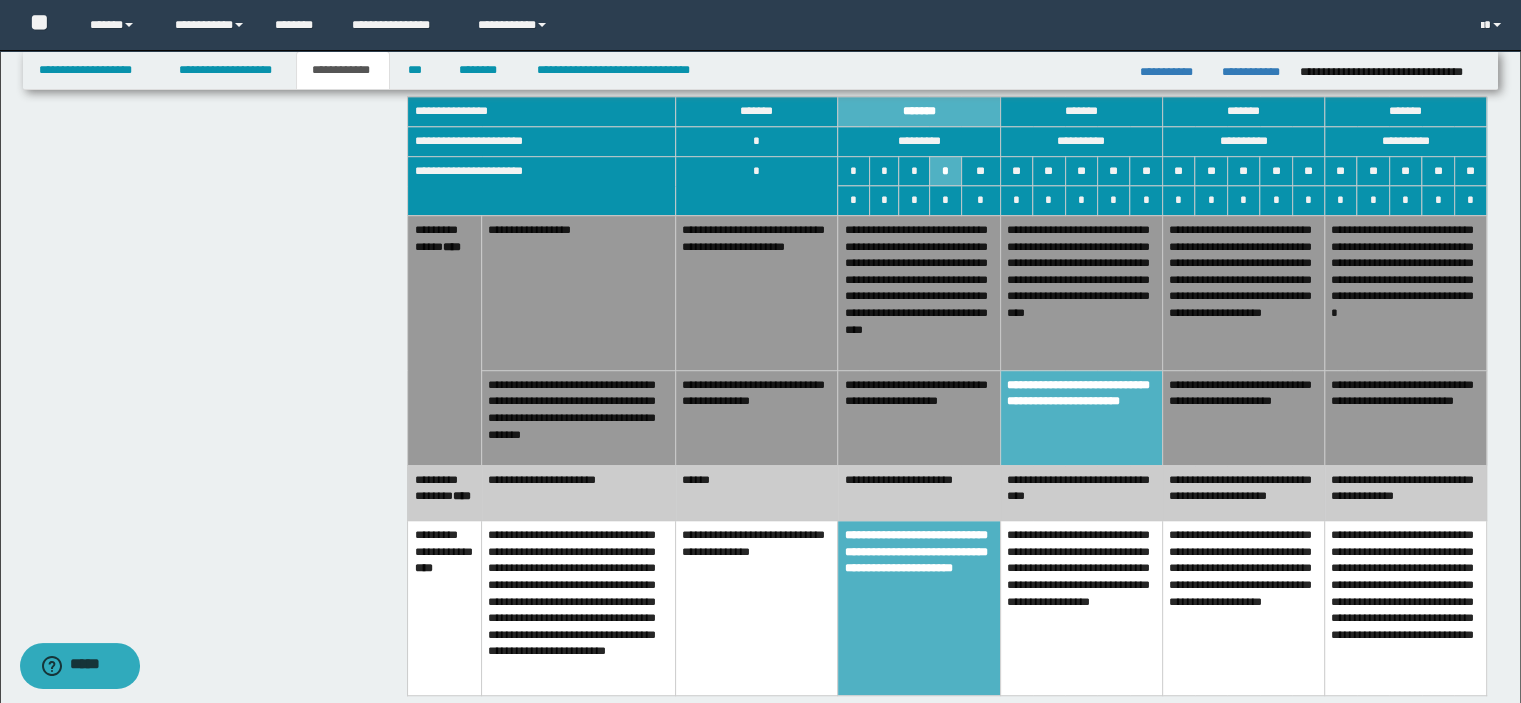 click on "**********" at bounding box center [1081, 292] 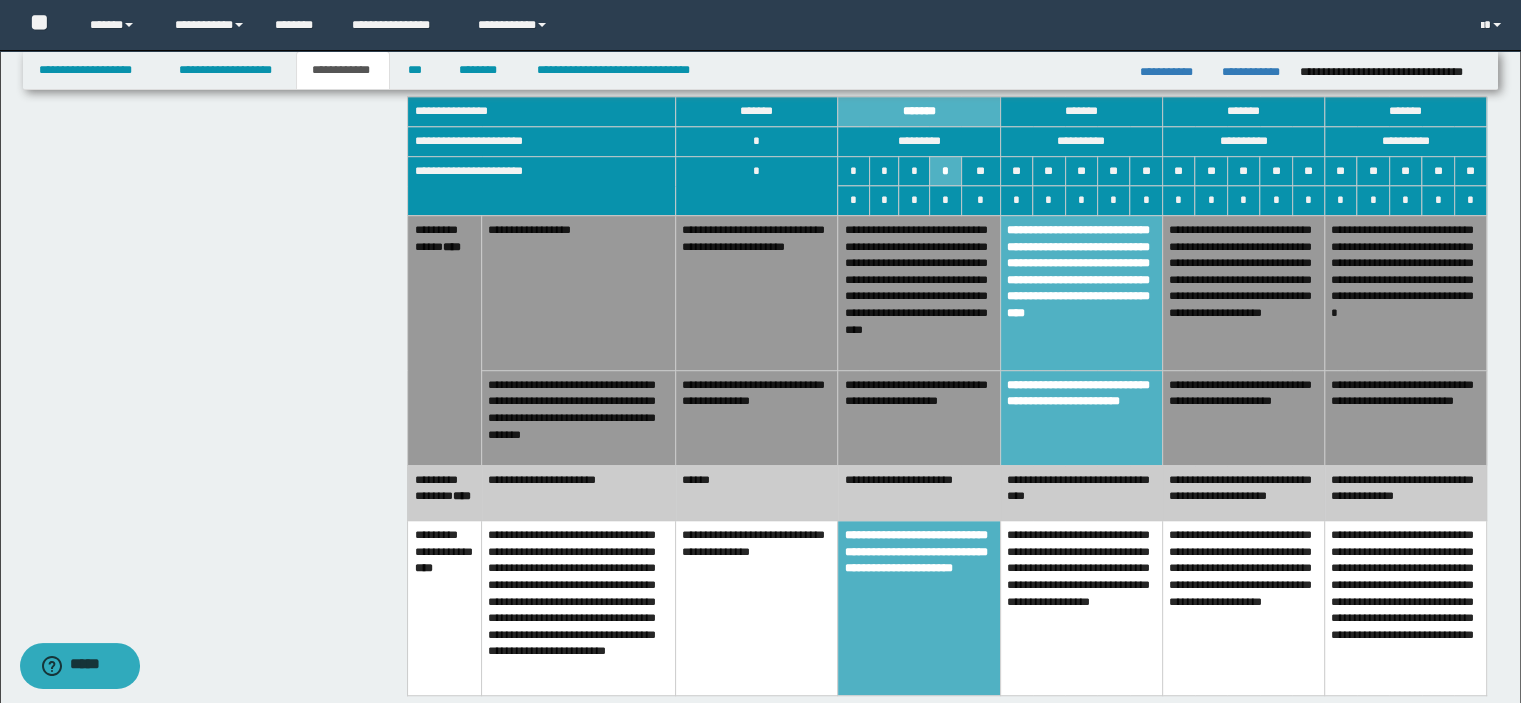 click on "**********" at bounding box center [1243, 292] 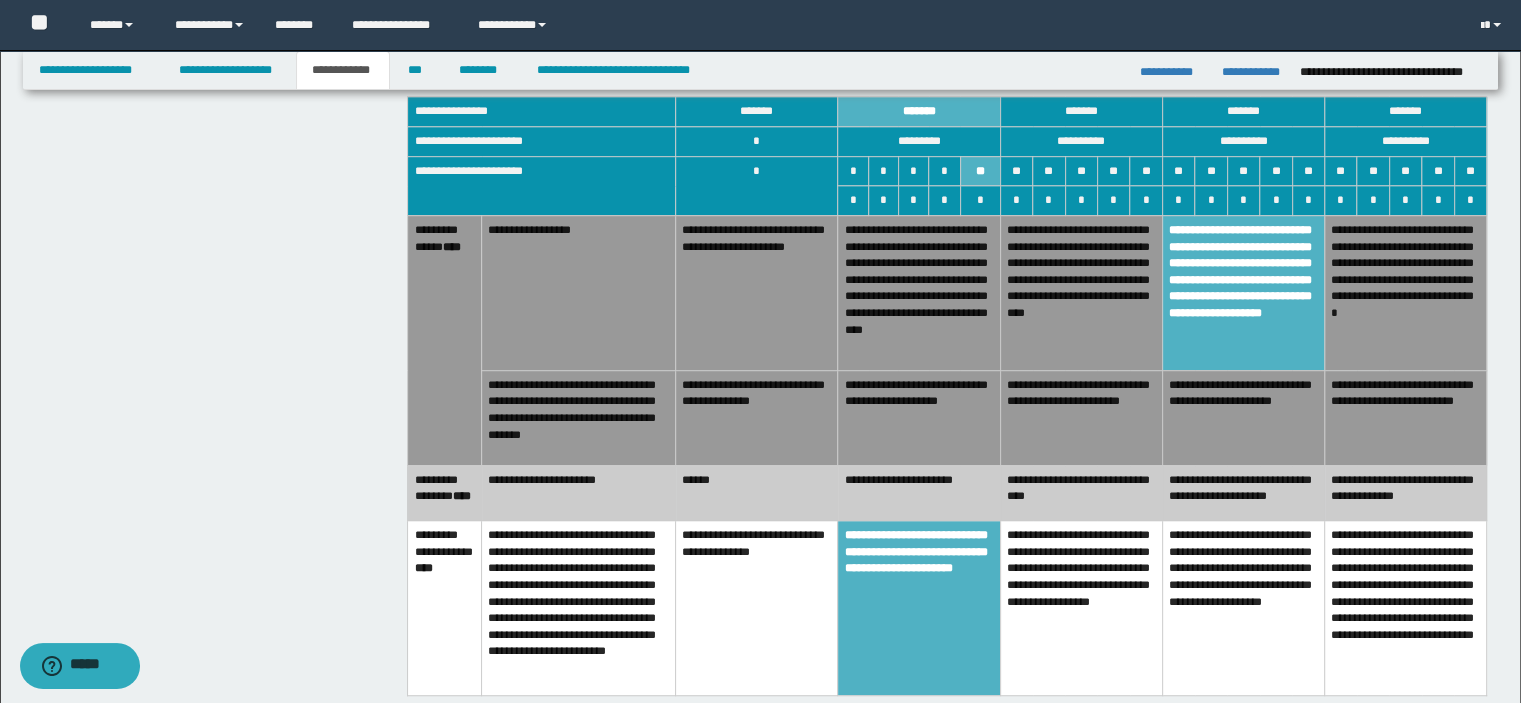 click on "**********" at bounding box center [1081, 492] 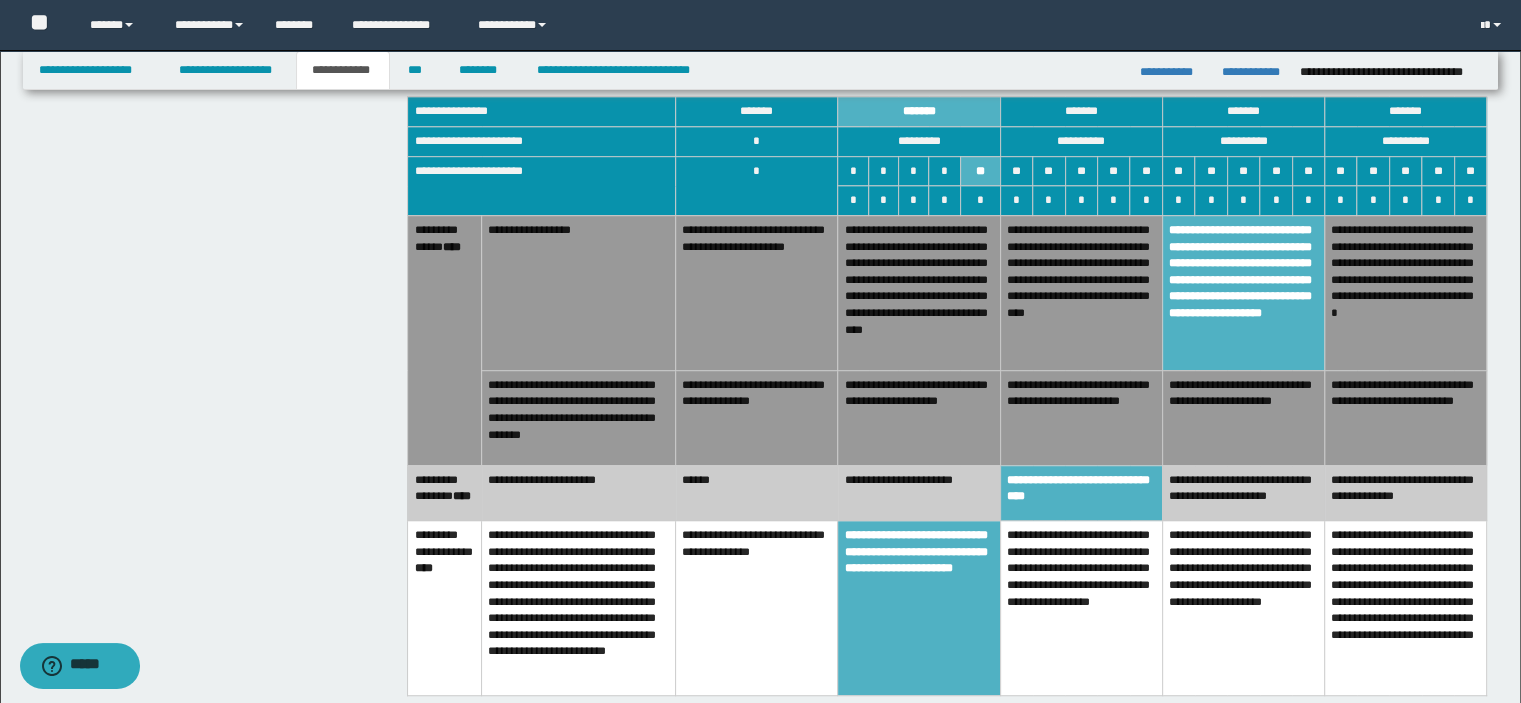 click on "**********" at bounding box center [1081, 417] 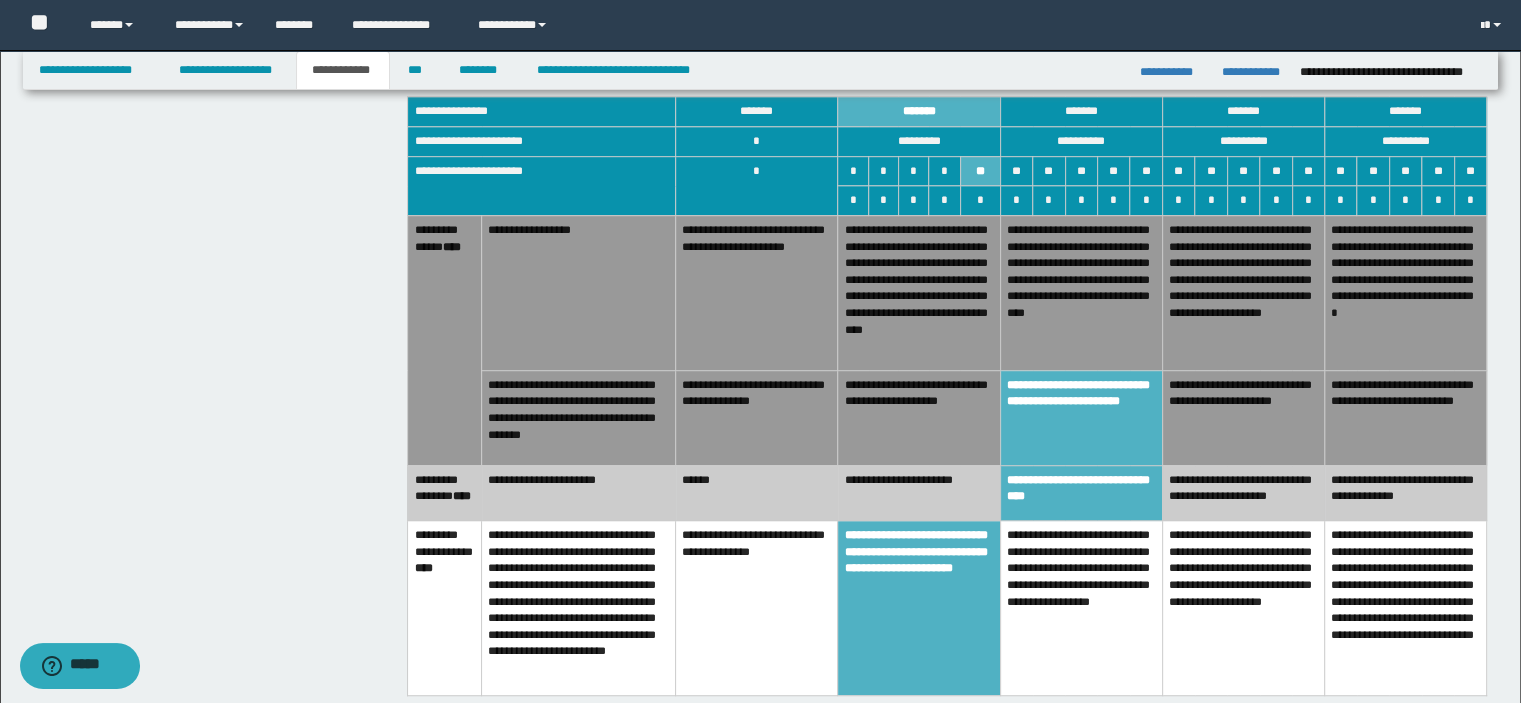 click on "**********" at bounding box center [1243, 292] 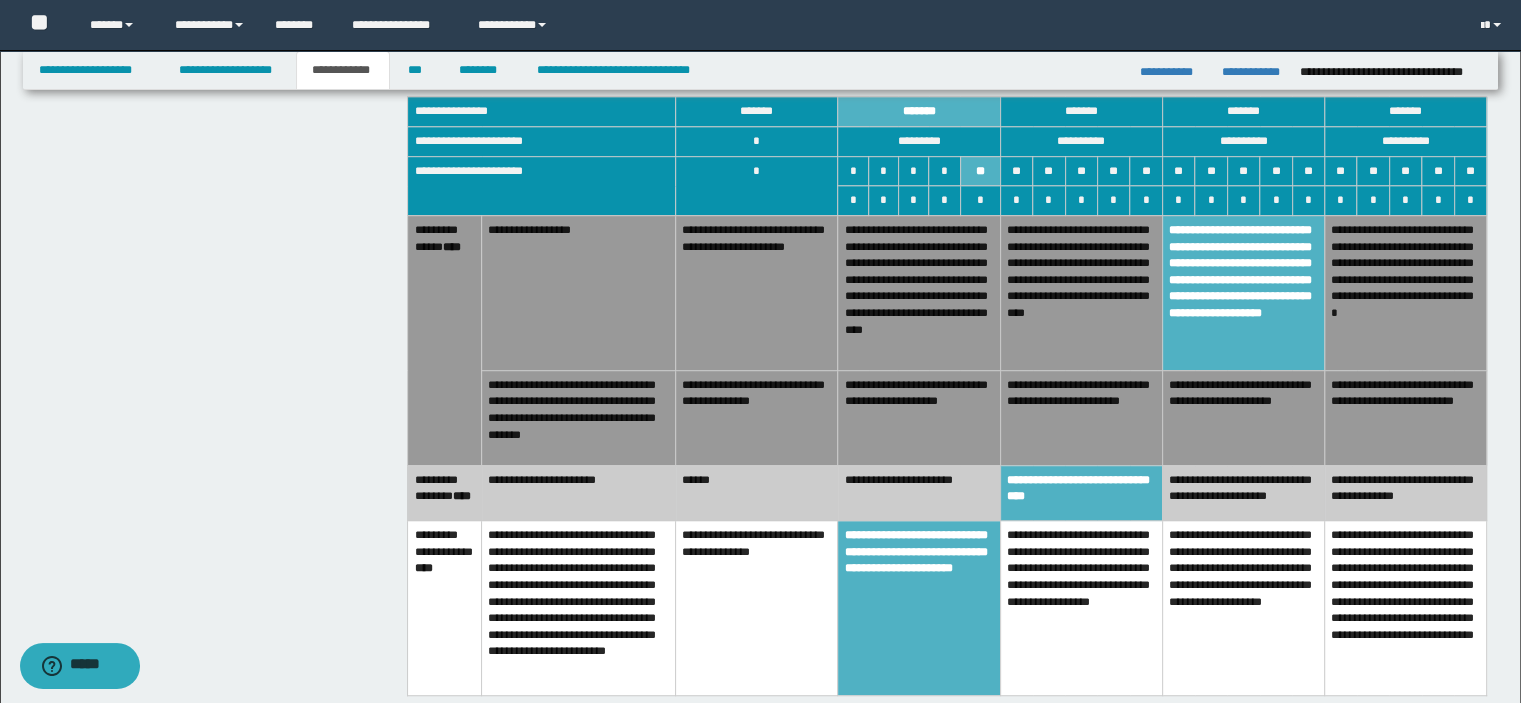 click on "**********" at bounding box center (1081, 417) 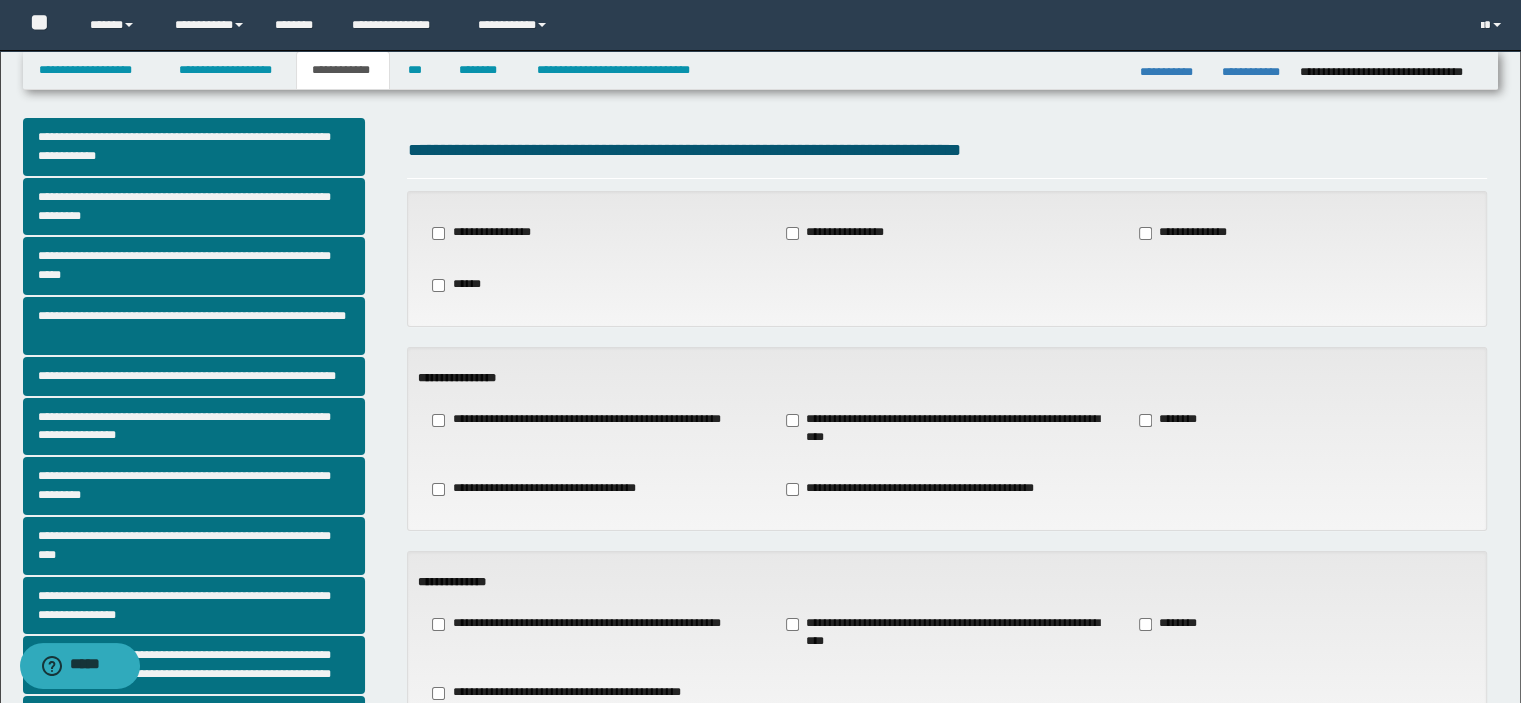scroll, scrollTop: 0, scrollLeft: 0, axis: both 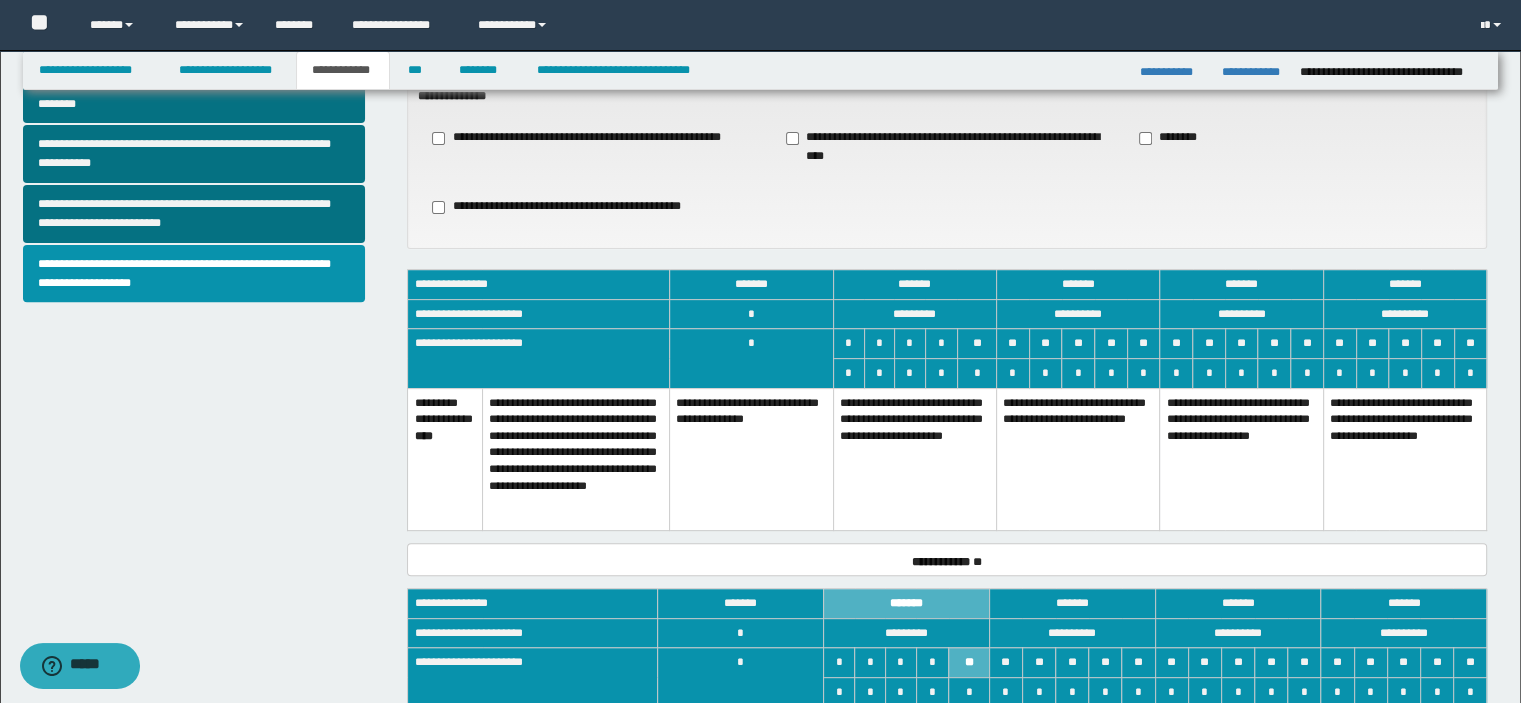 drag, startPoint x: 927, startPoint y: 433, endPoint x: 931, endPoint y: 419, distance: 14.56022 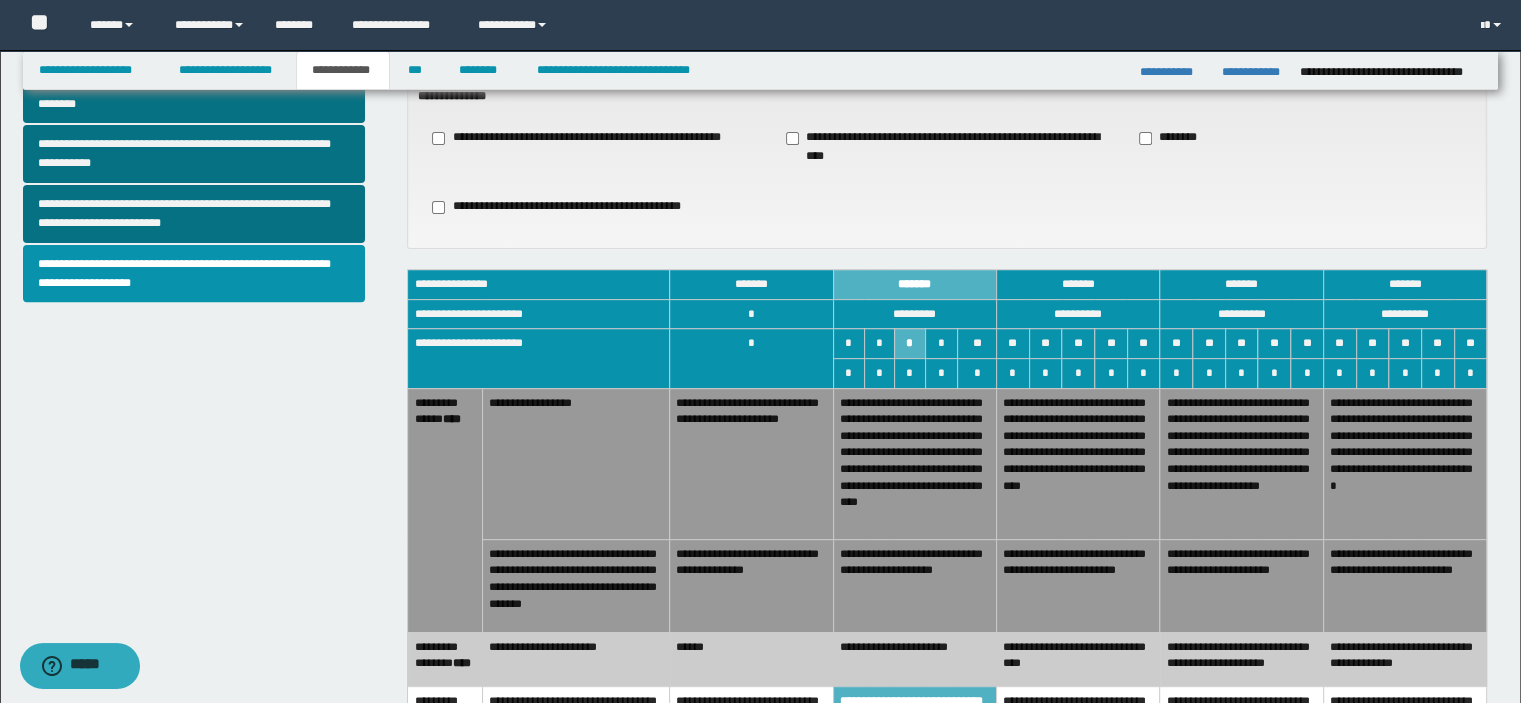 click on "**********" at bounding box center (1077, 463) 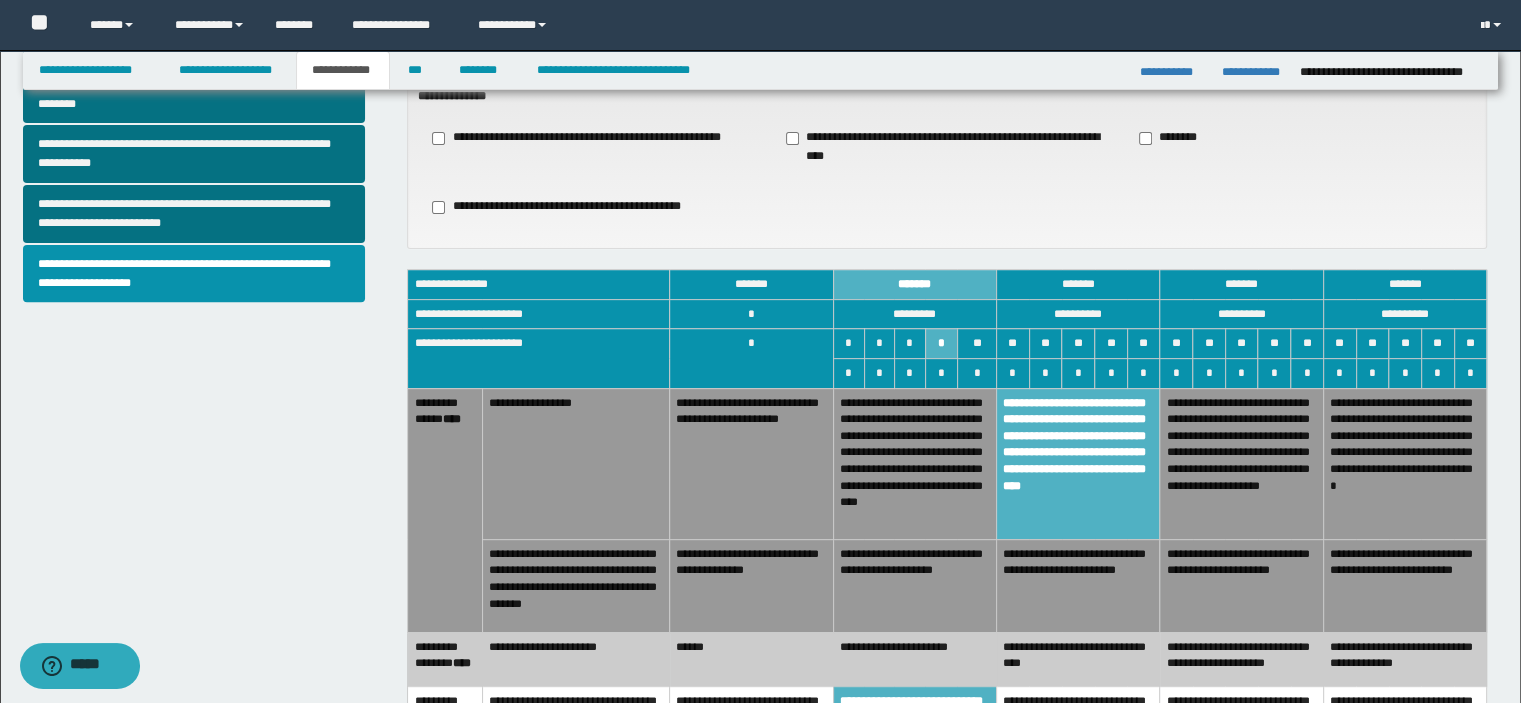 click on "**********" at bounding box center (1077, 585) 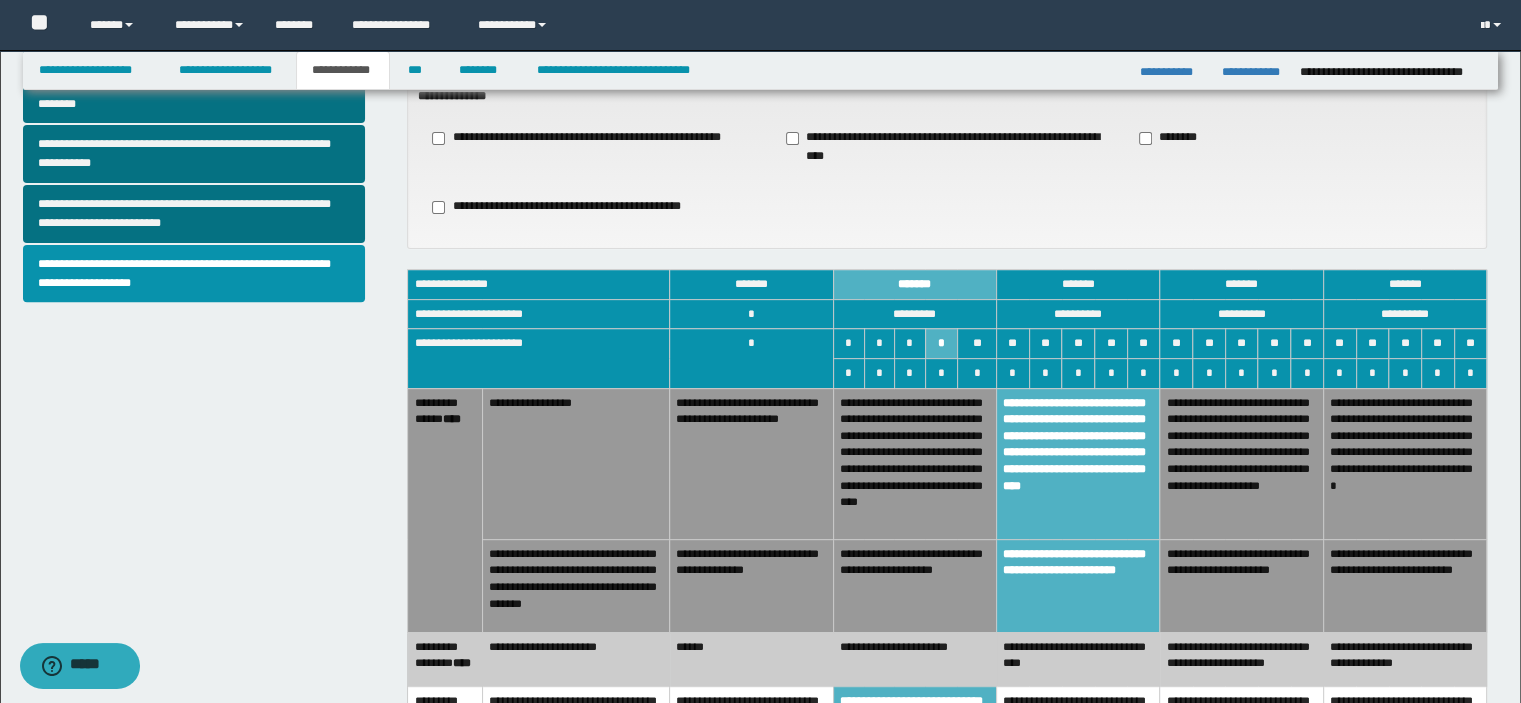 click on "**********" at bounding box center [1241, 463] 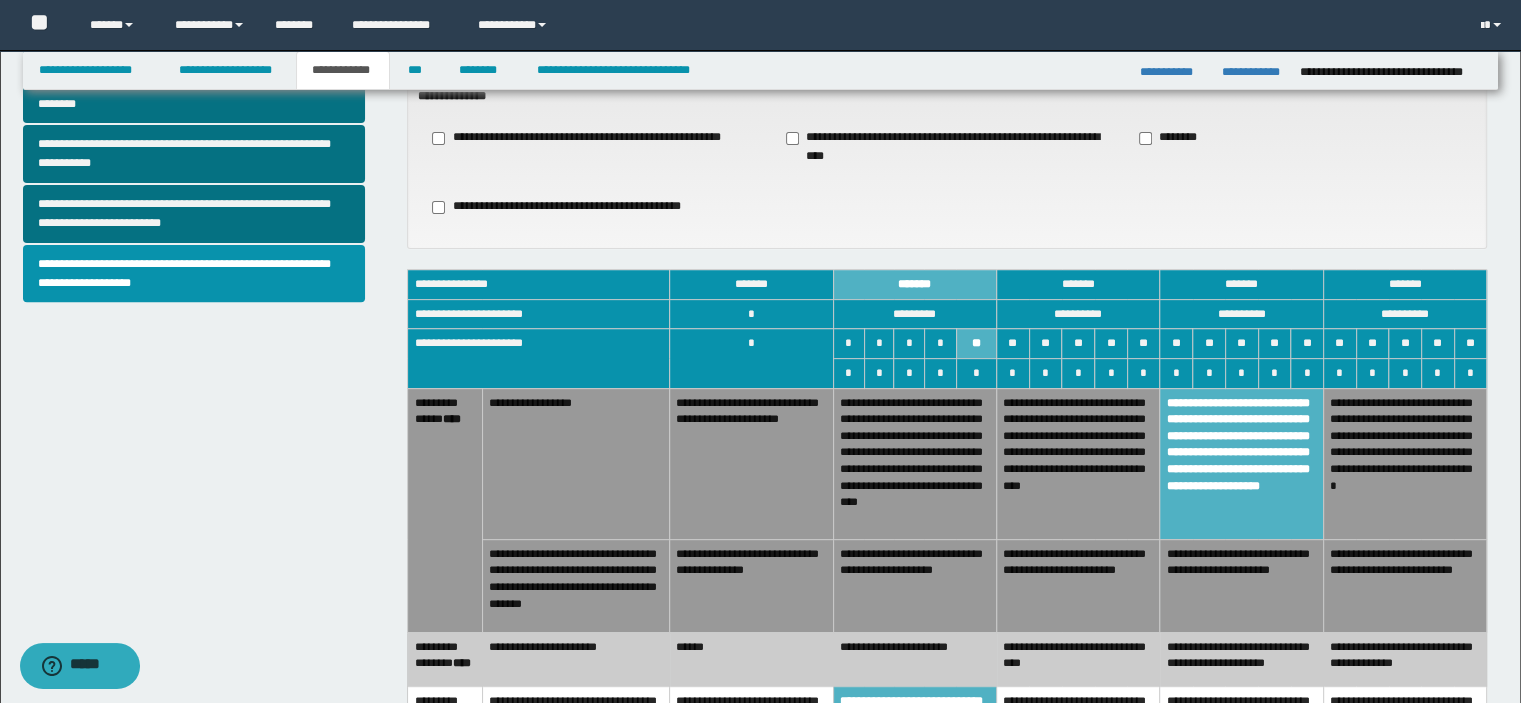 click on "**********" at bounding box center [1241, 585] 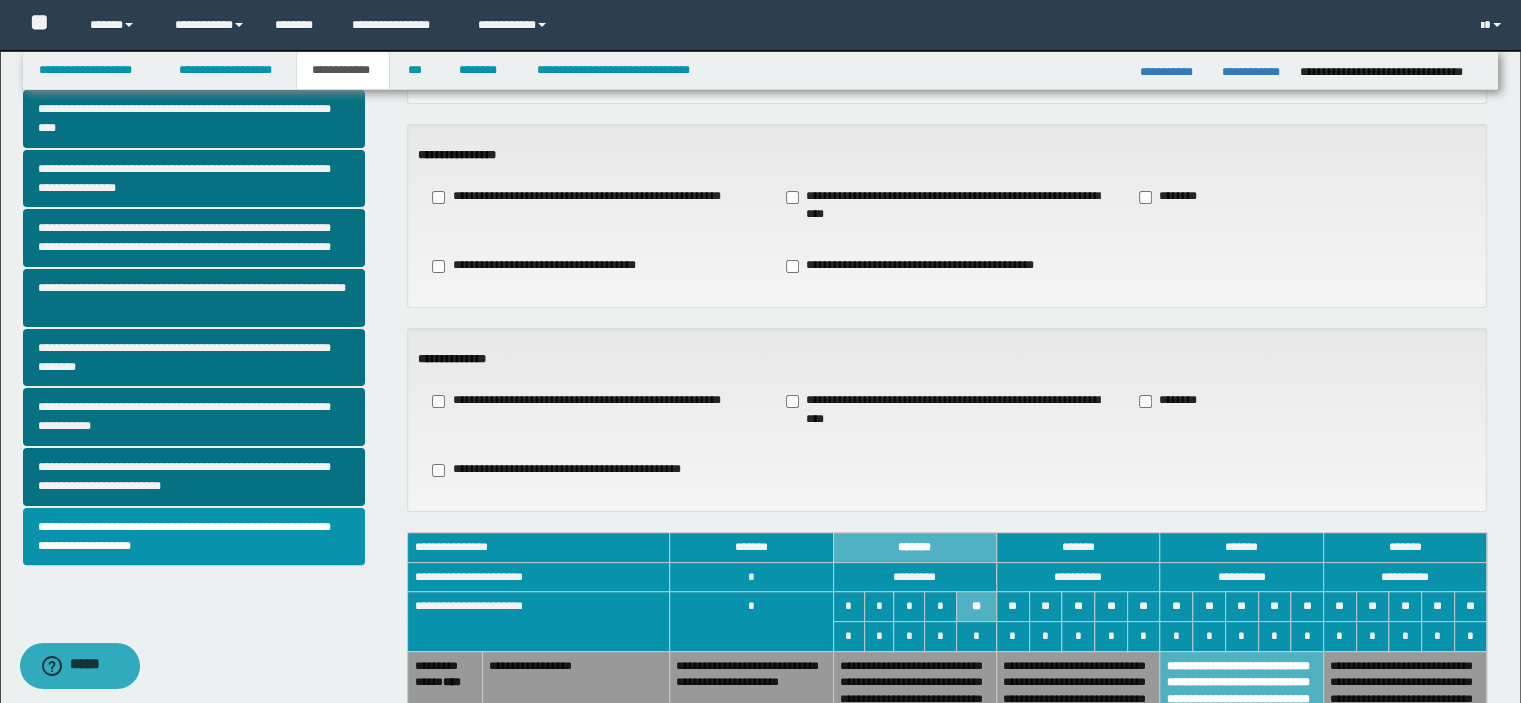 scroll, scrollTop: 246, scrollLeft: 0, axis: vertical 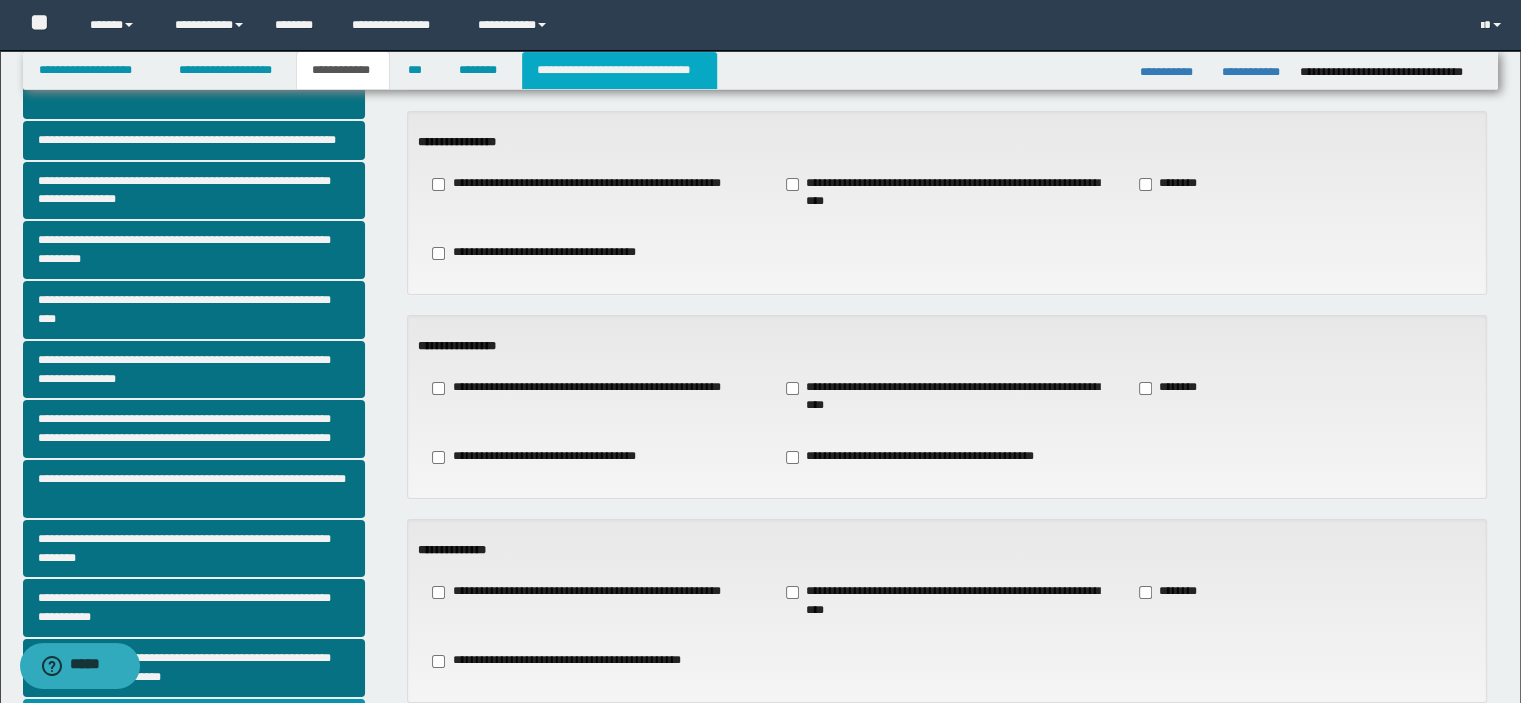 click on "**********" at bounding box center [619, 70] 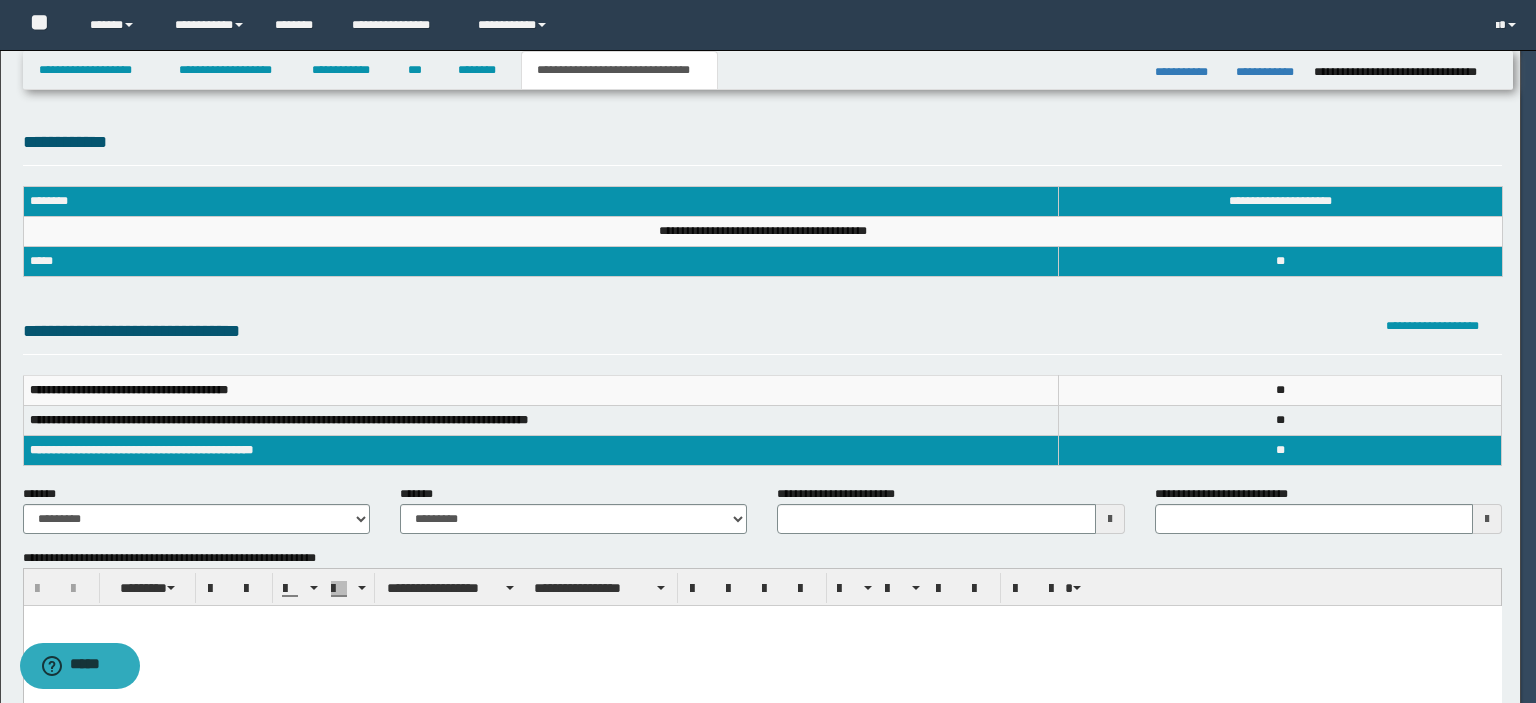 scroll, scrollTop: 0, scrollLeft: 0, axis: both 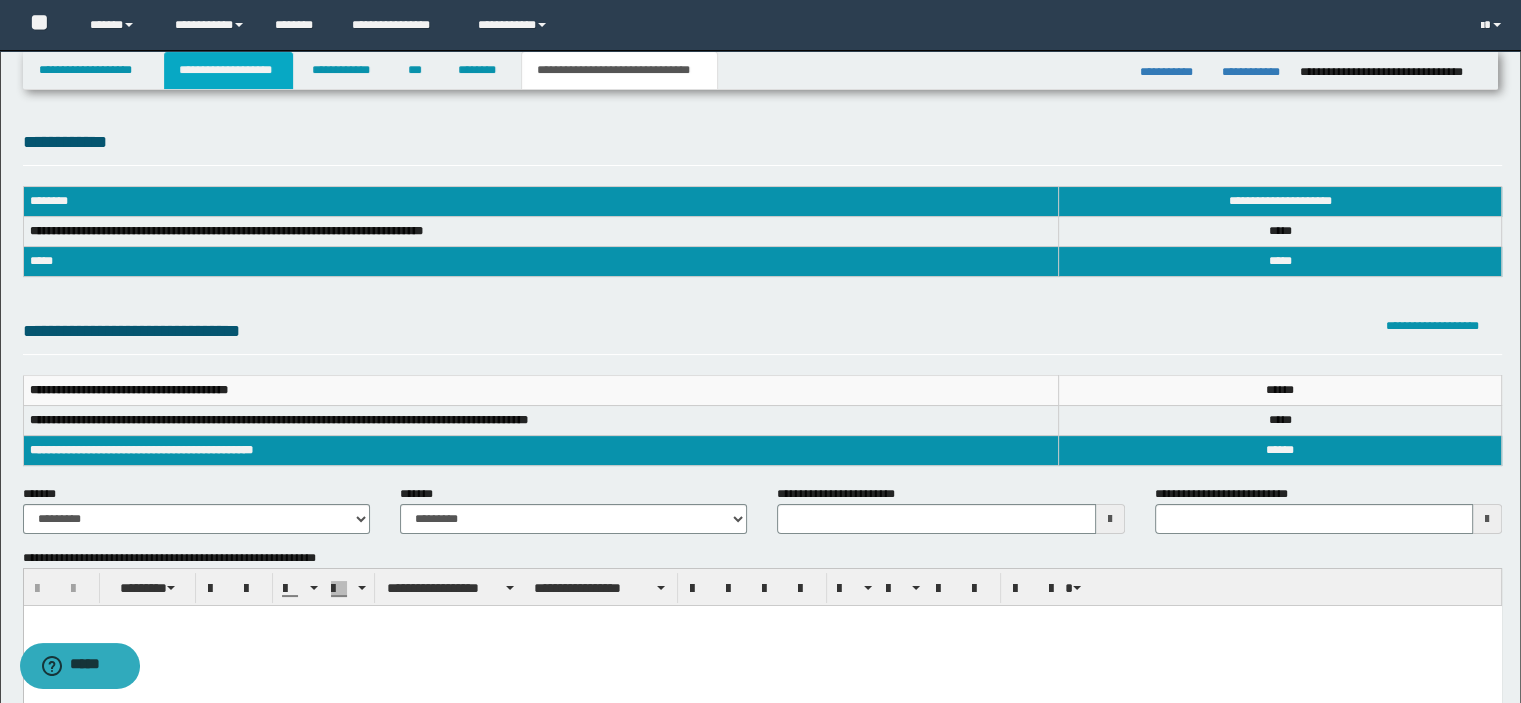click on "**********" at bounding box center (228, 70) 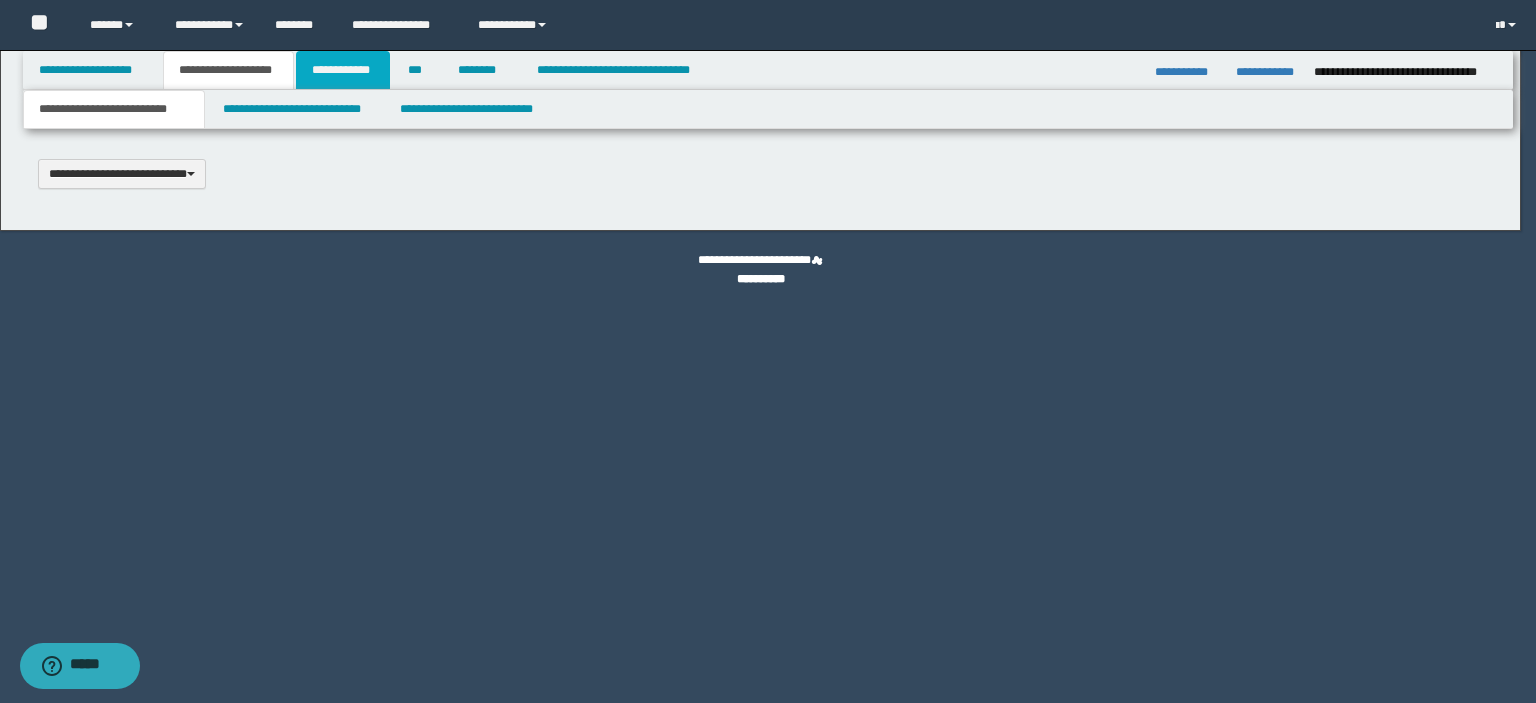 type 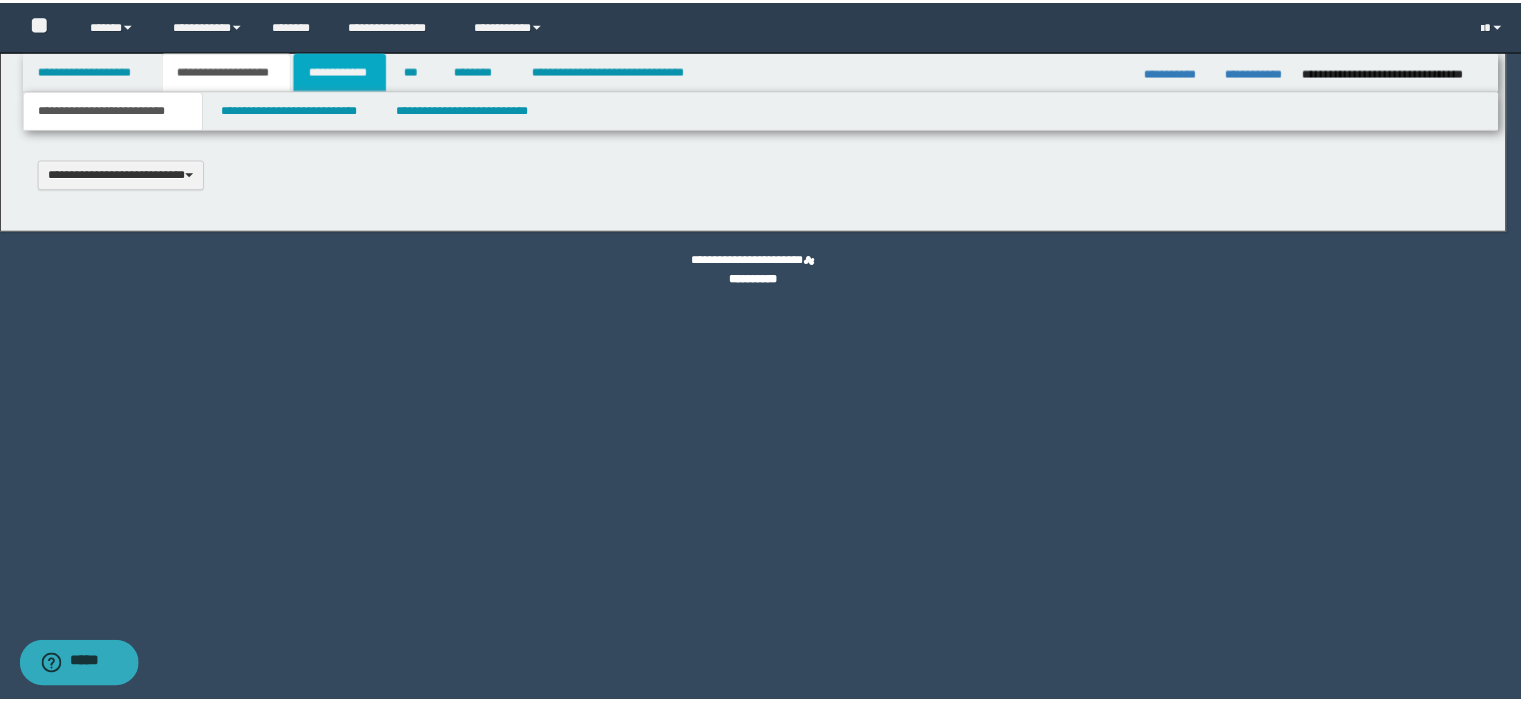 scroll, scrollTop: 0, scrollLeft: 0, axis: both 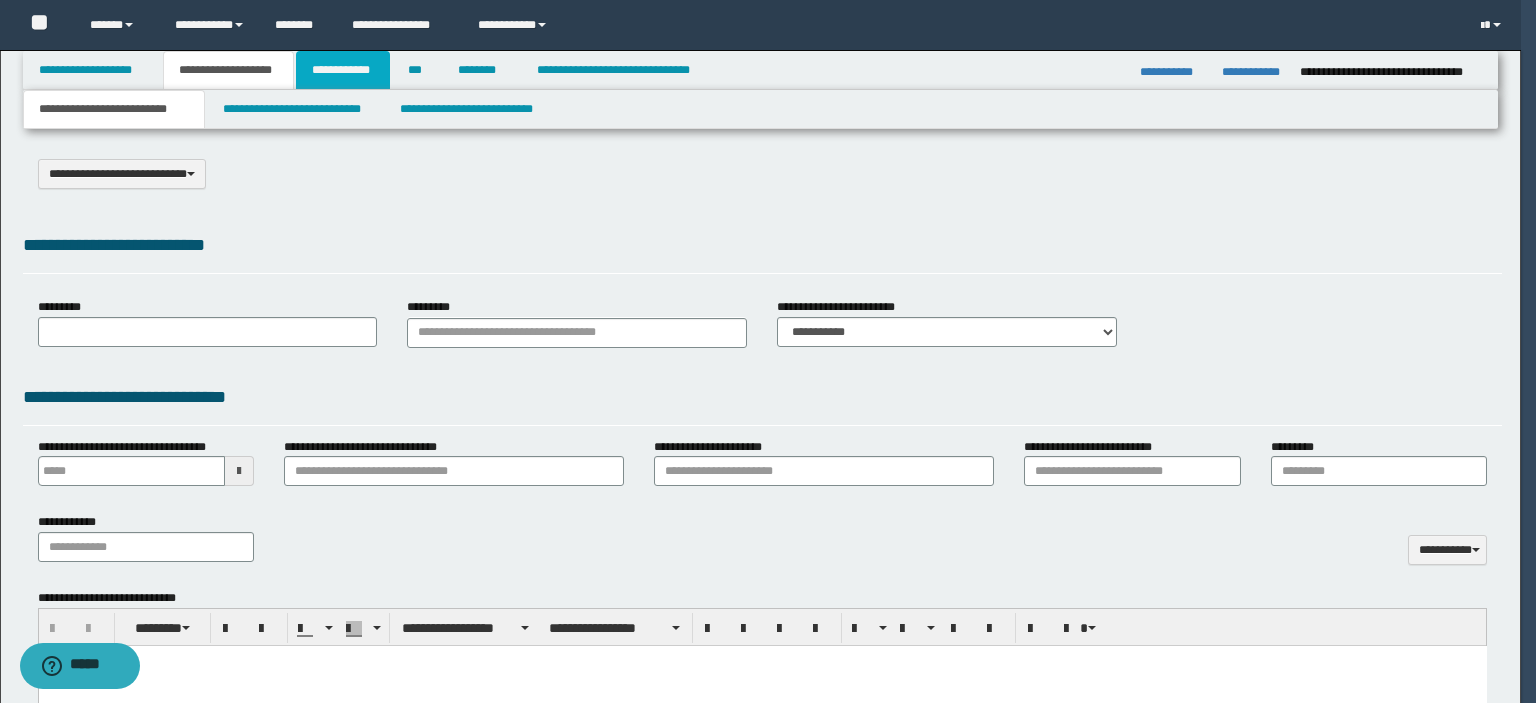 click on "**********" at bounding box center [343, 70] 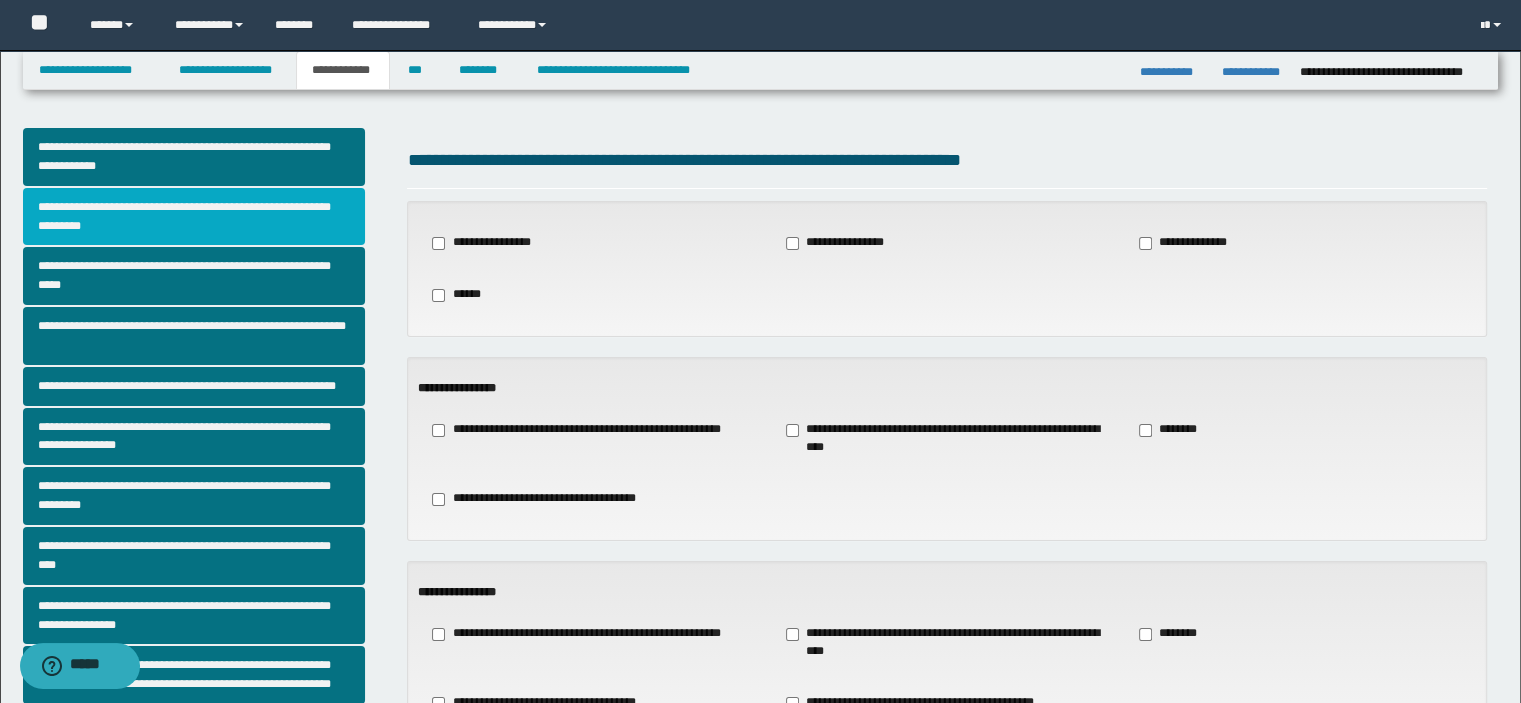 click on "**********" at bounding box center [194, 217] 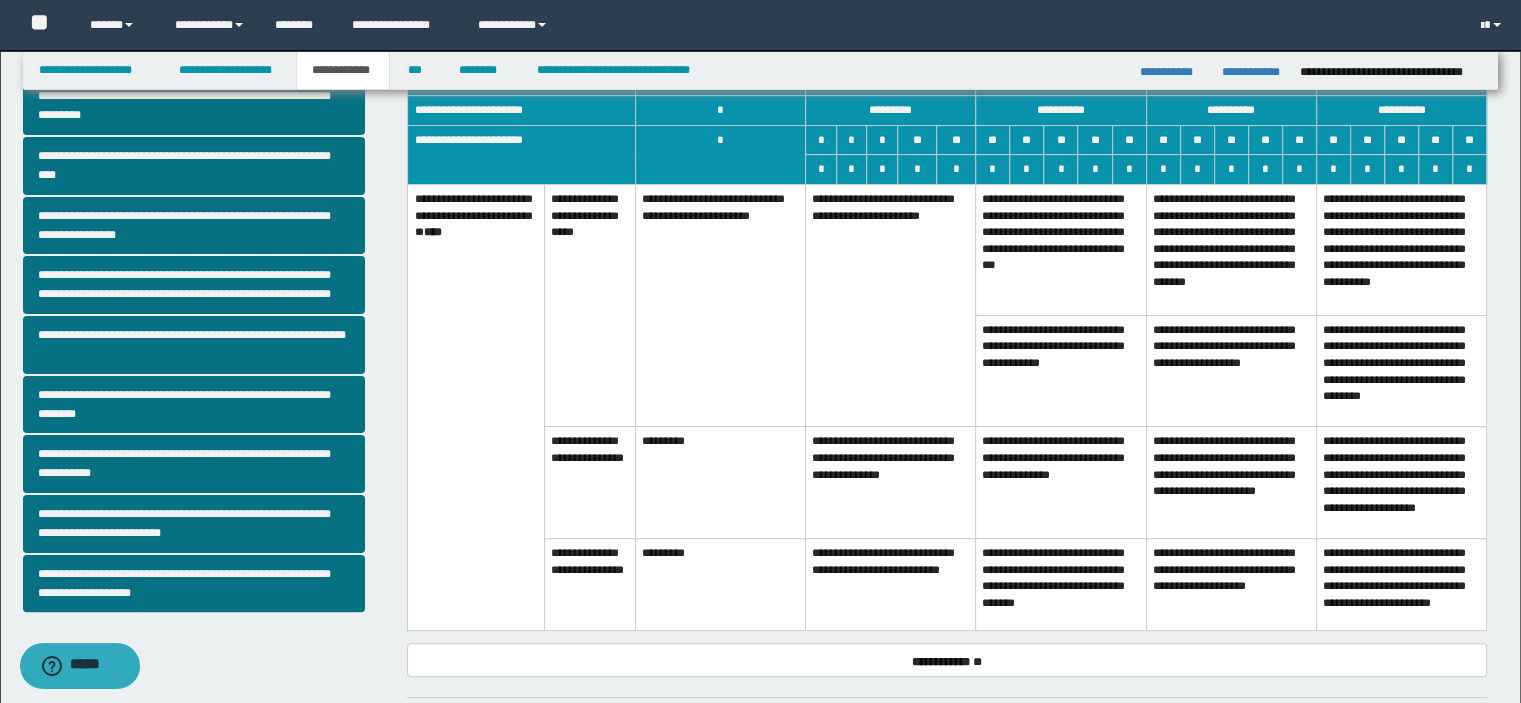 scroll, scrollTop: 400, scrollLeft: 0, axis: vertical 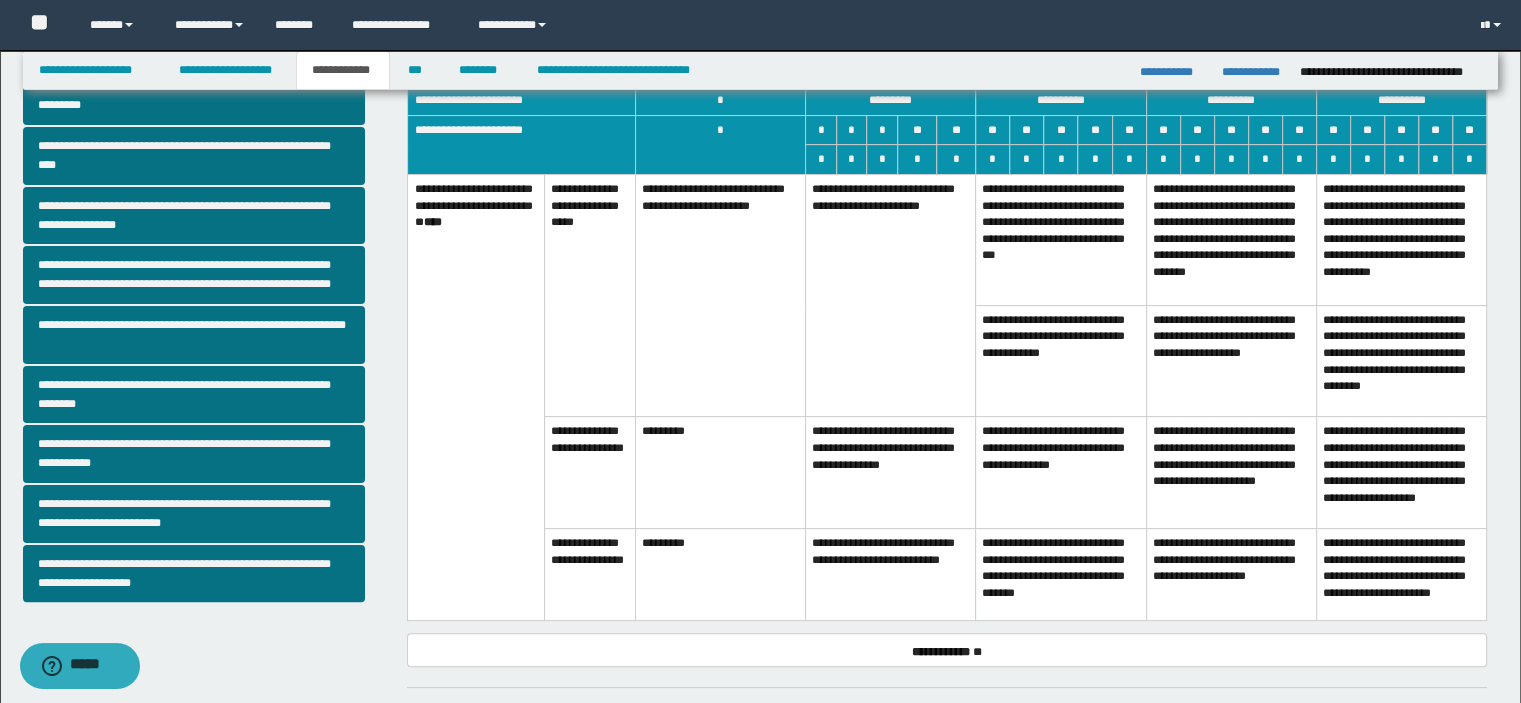 click on "**********" at bounding box center [890, 473] 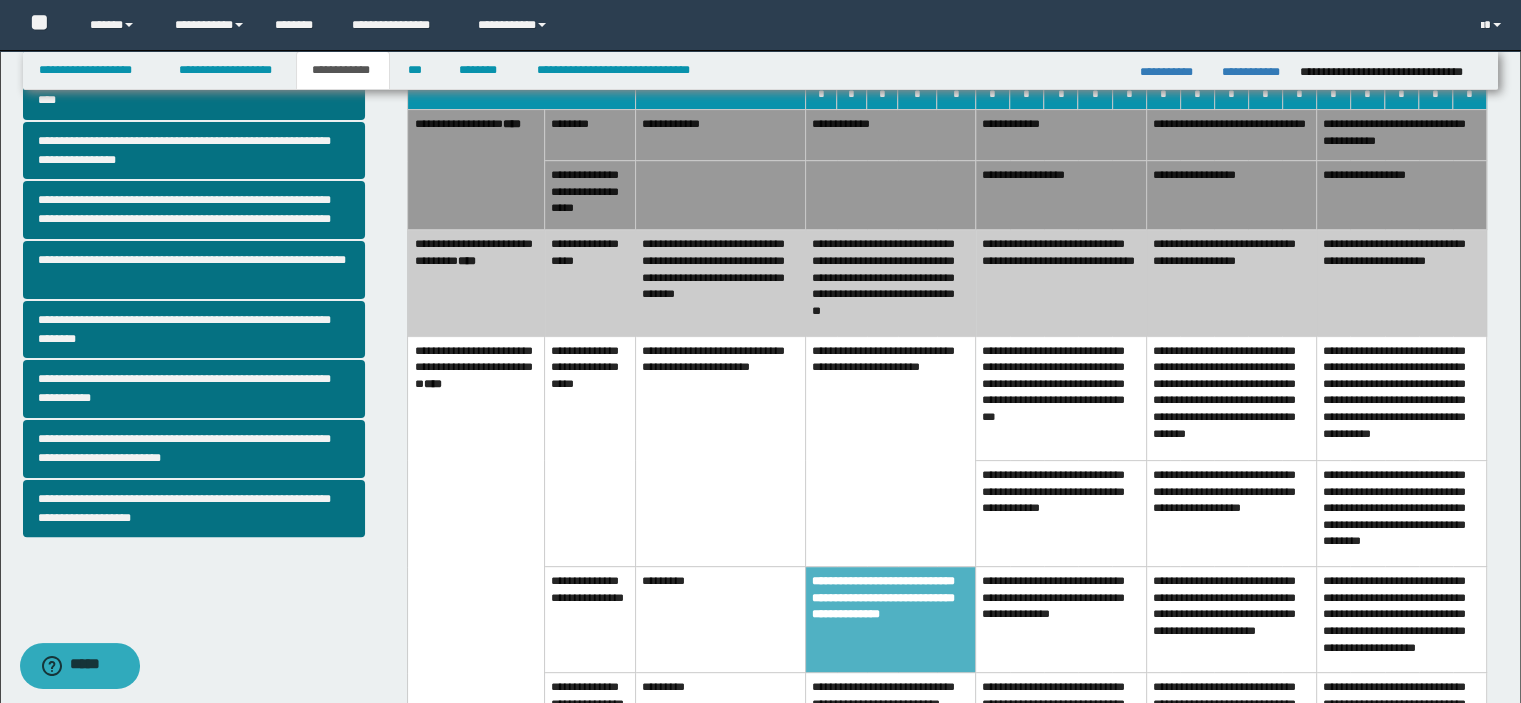 scroll, scrollTop: 500, scrollLeft: 0, axis: vertical 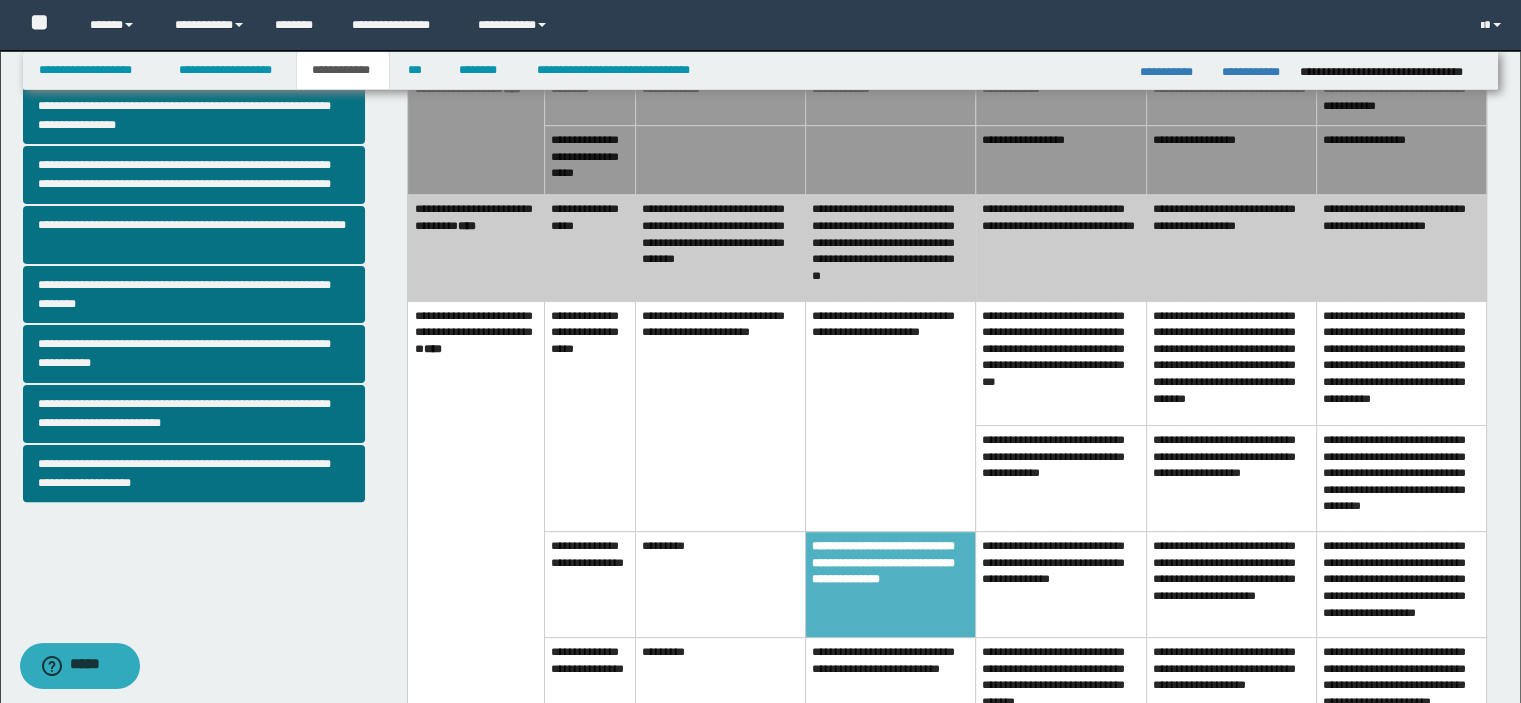 click on "**********" at bounding box center [890, 682] 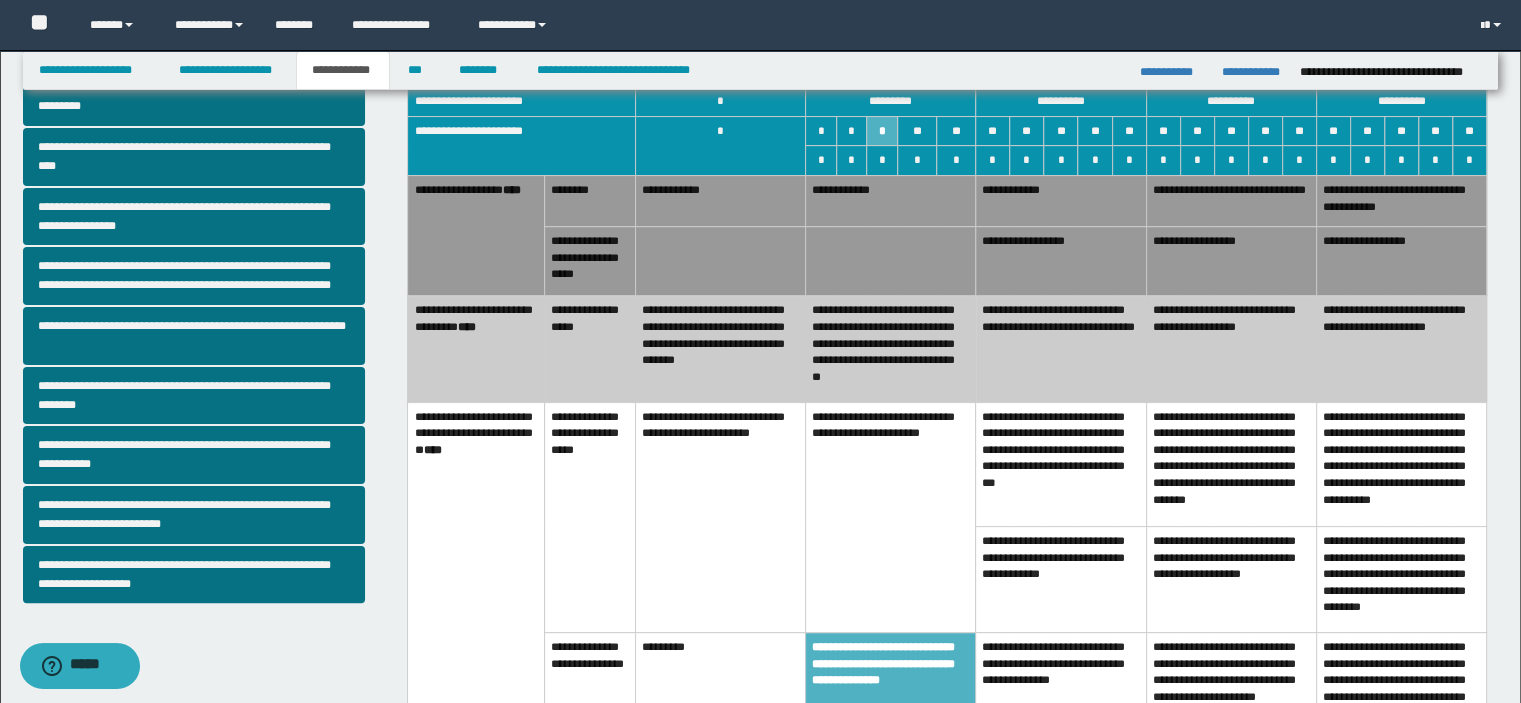 scroll, scrollTop: 300, scrollLeft: 0, axis: vertical 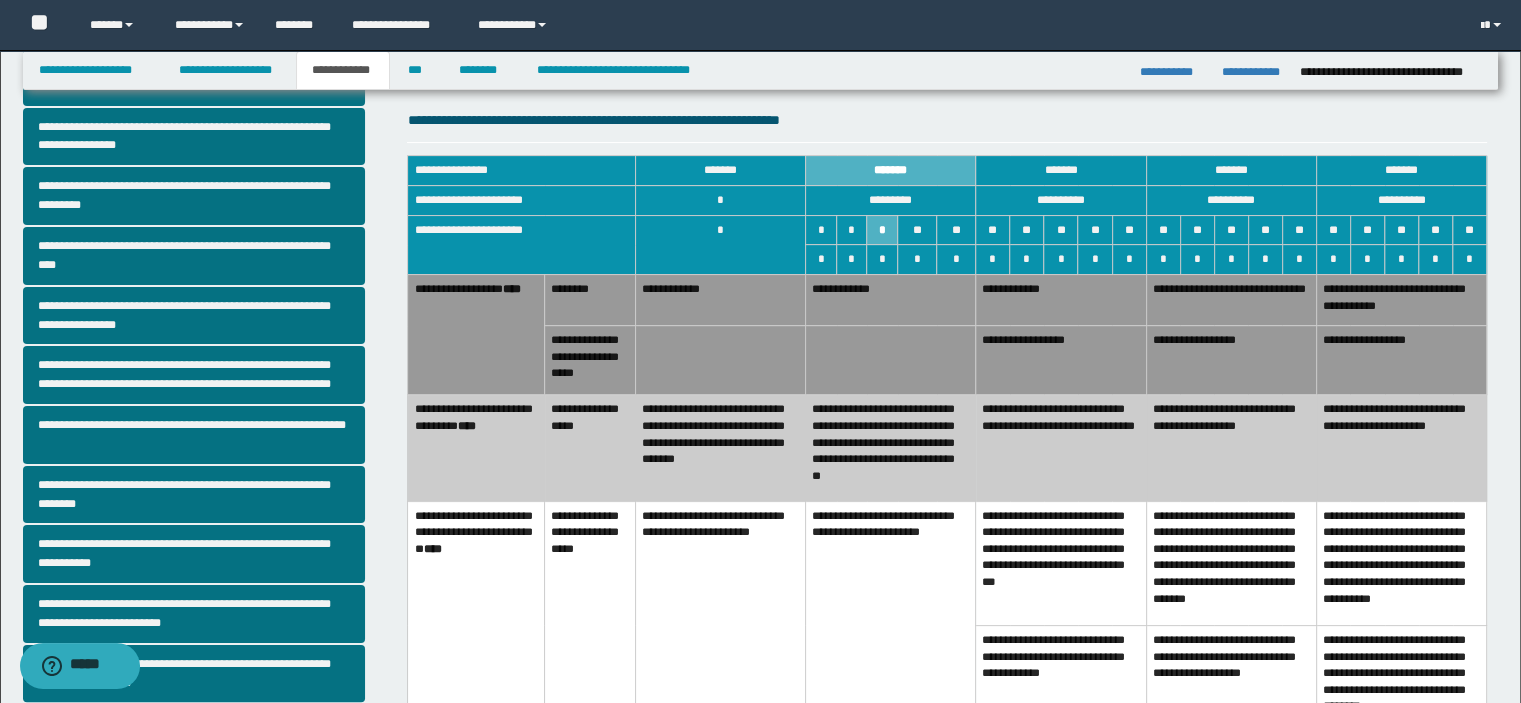 click on "**********" at bounding box center [890, 448] 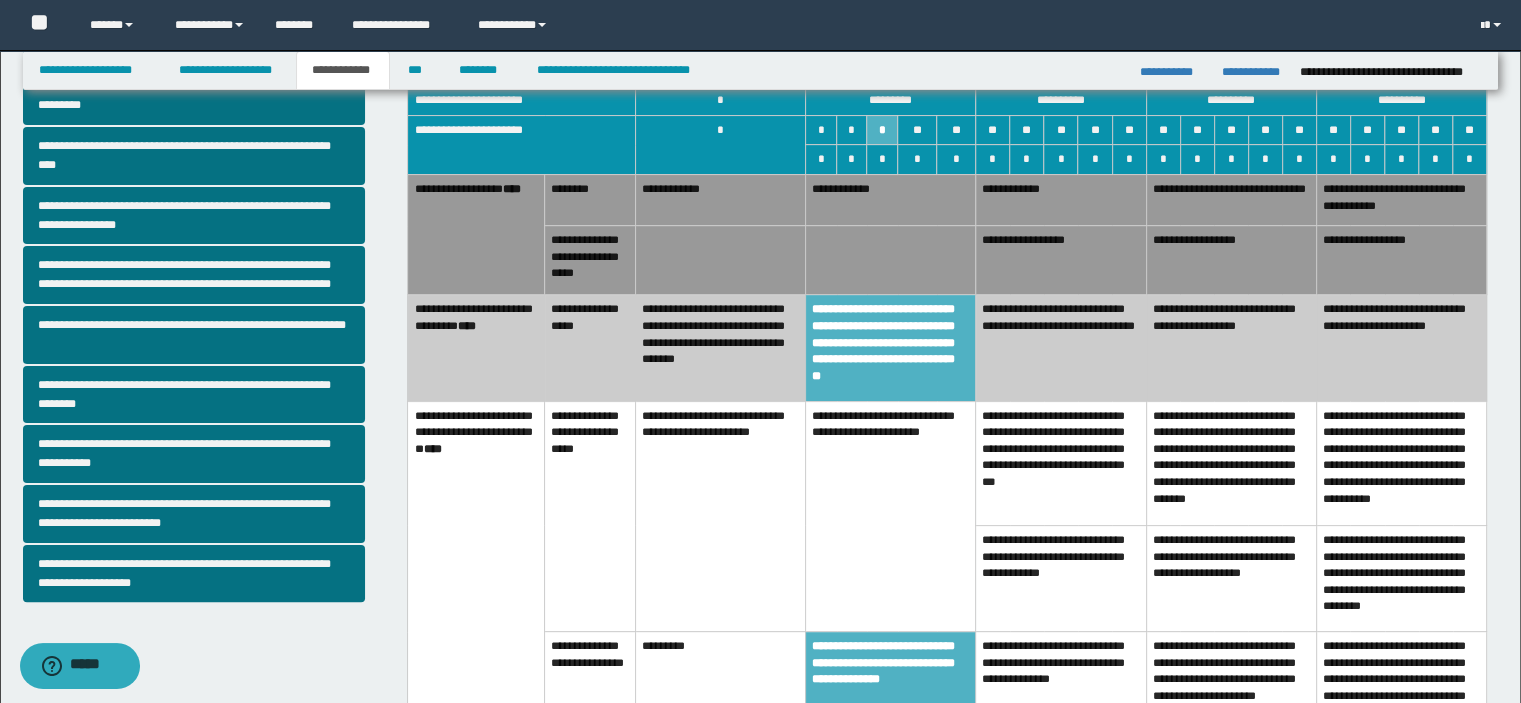 scroll, scrollTop: 0, scrollLeft: 0, axis: both 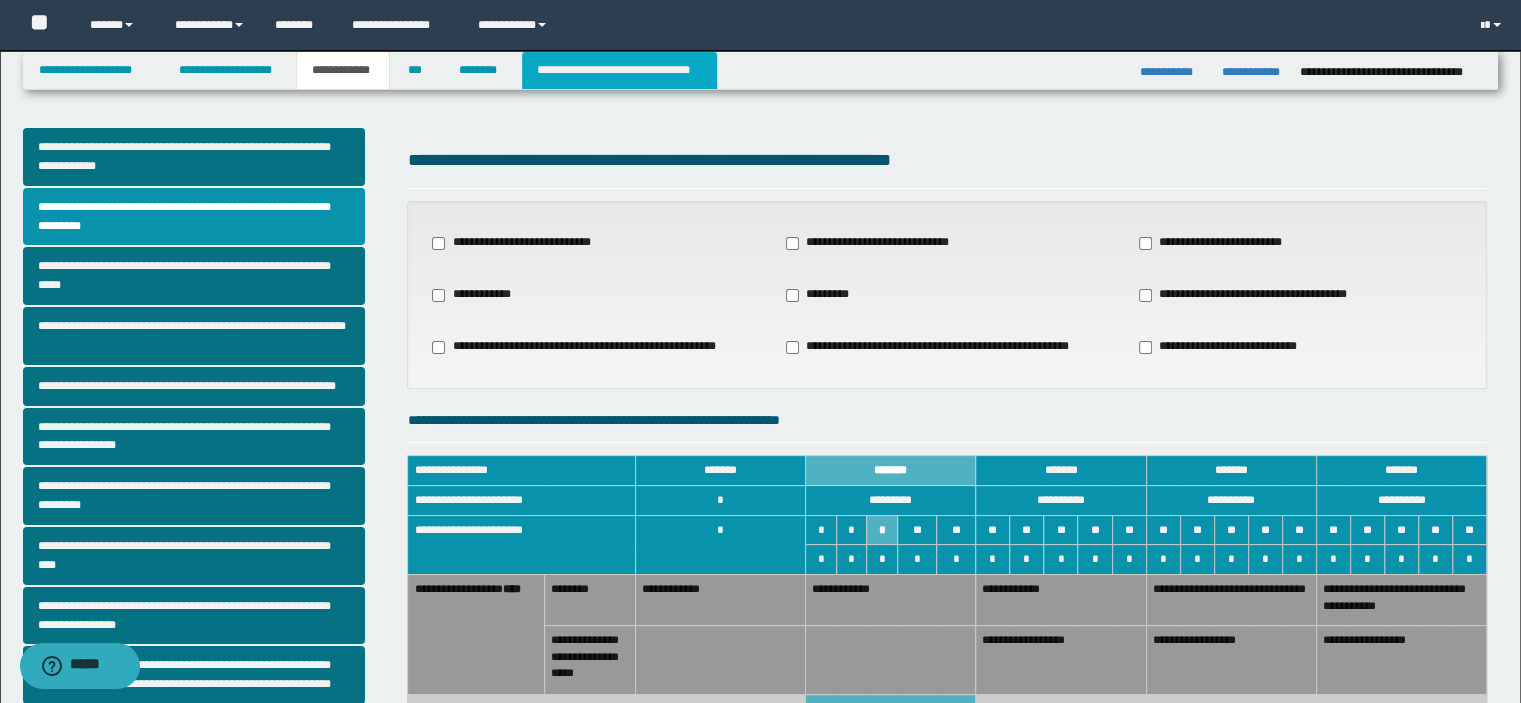 click on "**********" at bounding box center [619, 70] 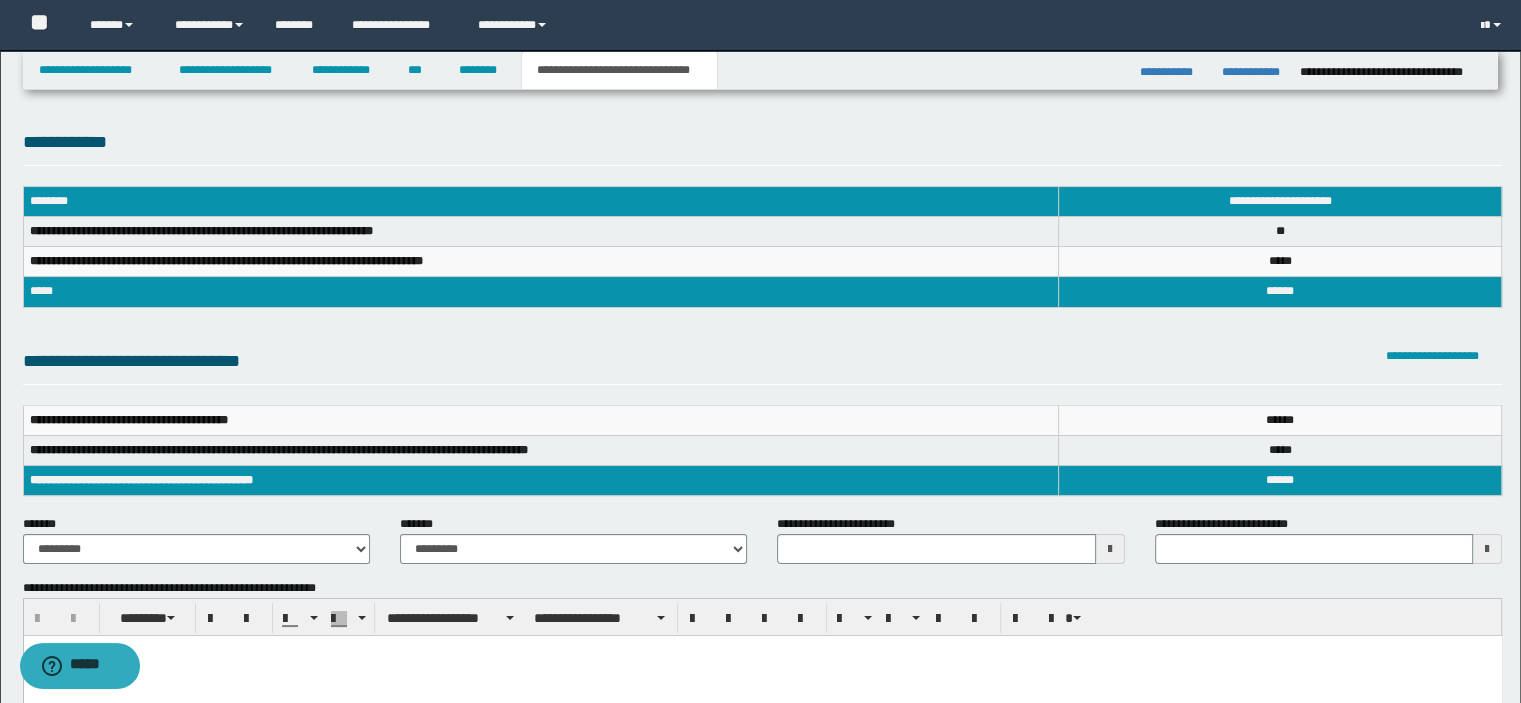 scroll, scrollTop: 500, scrollLeft: 0, axis: vertical 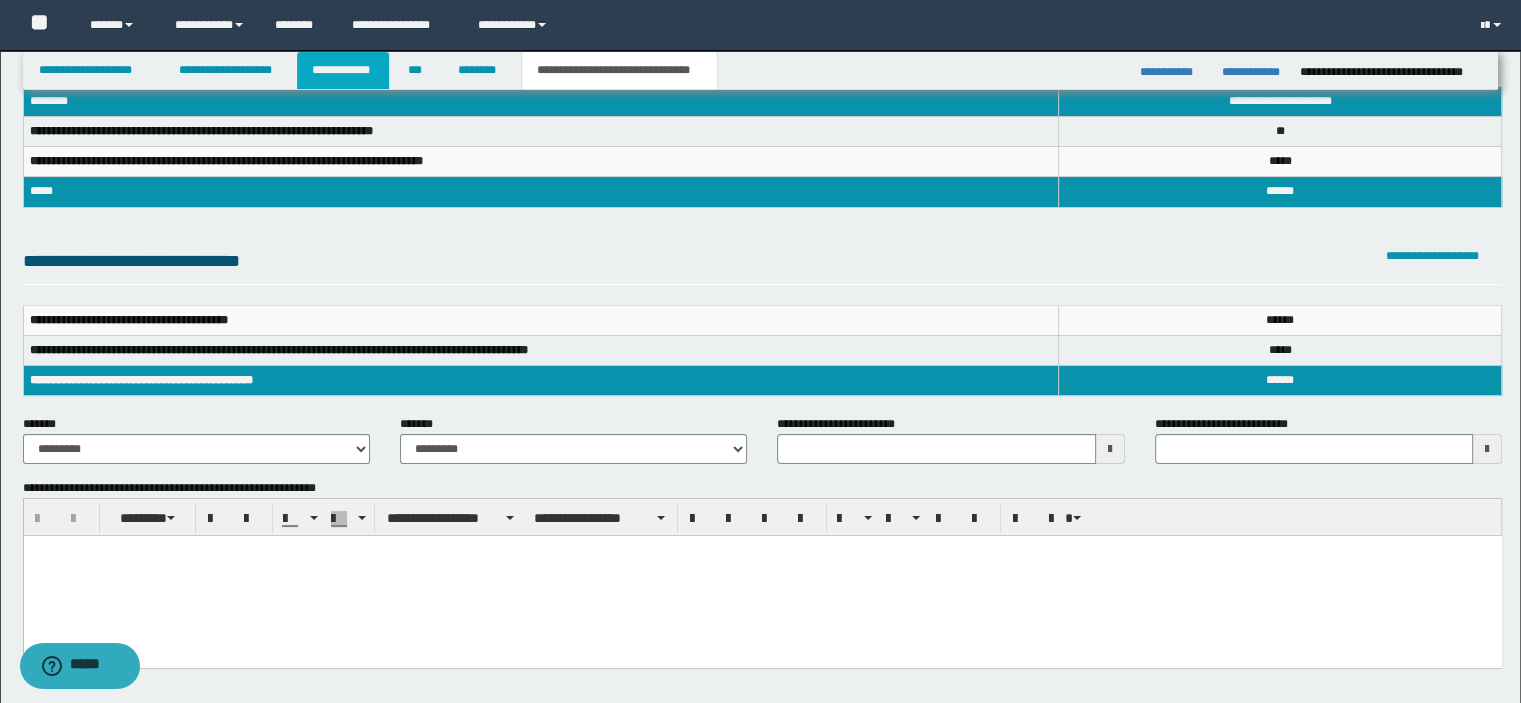 click on "**********" at bounding box center [343, 70] 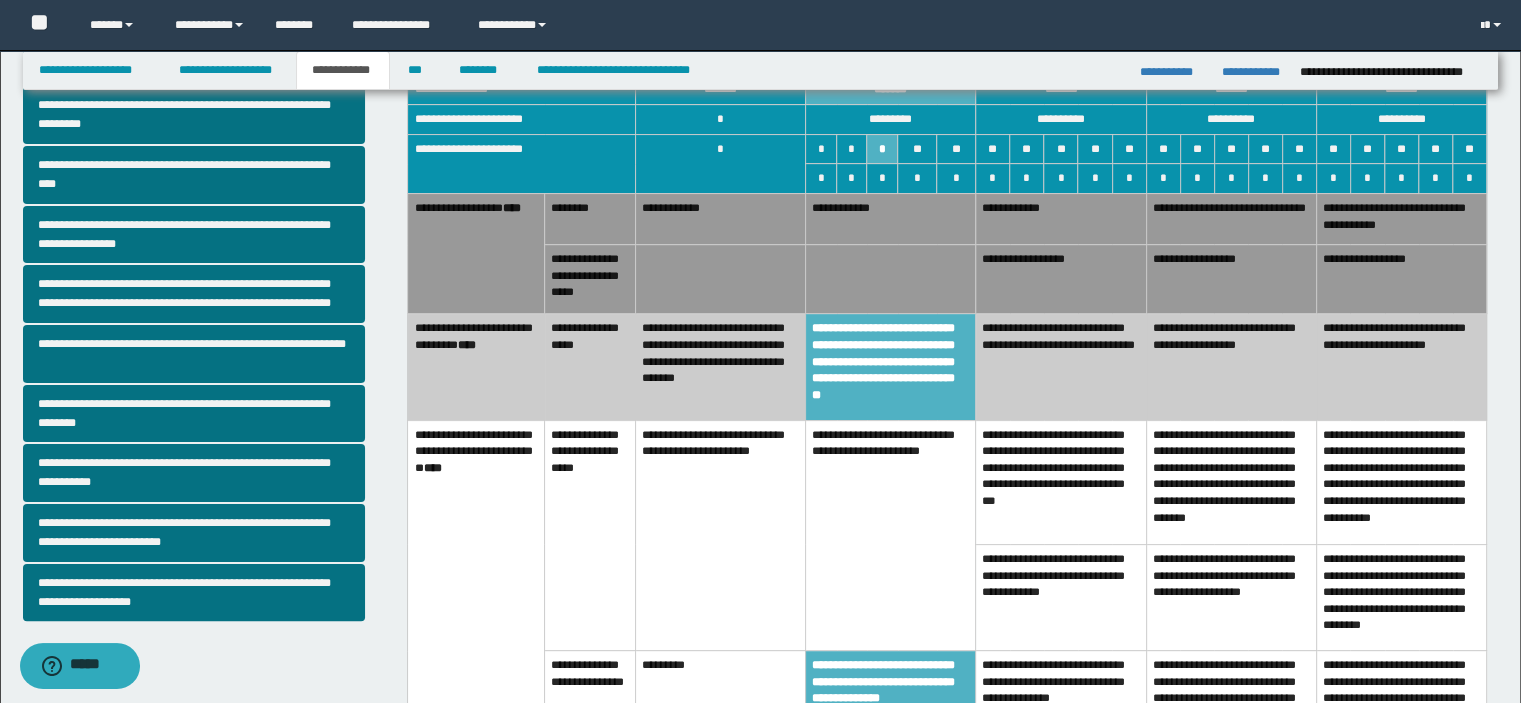 scroll, scrollTop: 600, scrollLeft: 0, axis: vertical 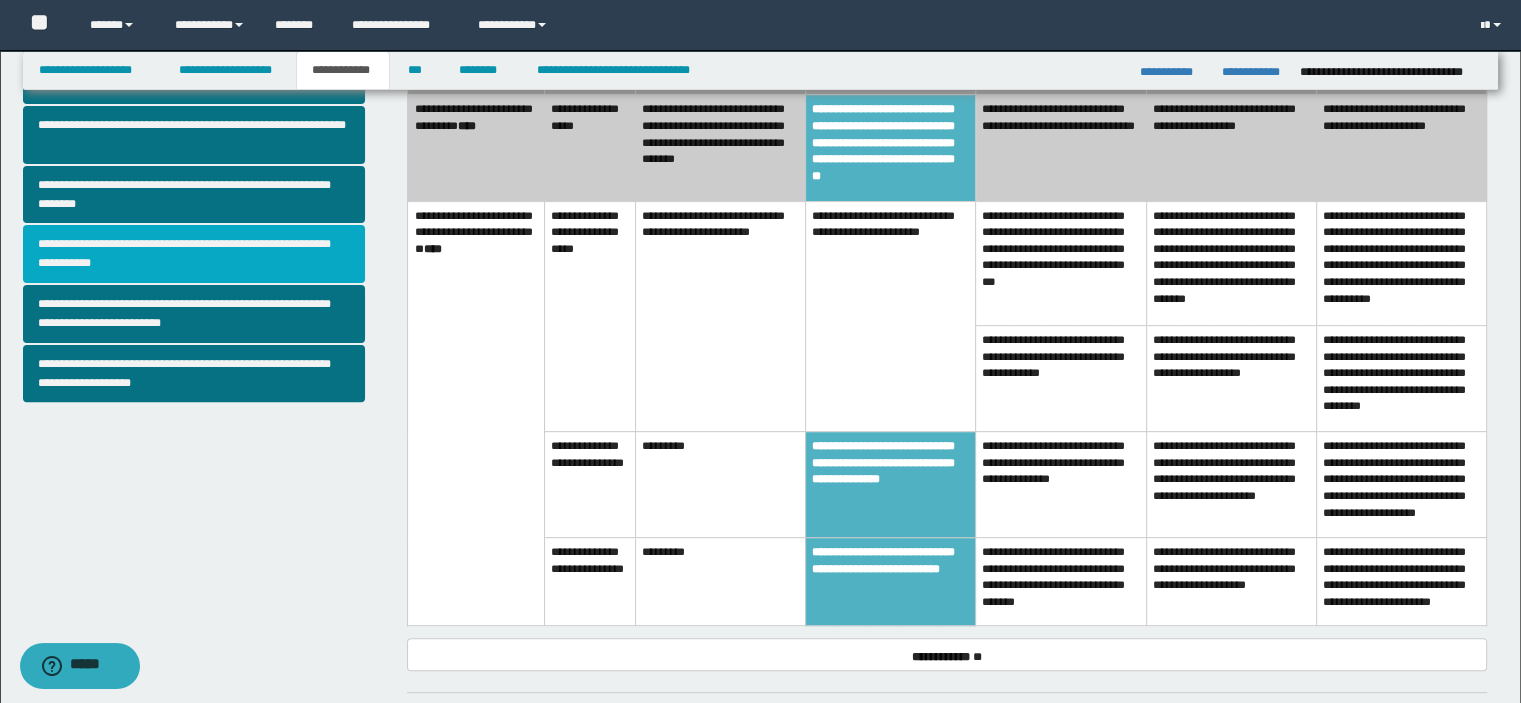 click on "**********" at bounding box center [194, 254] 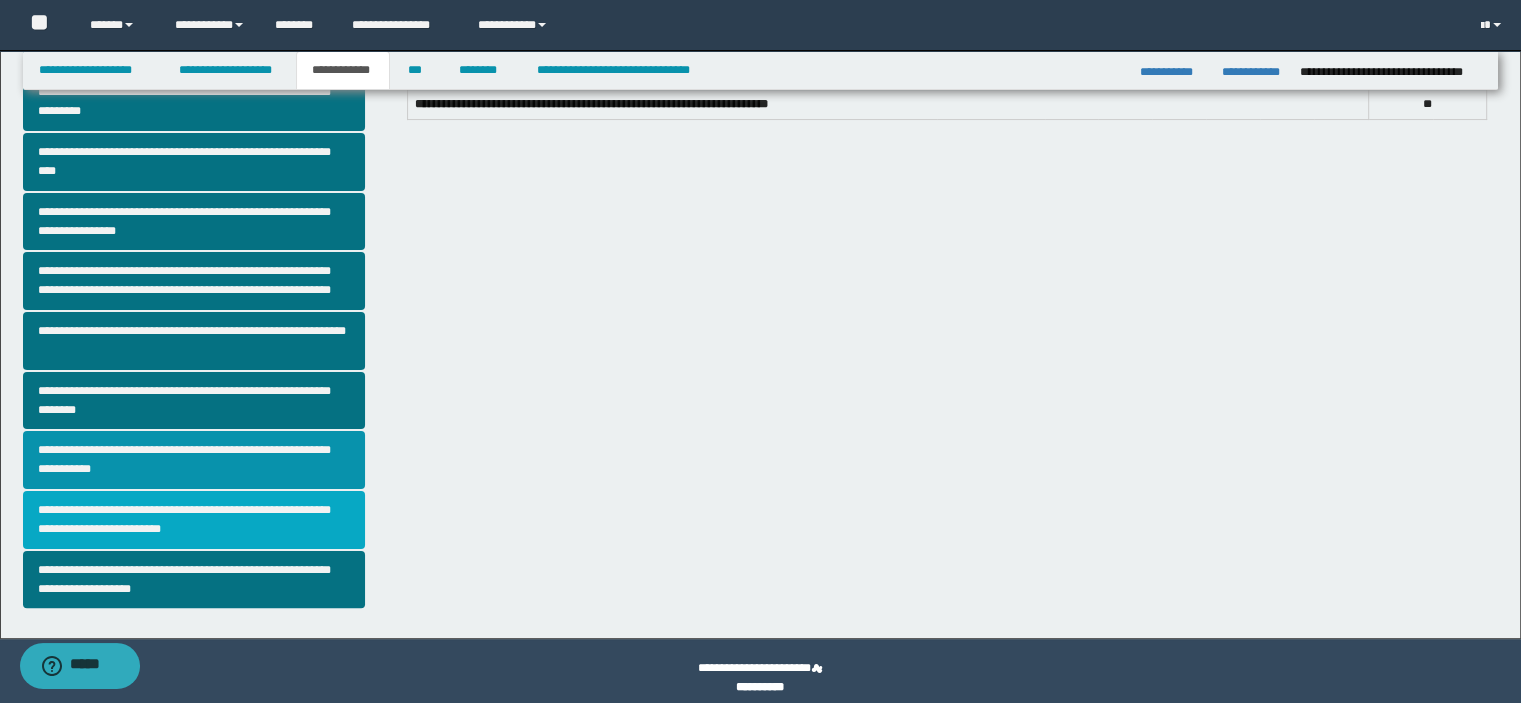 scroll, scrollTop: 400, scrollLeft: 0, axis: vertical 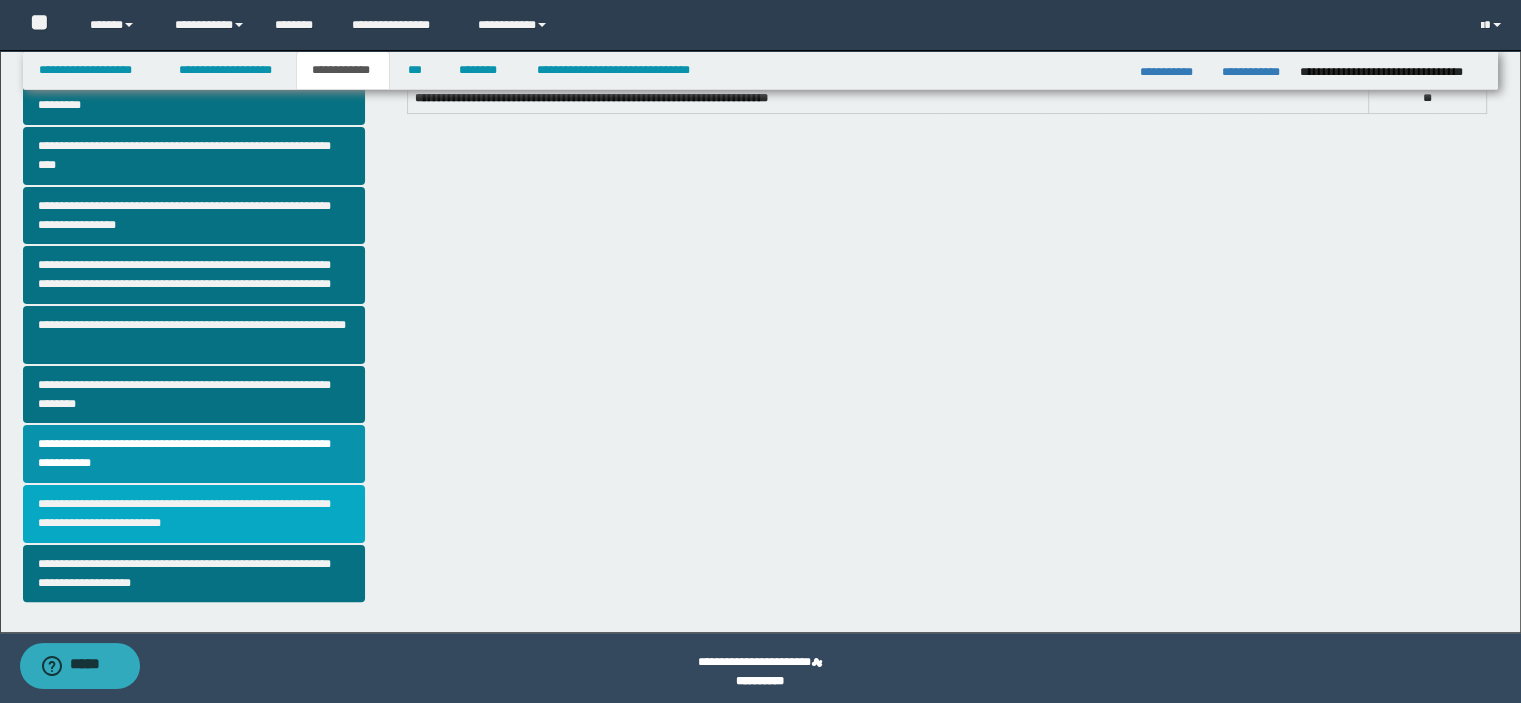 click on "**********" at bounding box center (194, 514) 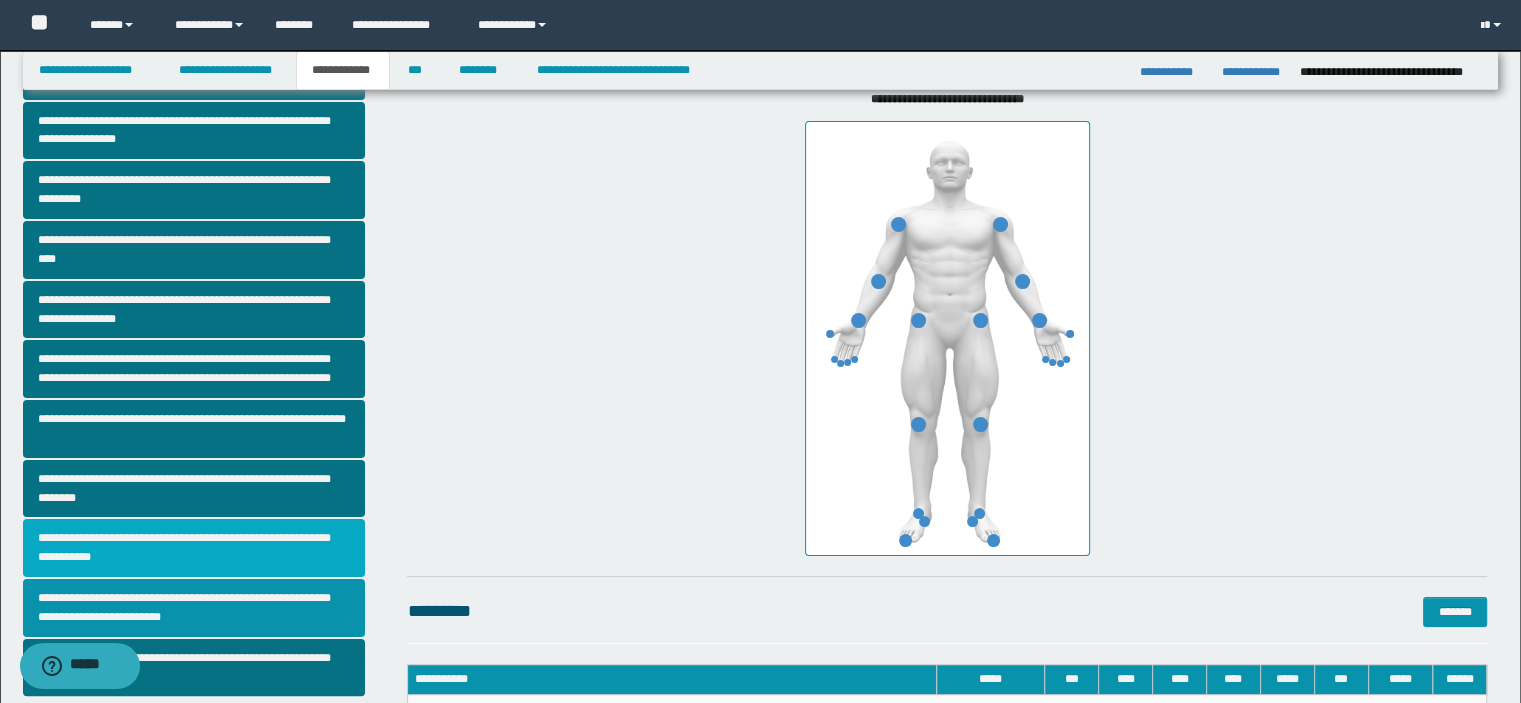 scroll, scrollTop: 516, scrollLeft: 0, axis: vertical 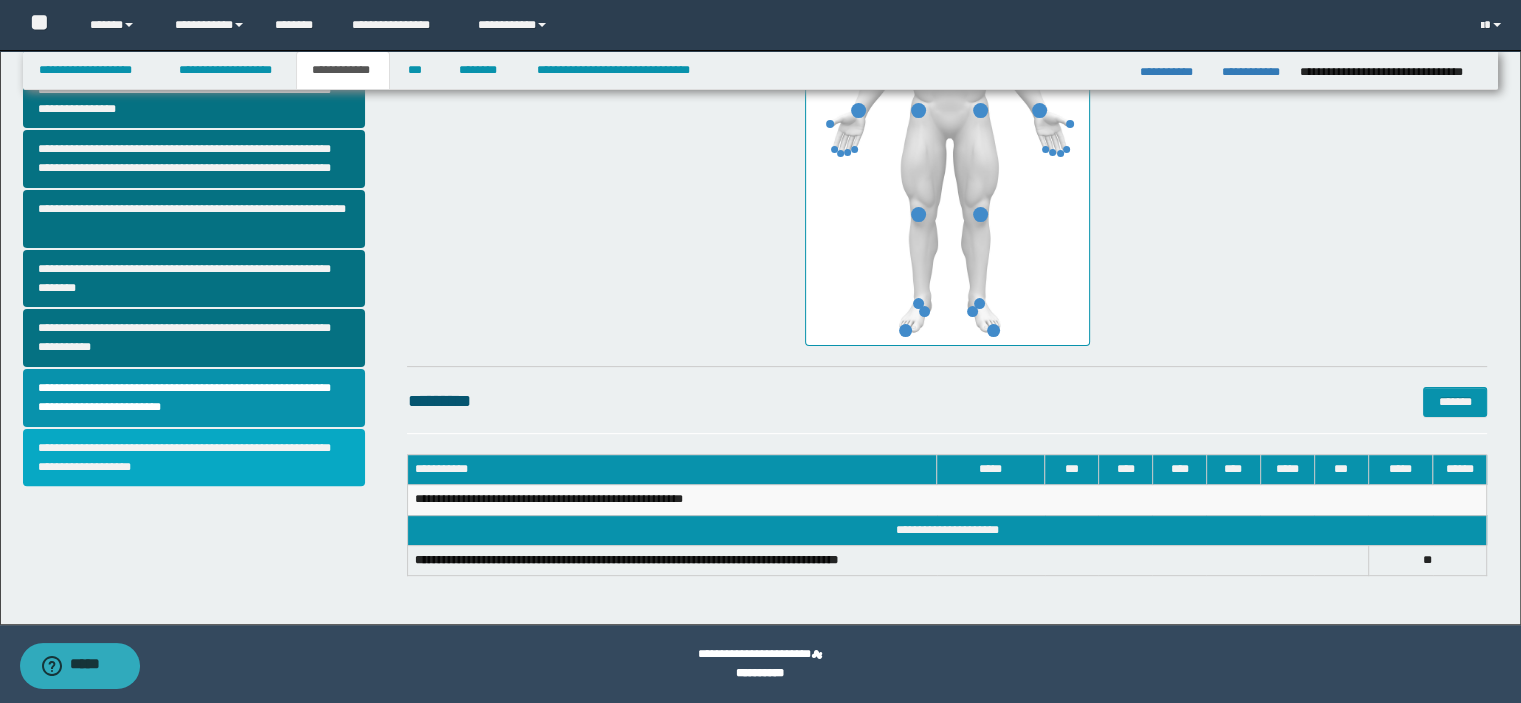 click on "**********" at bounding box center (194, 458) 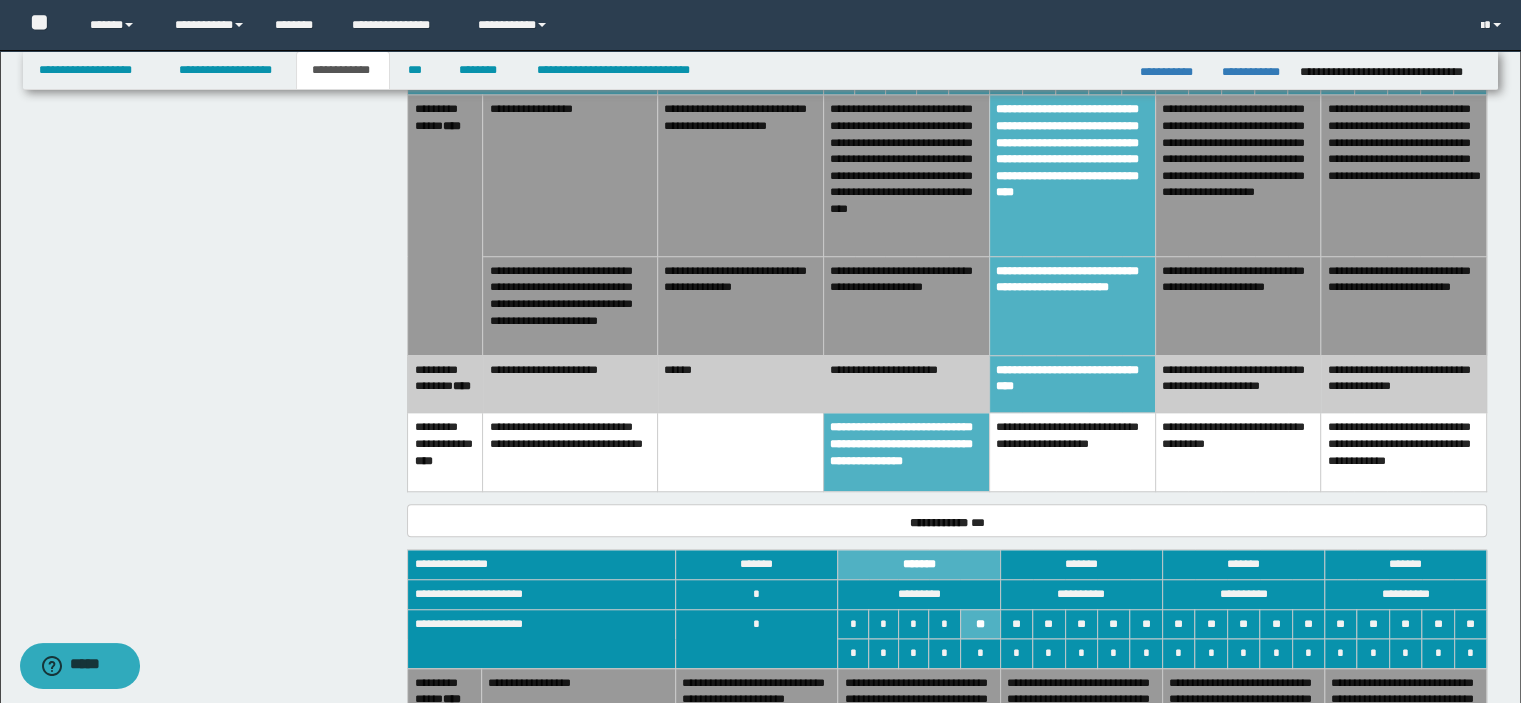 scroll, scrollTop: 1500, scrollLeft: 0, axis: vertical 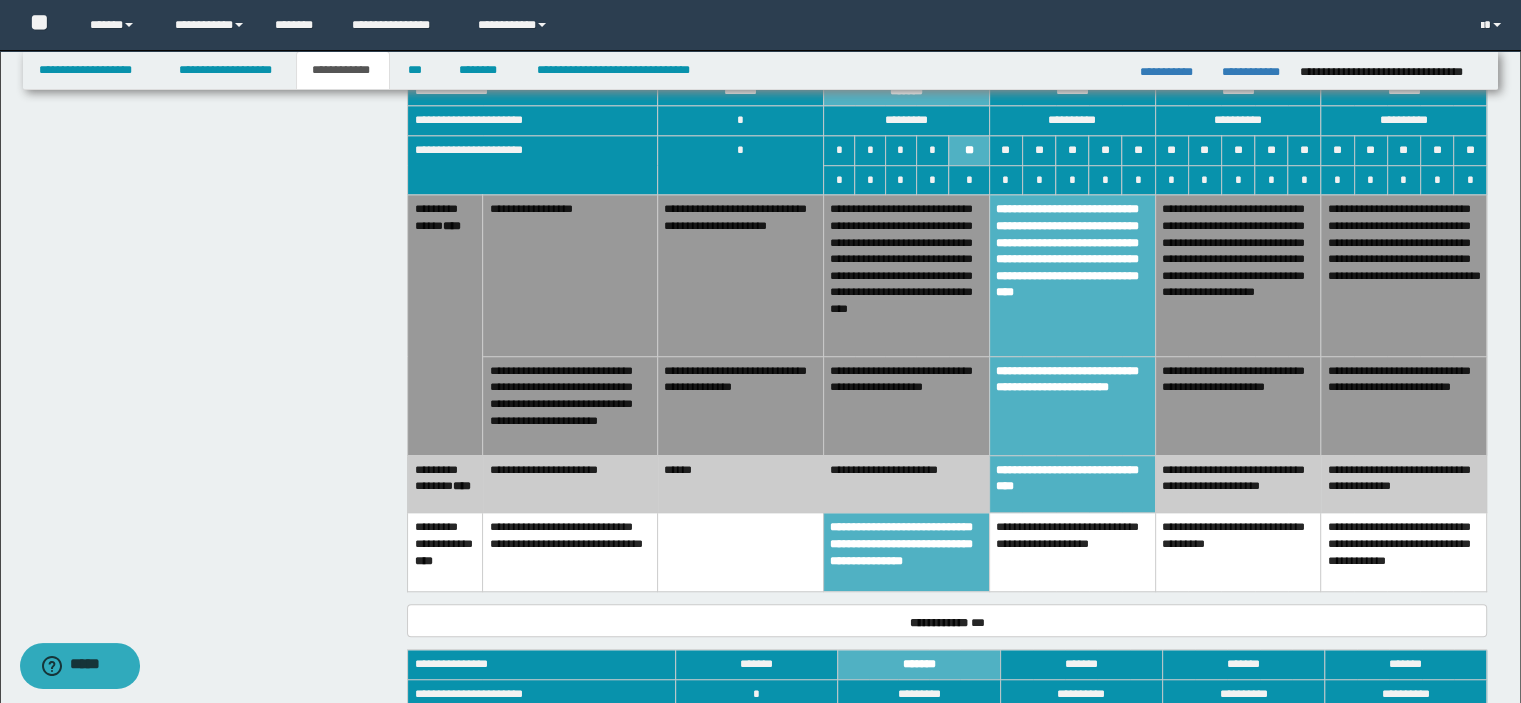 click on "**********" at bounding box center [1072, 275] 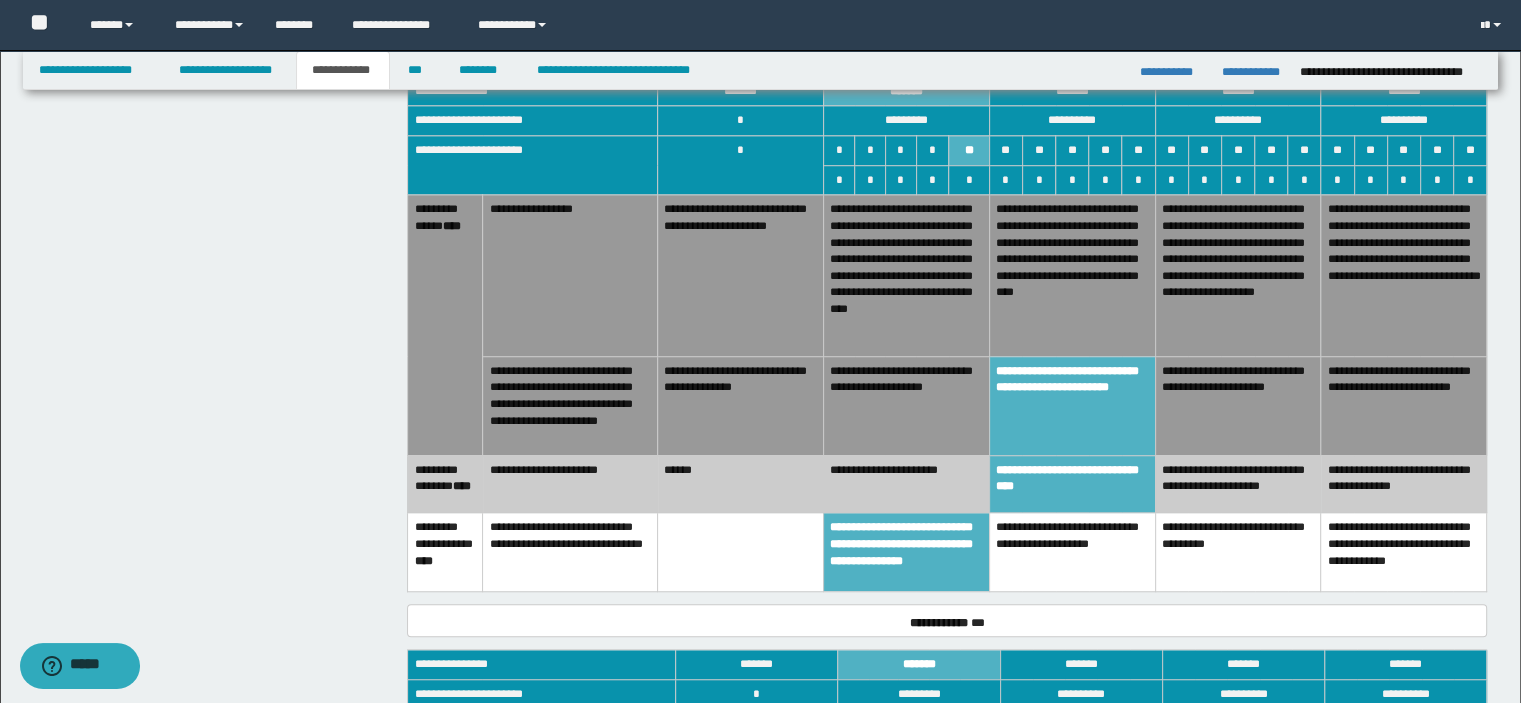 click on "**********" at bounding box center [1072, 275] 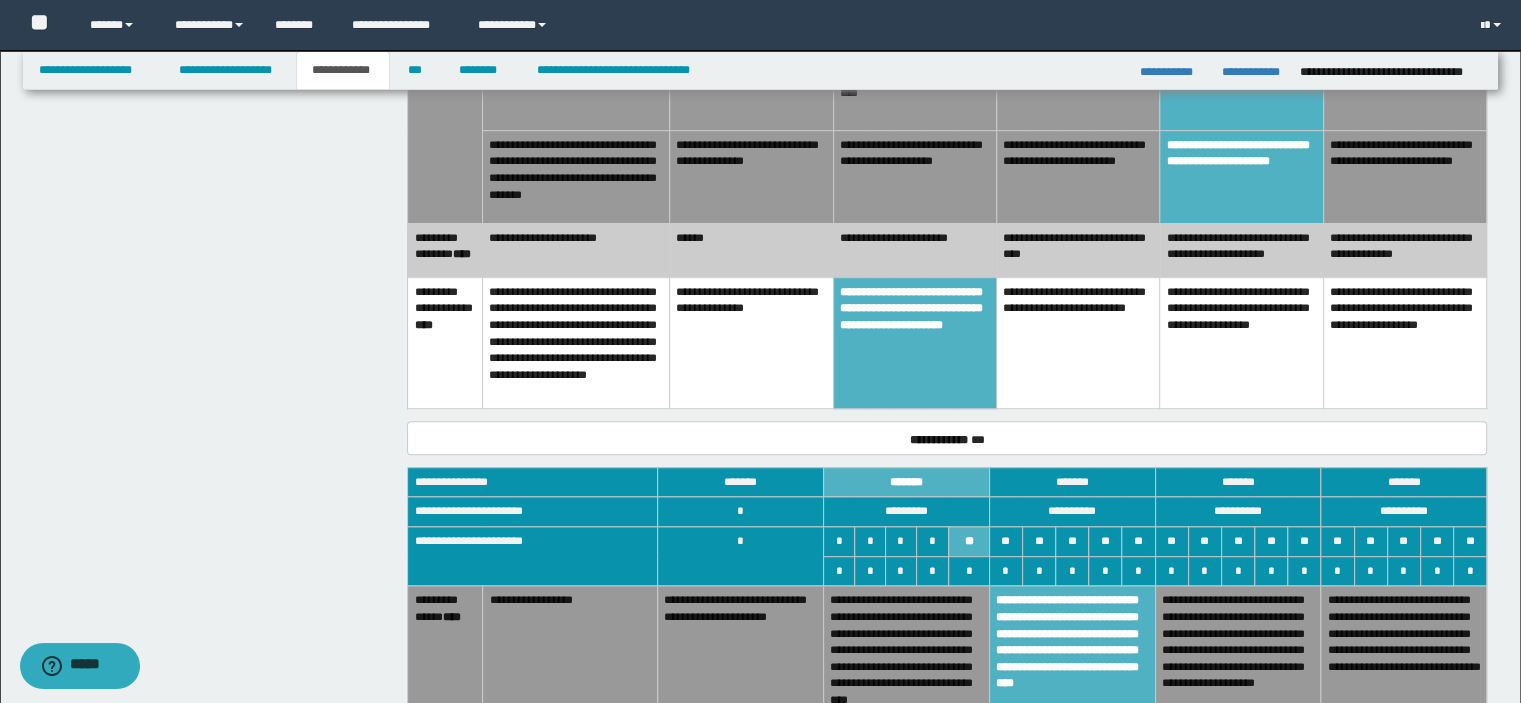 scroll, scrollTop: 1100, scrollLeft: 0, axis: vertical 